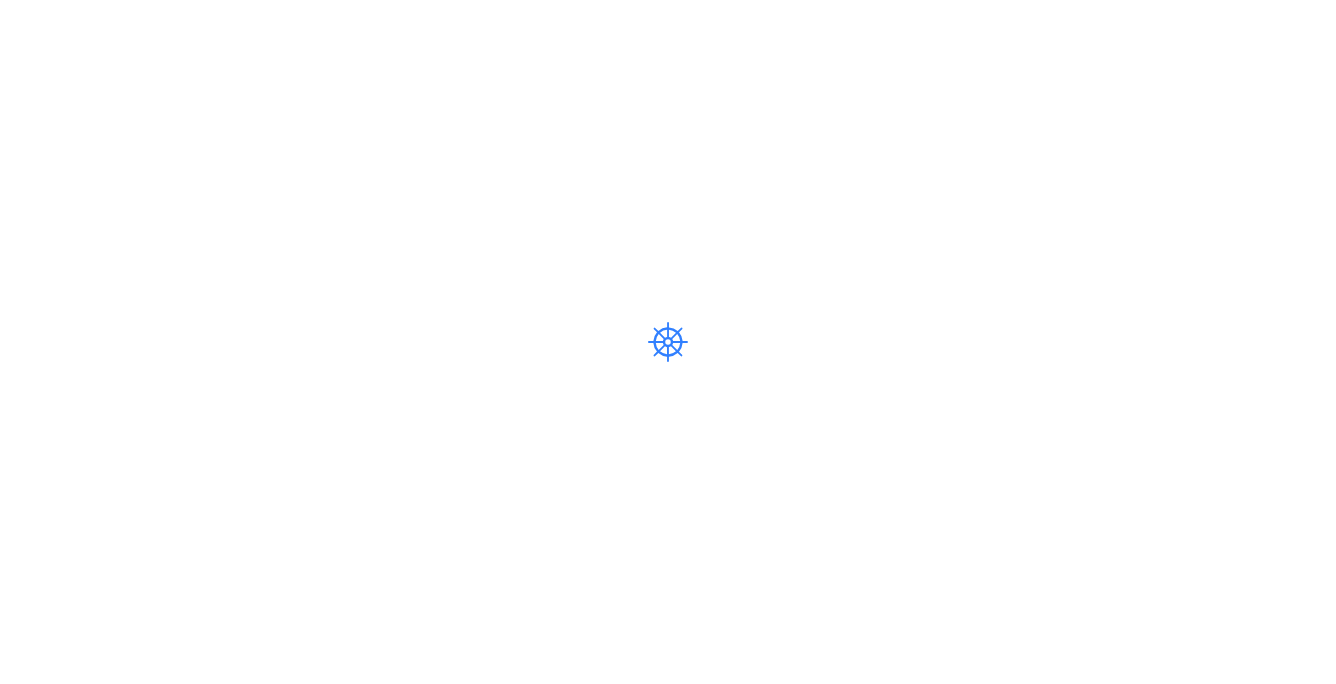 scroll, scrollTop: 0, scrollLeft: 0, axis: both 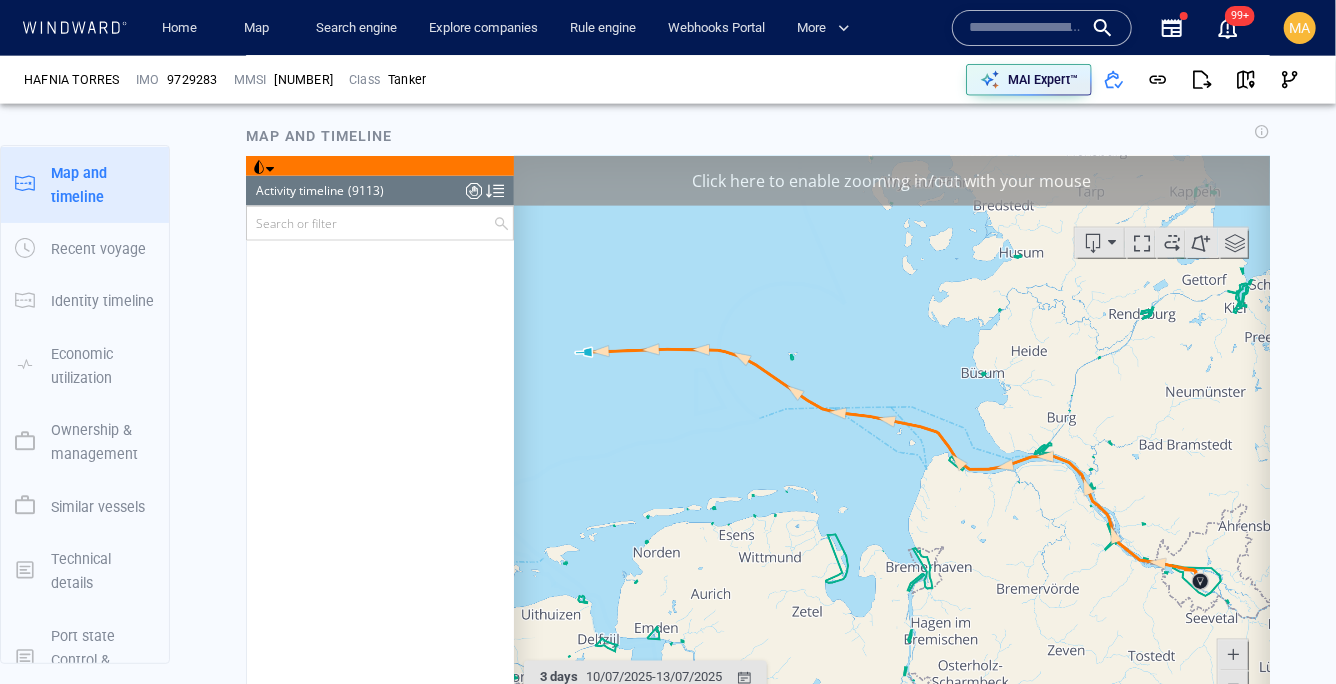 click at bounding box center [494, 190] 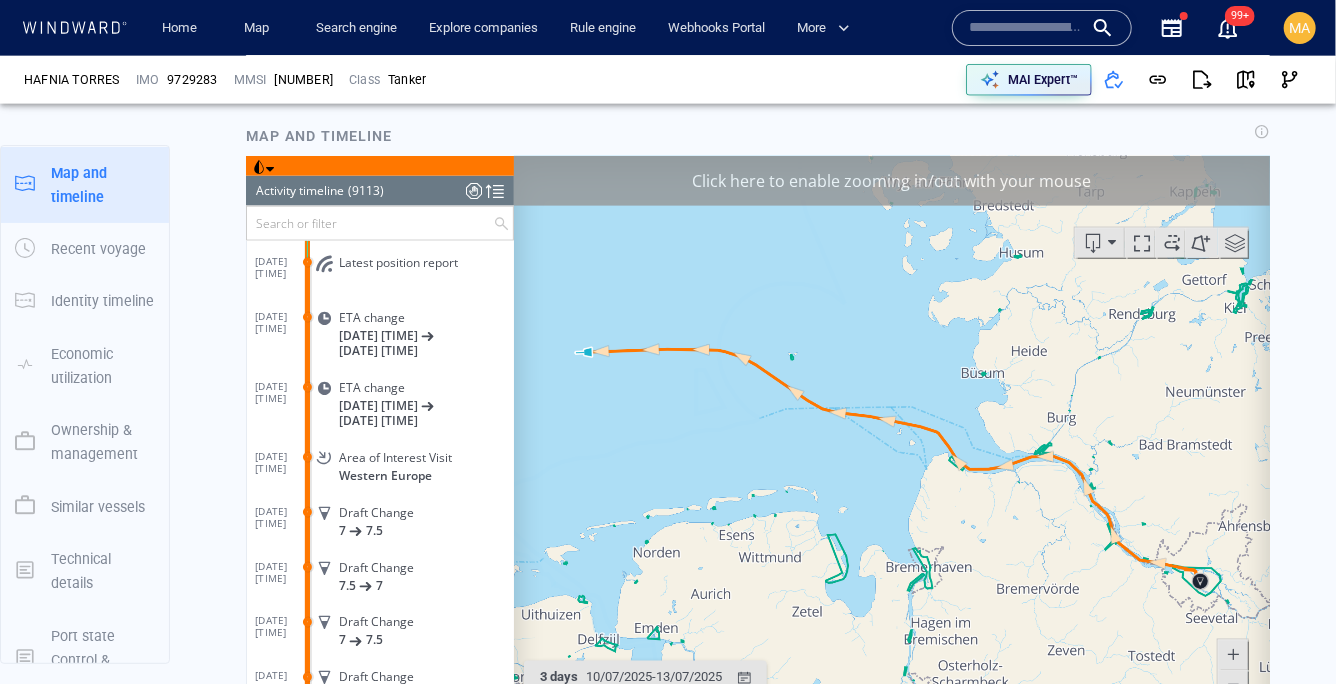 scroll, scrollTop: 631, scrollLeft: 0, axis: vertical 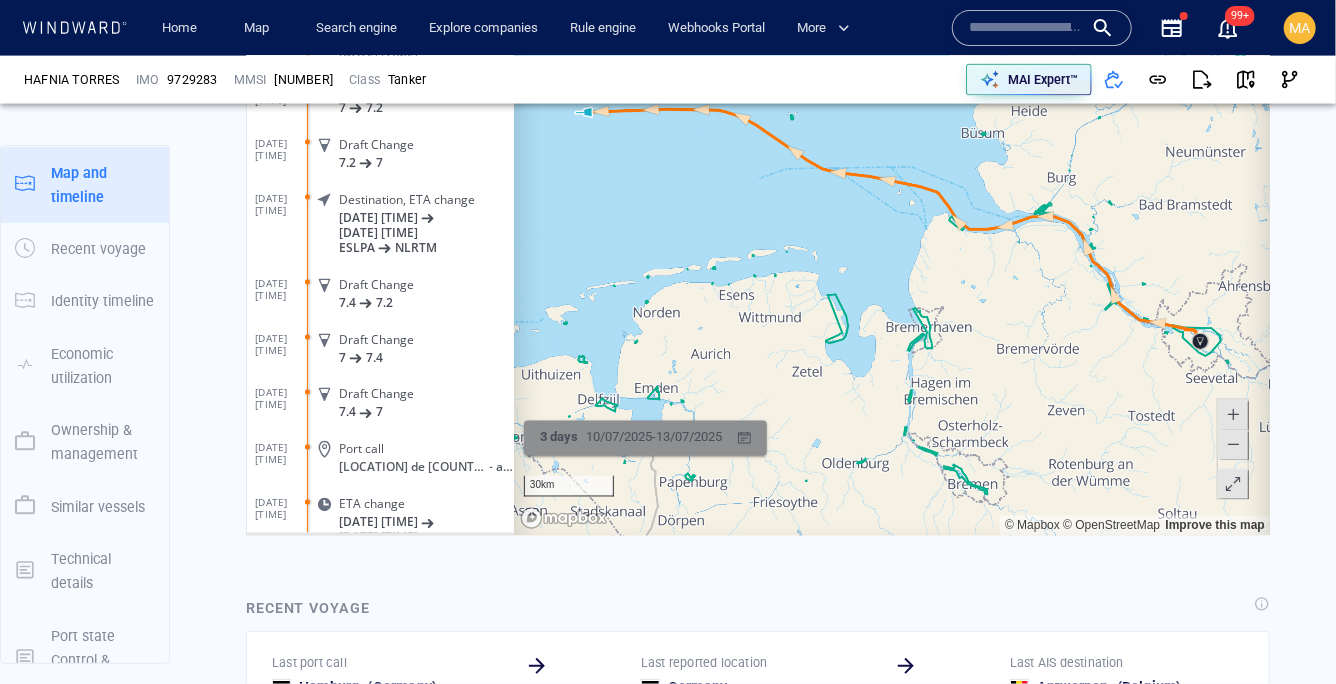 click at bounding box center (743, 438) 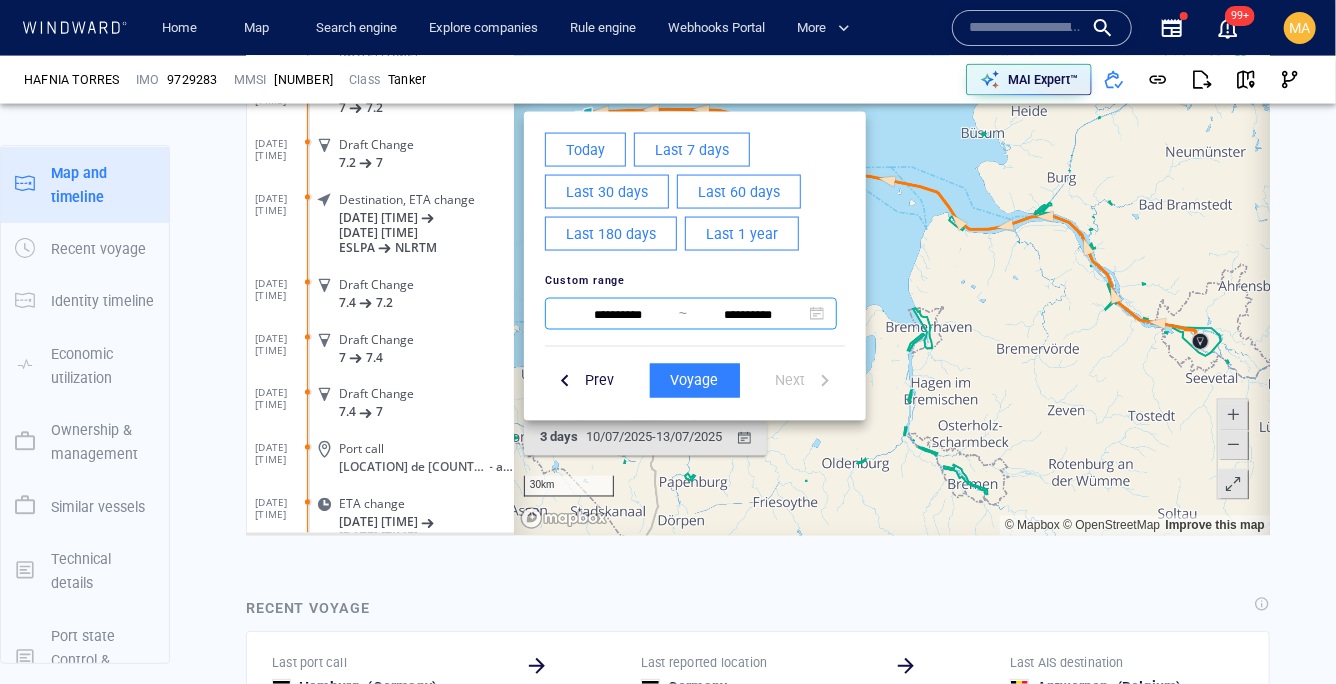 click on "**********" at bounding box center (747, 315) 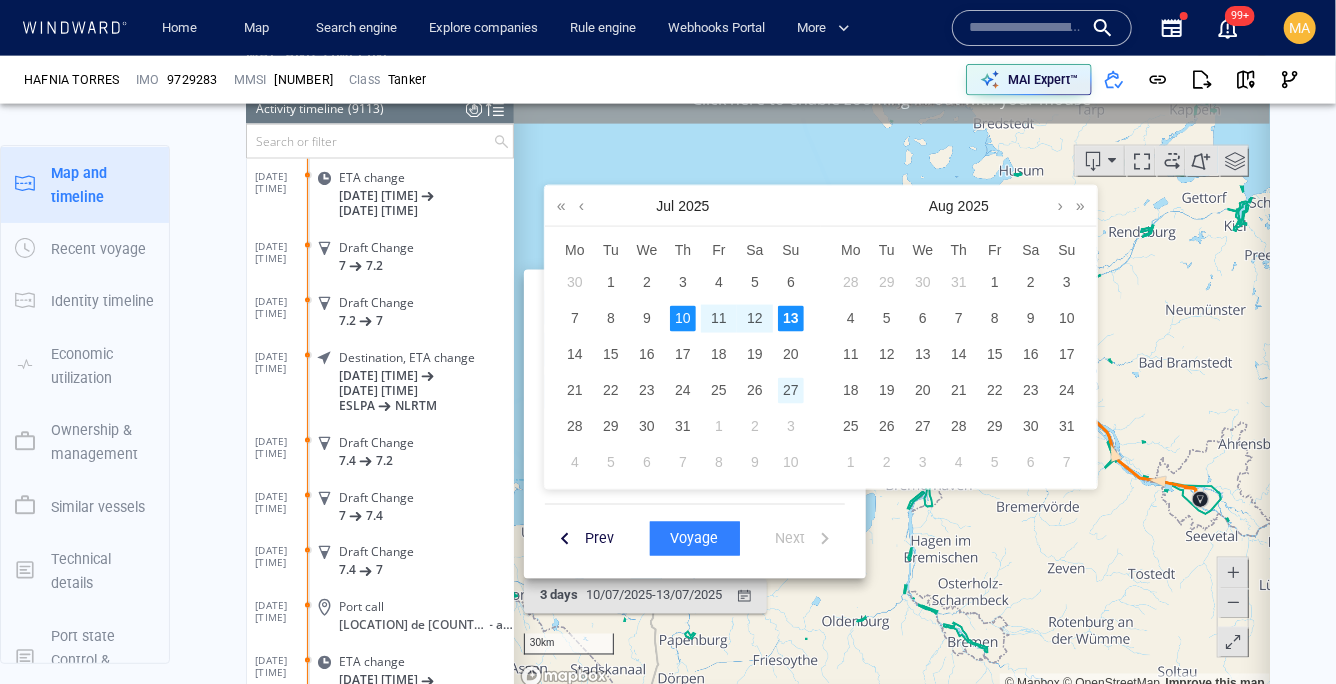 scroll, scrollTop: 1364, scrollLeft: 0, axis: vertical 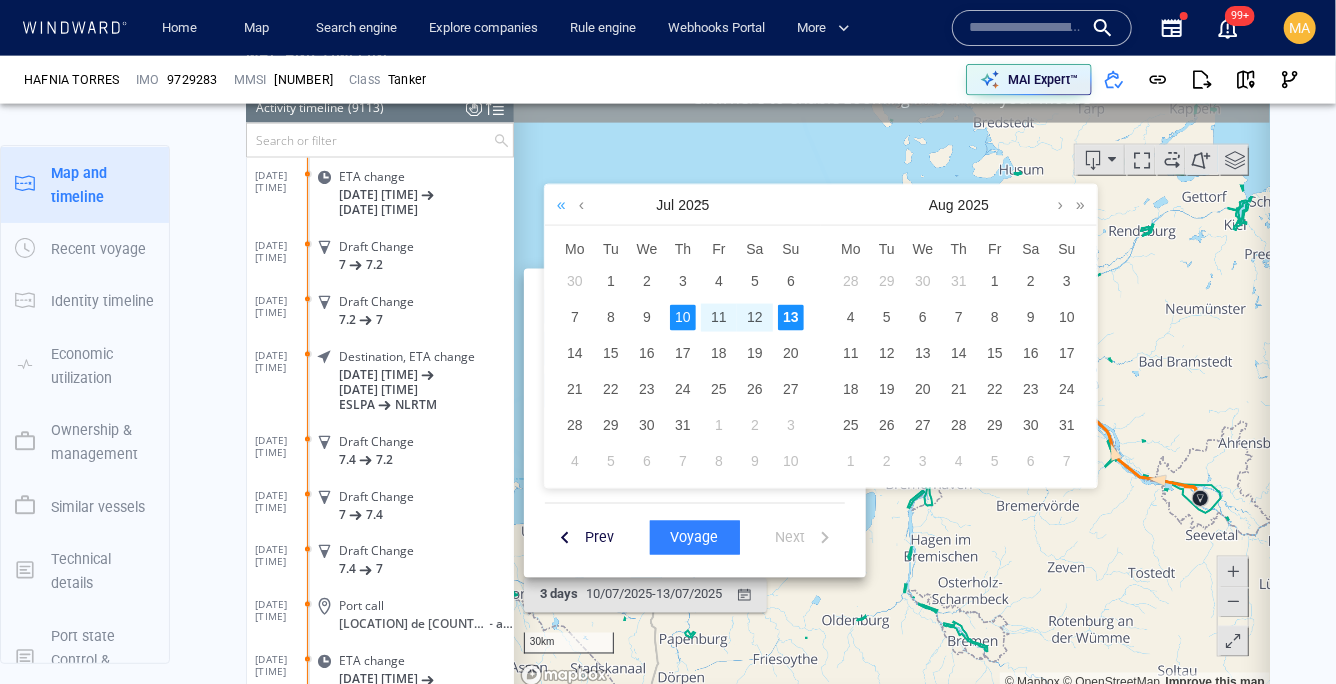 click at bounding box center (560, 204) 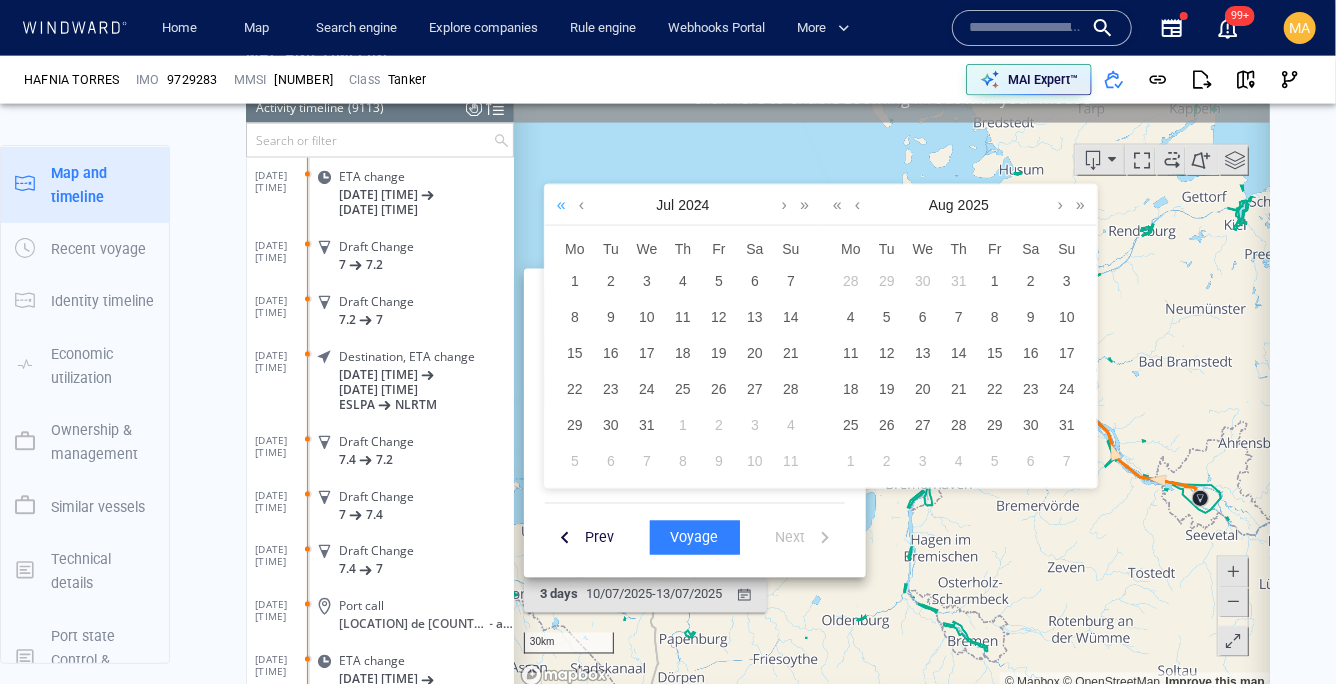 click at bounding box center (560, 204) 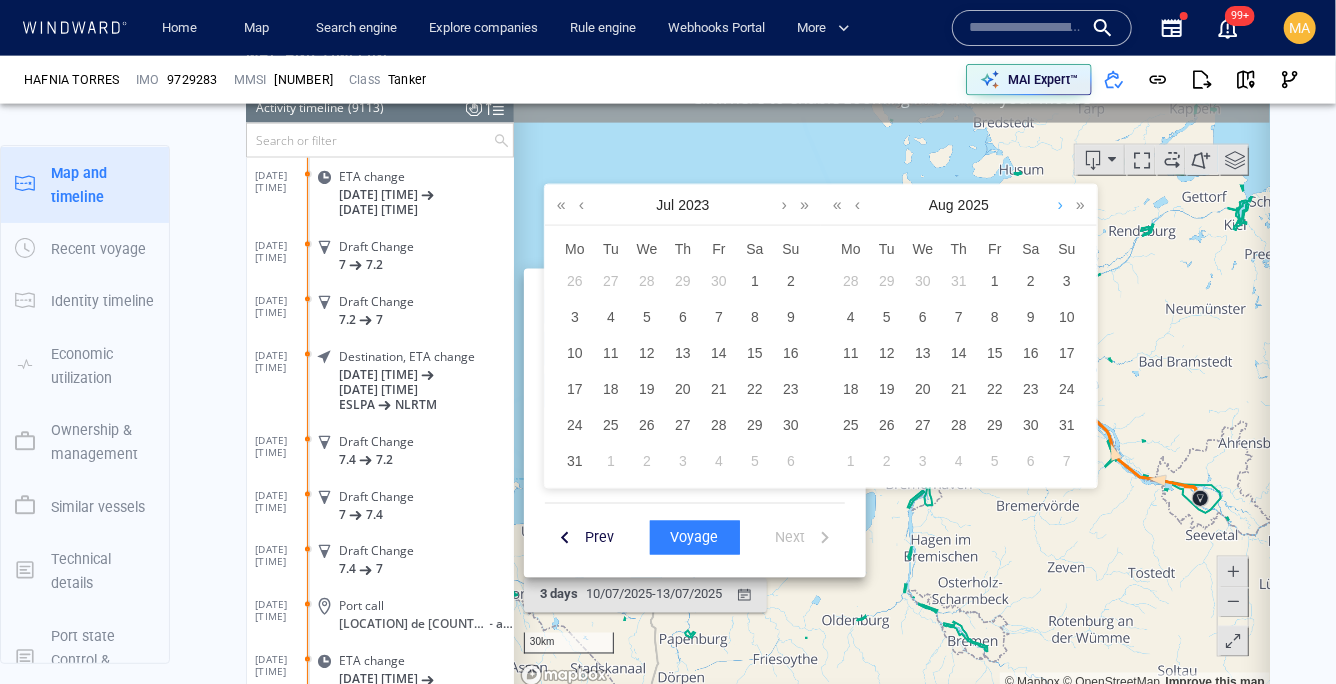 click at bounding box center (1059, 204) 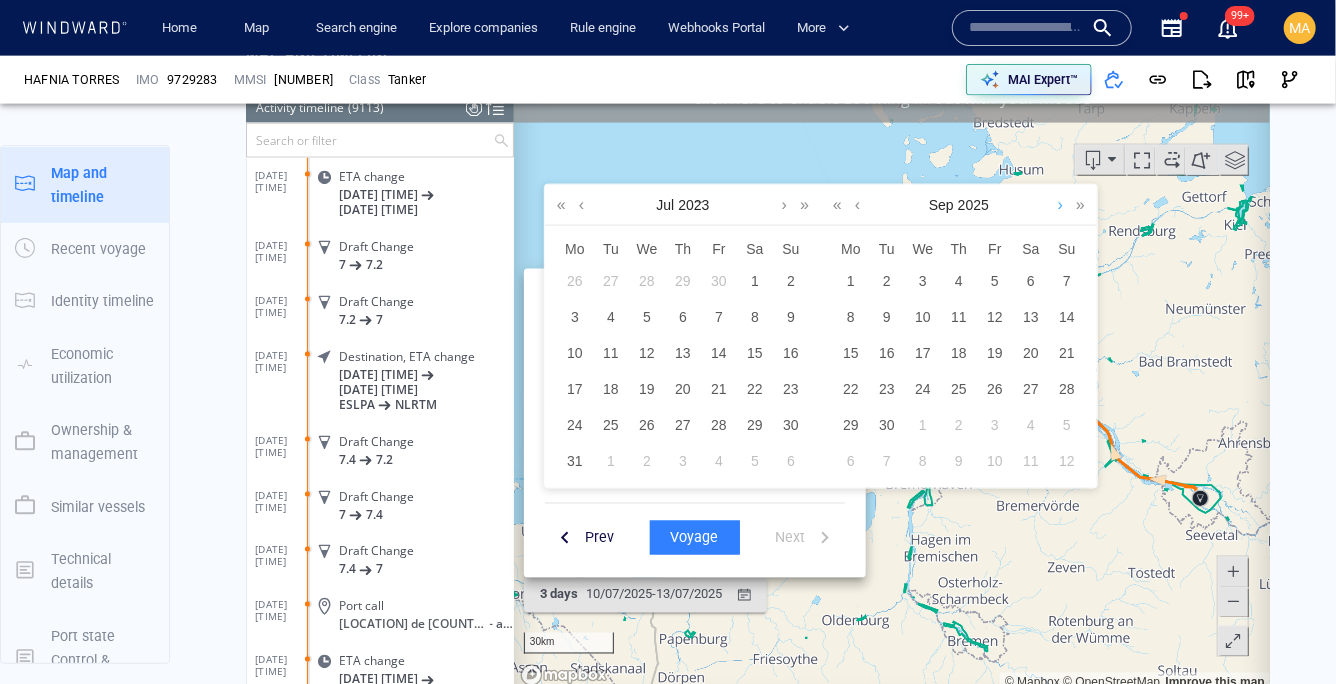 click at bounding box center [1059, 204] 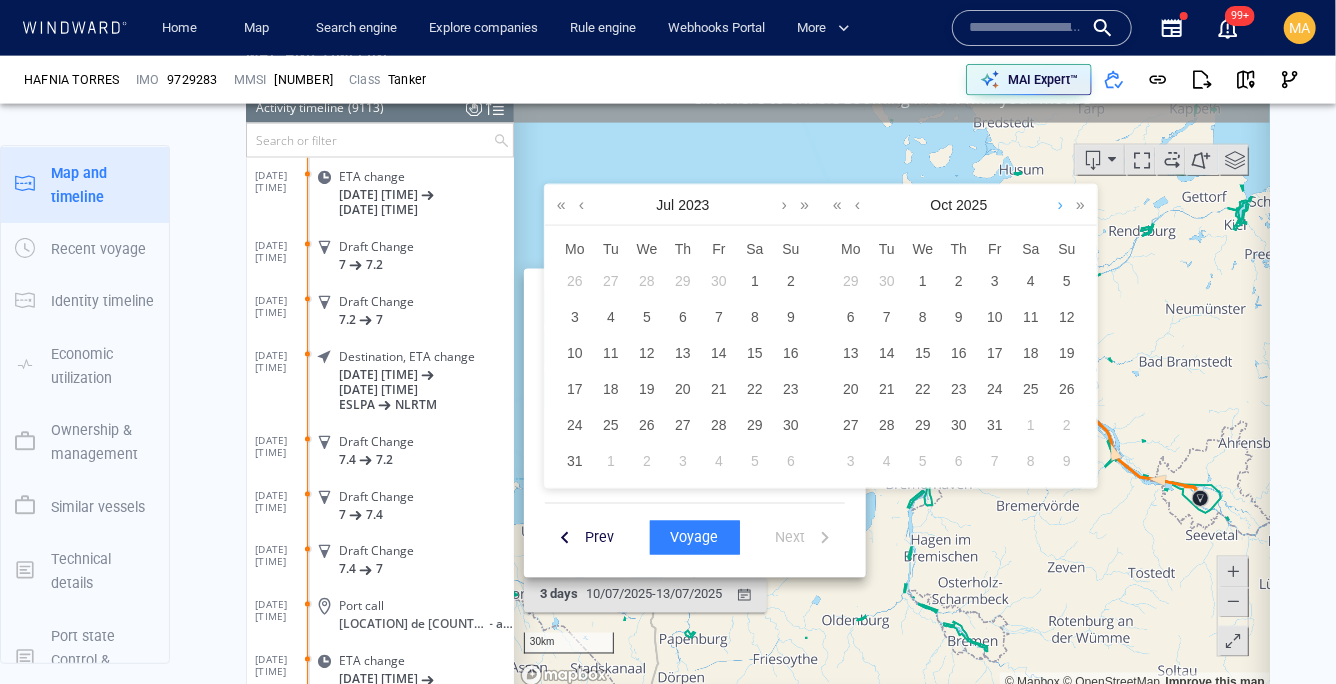 click at bounding box center [1059, 204] 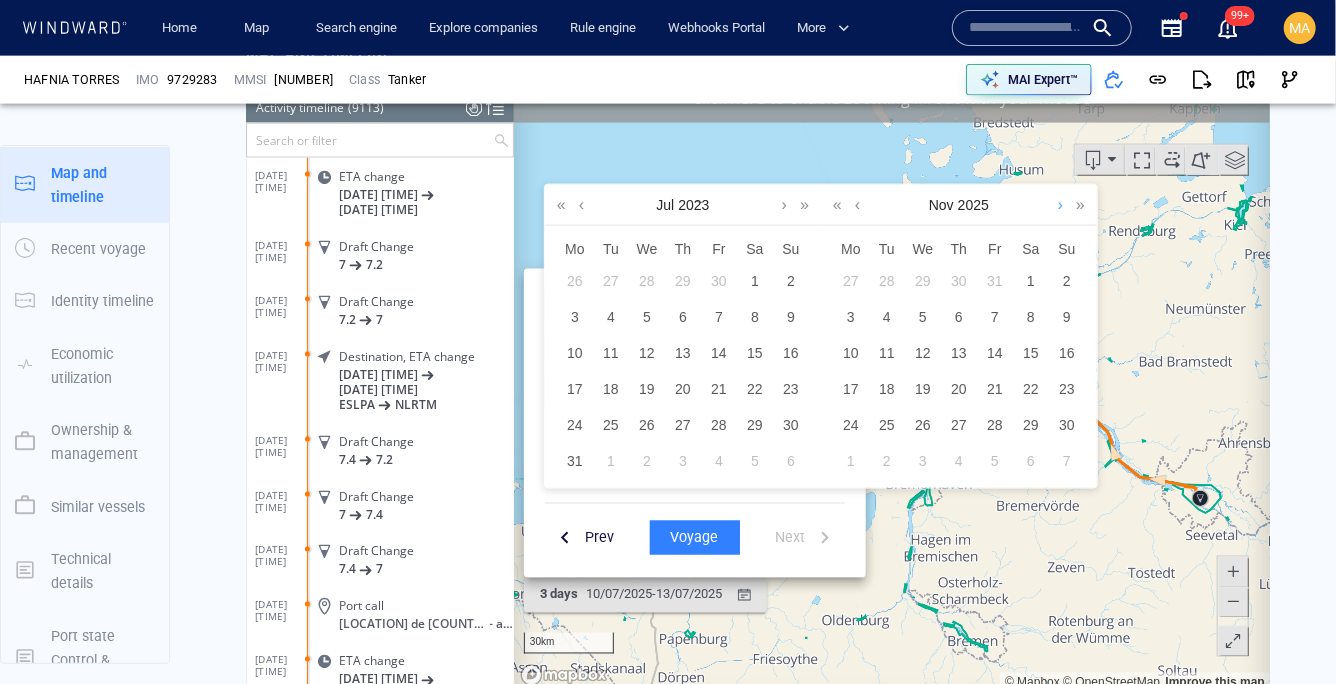 click at bounding box center [1059, 204] 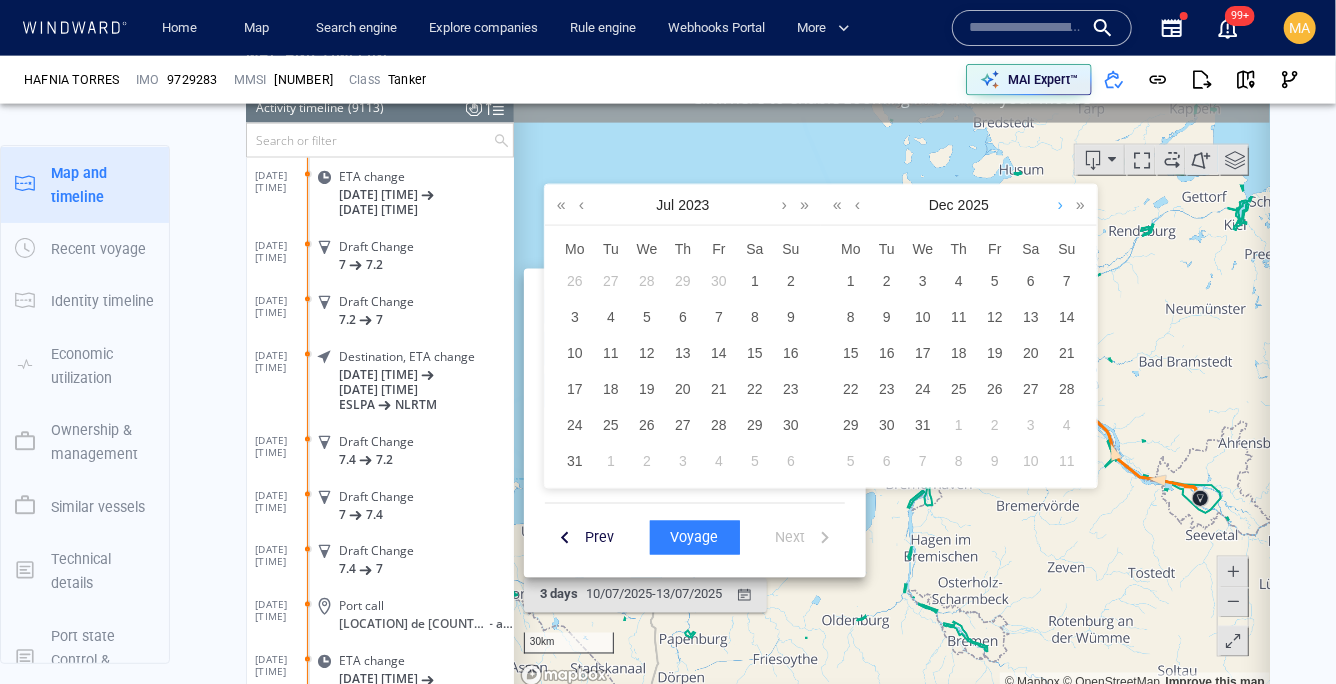 click at bounding box center (1059, 204) 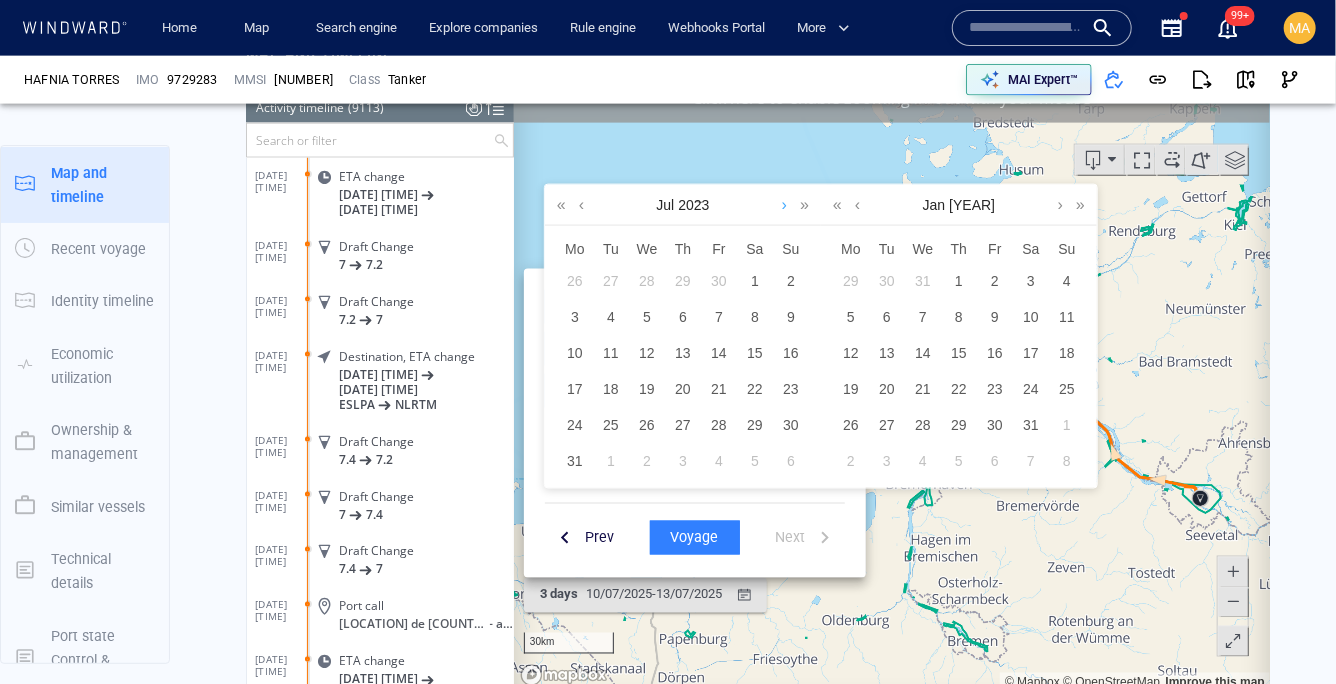 click at bounding box center [783, 204] 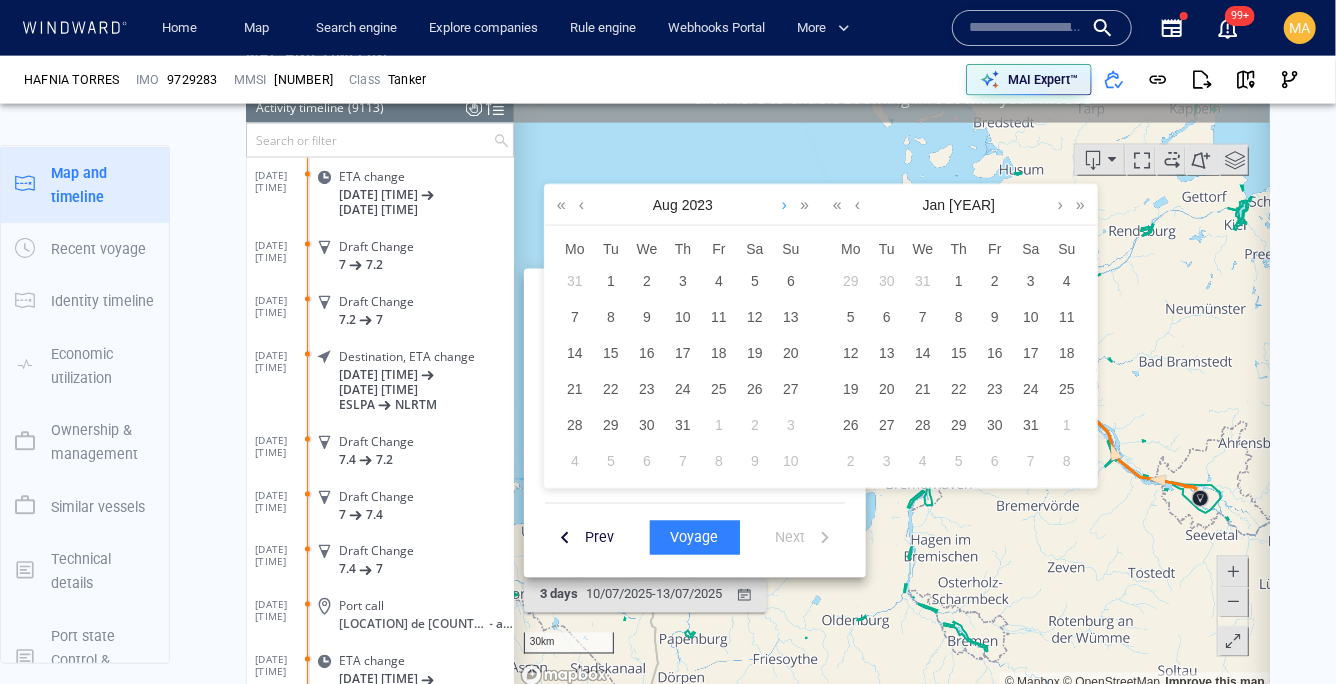 click at bounding box center [783, 204] 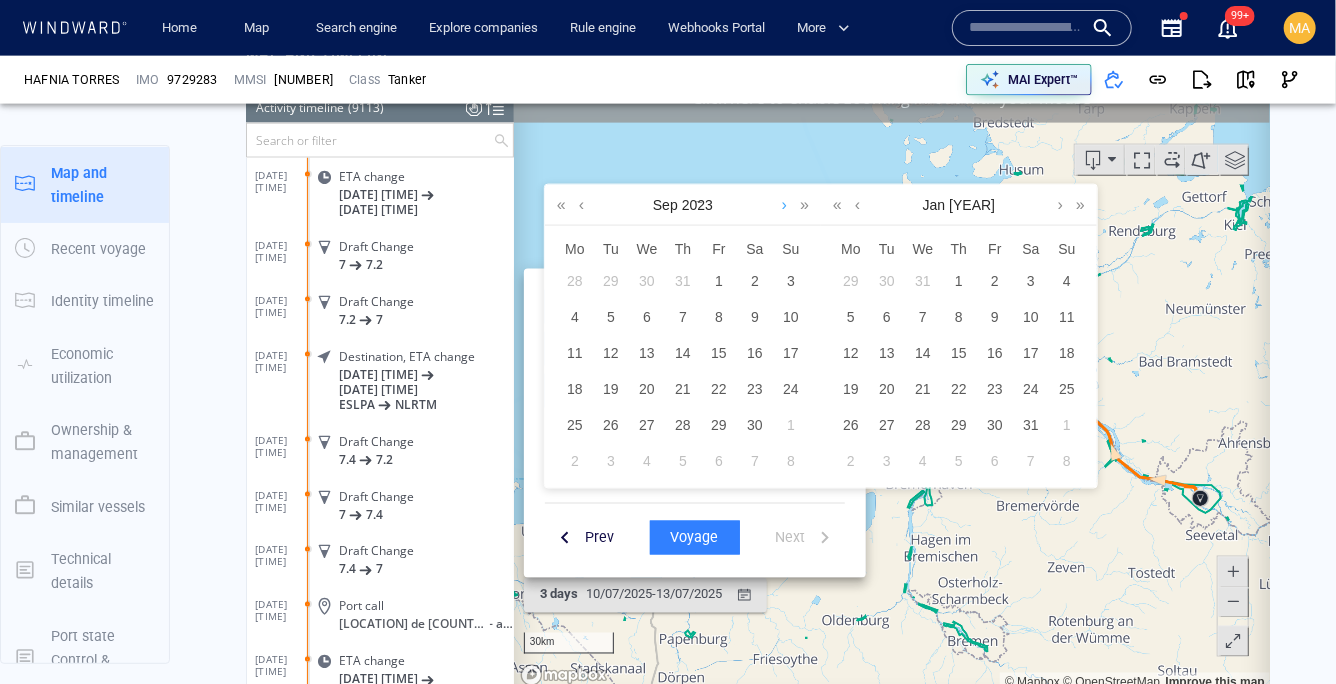 click at bounding box center [783, 204] 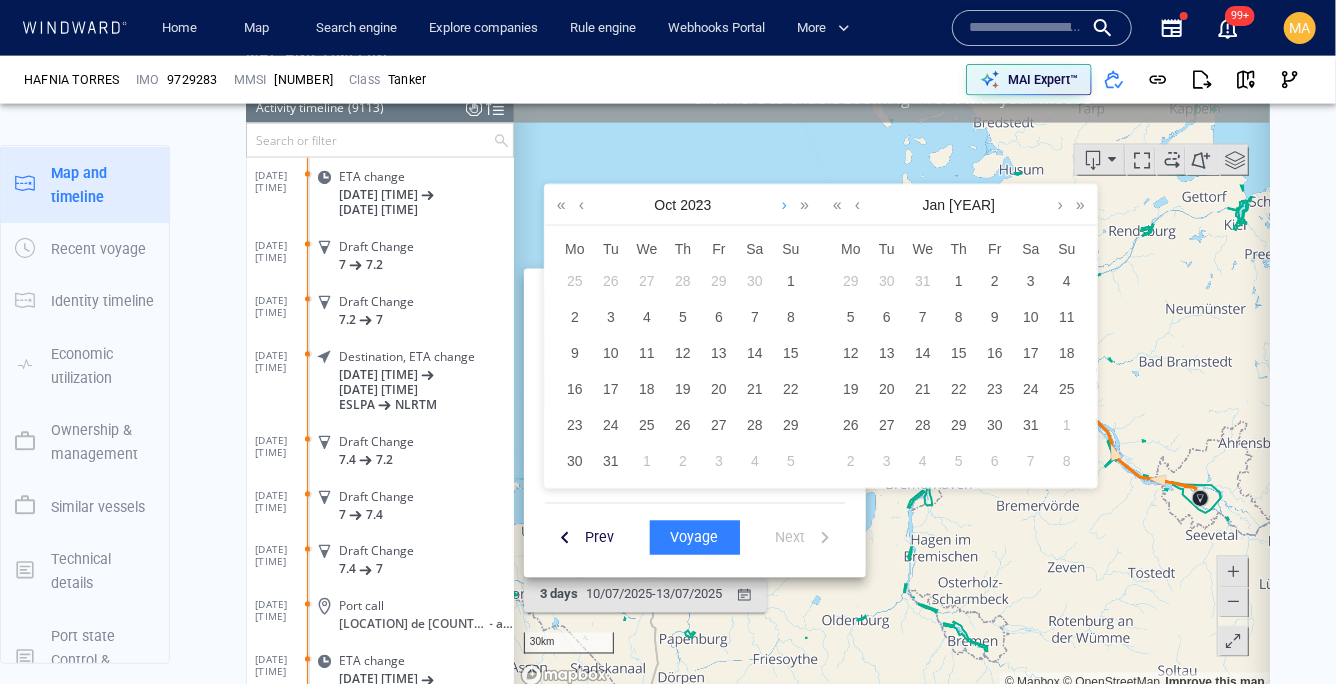 click at bounding box center [783, 204] 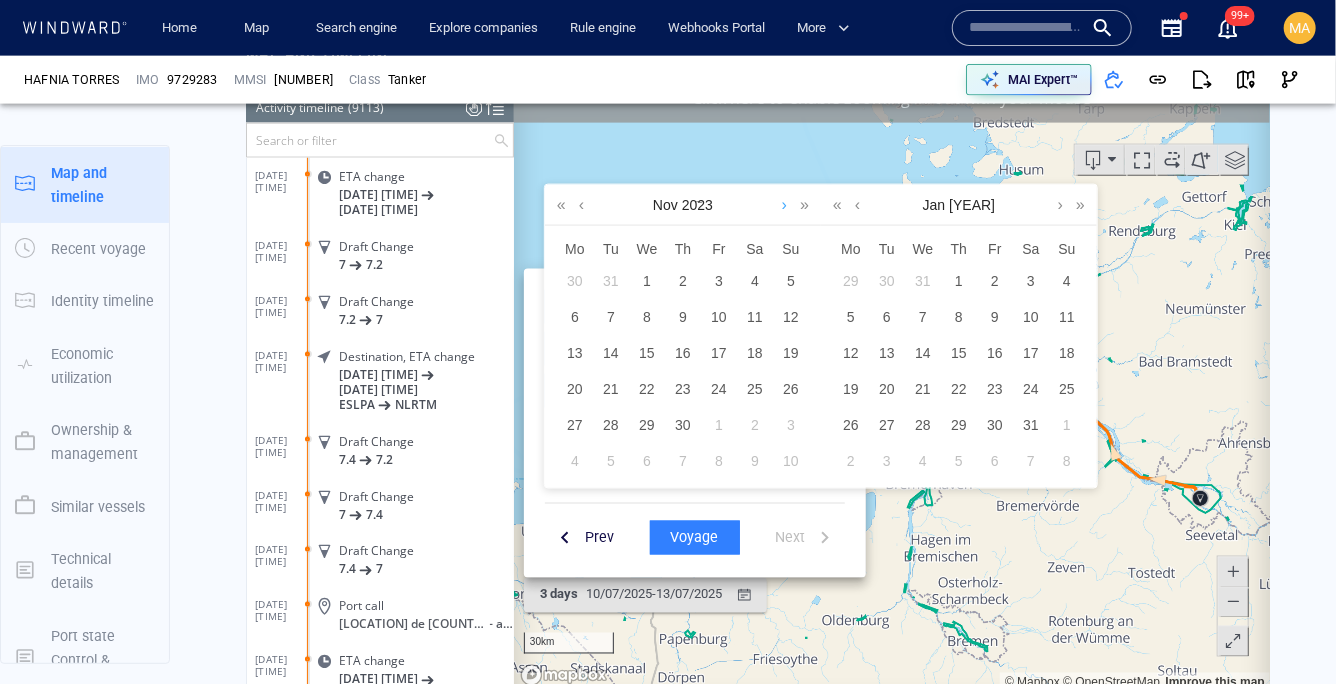 click at bounding box center (783, 204) 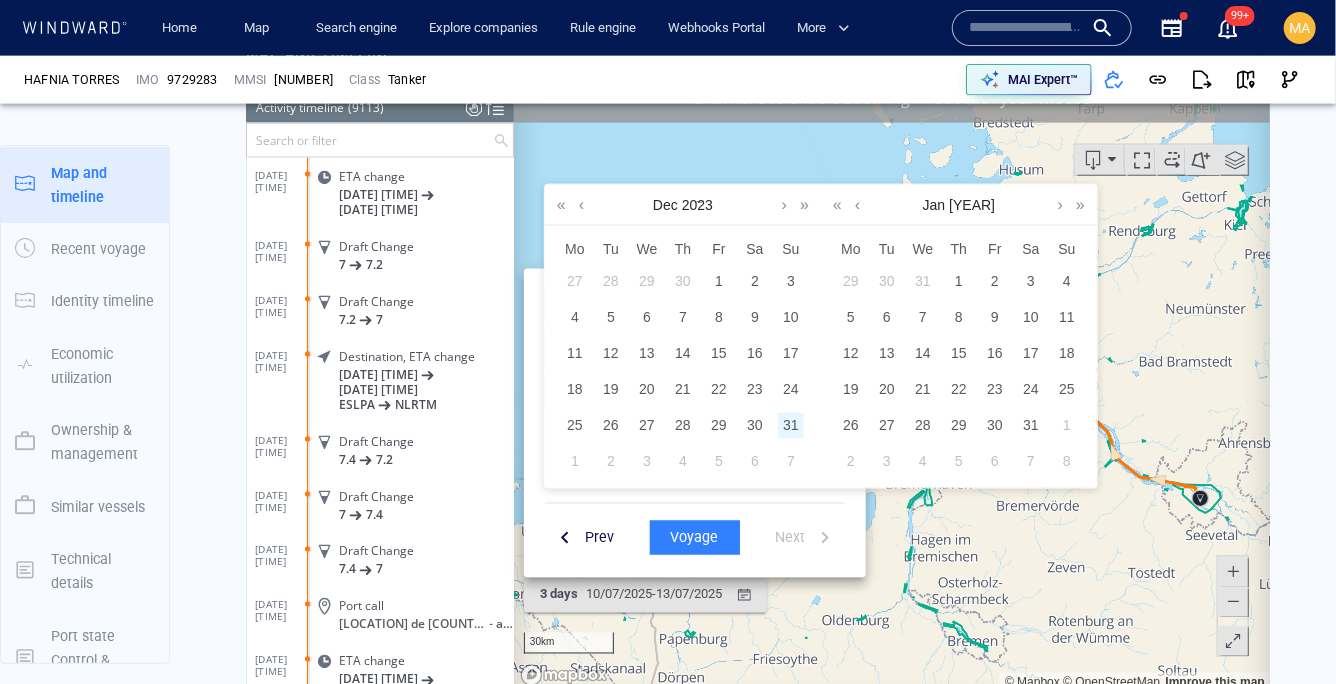 click on "31" at bounding box center [790, 425] 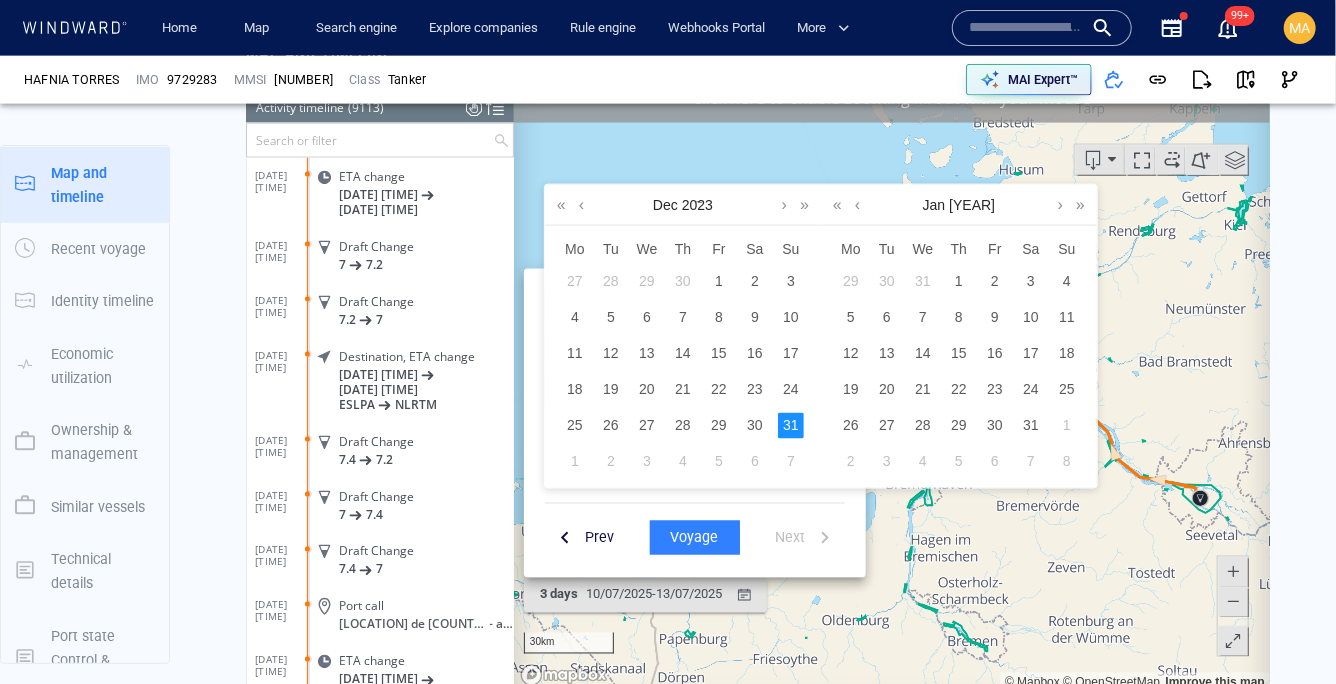 click on "31" at bounding box center [790, 425] 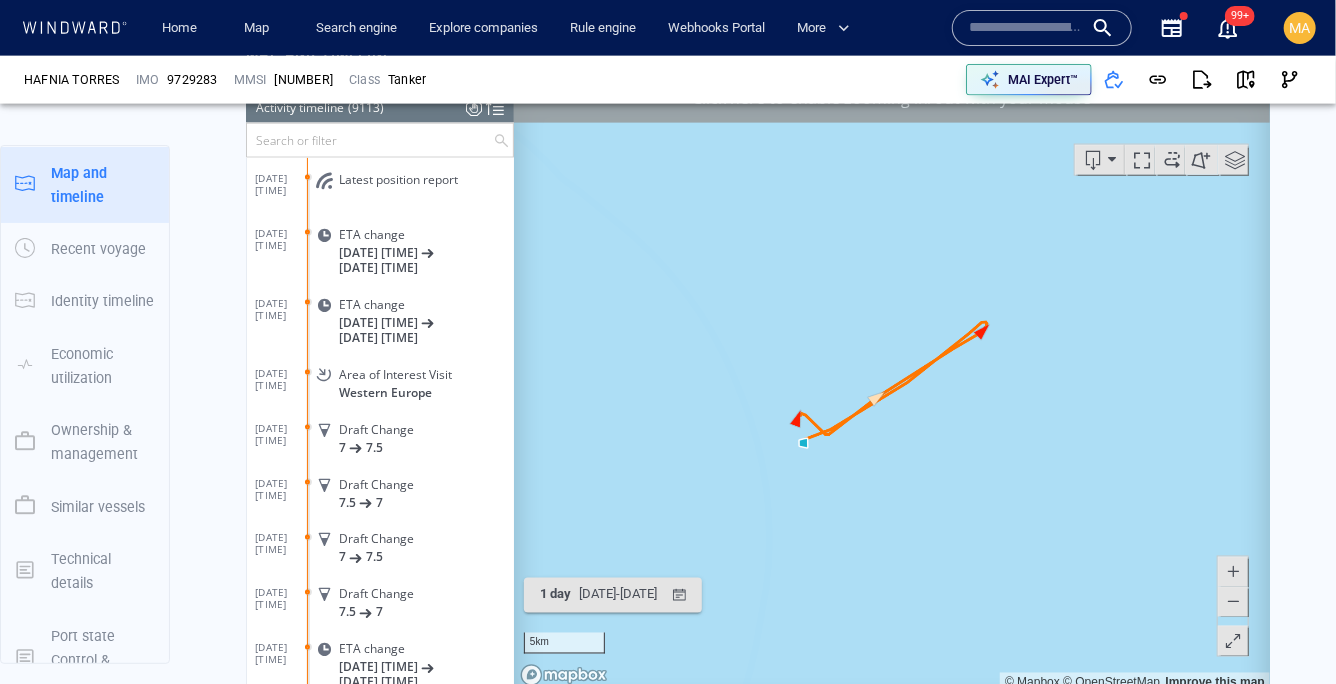 click at bounding box center [891, 382] 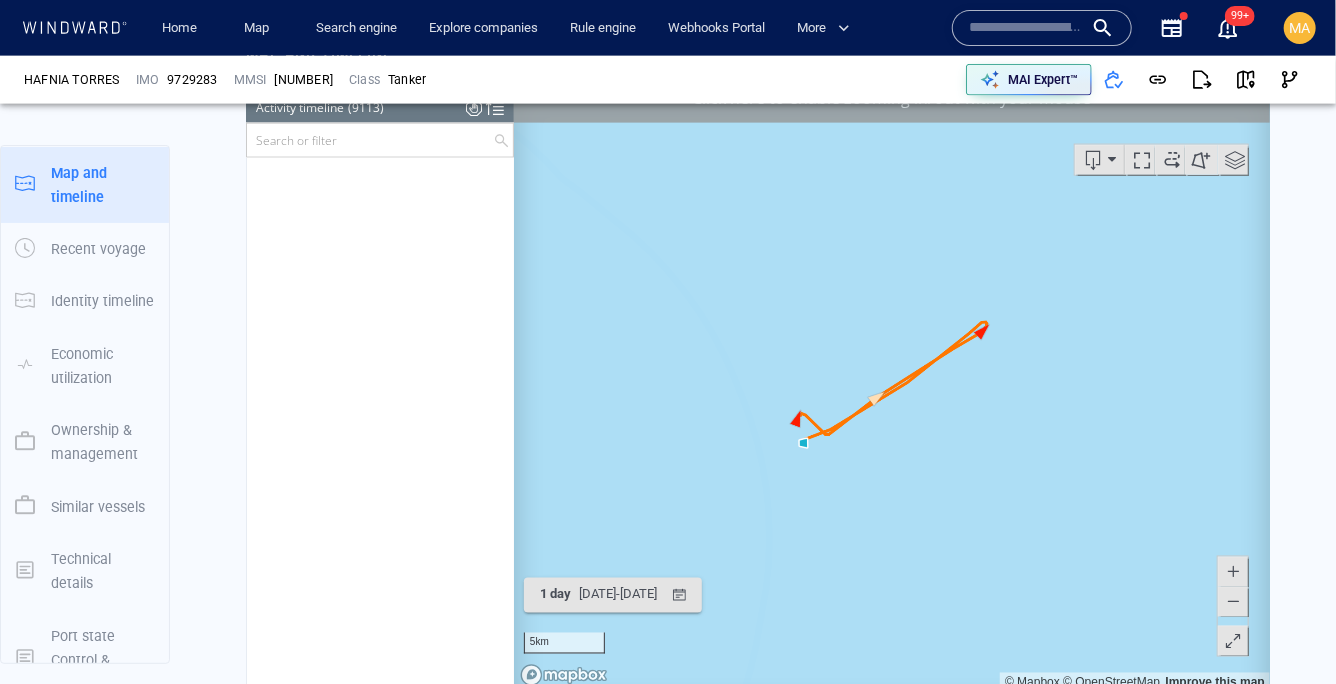 scroll, scrollTop: 60005, scrollLeft: 0, axis: vertical 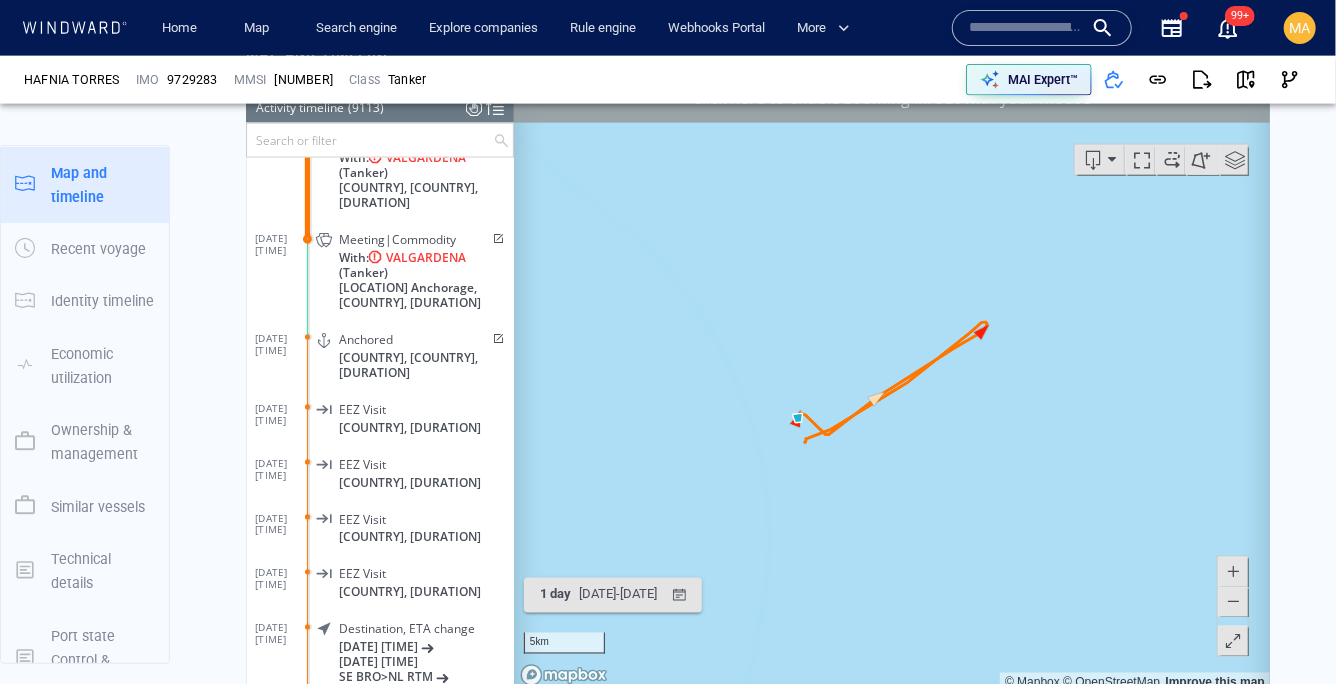 click on "Malta OPL Anchorage, Malta, an hour" 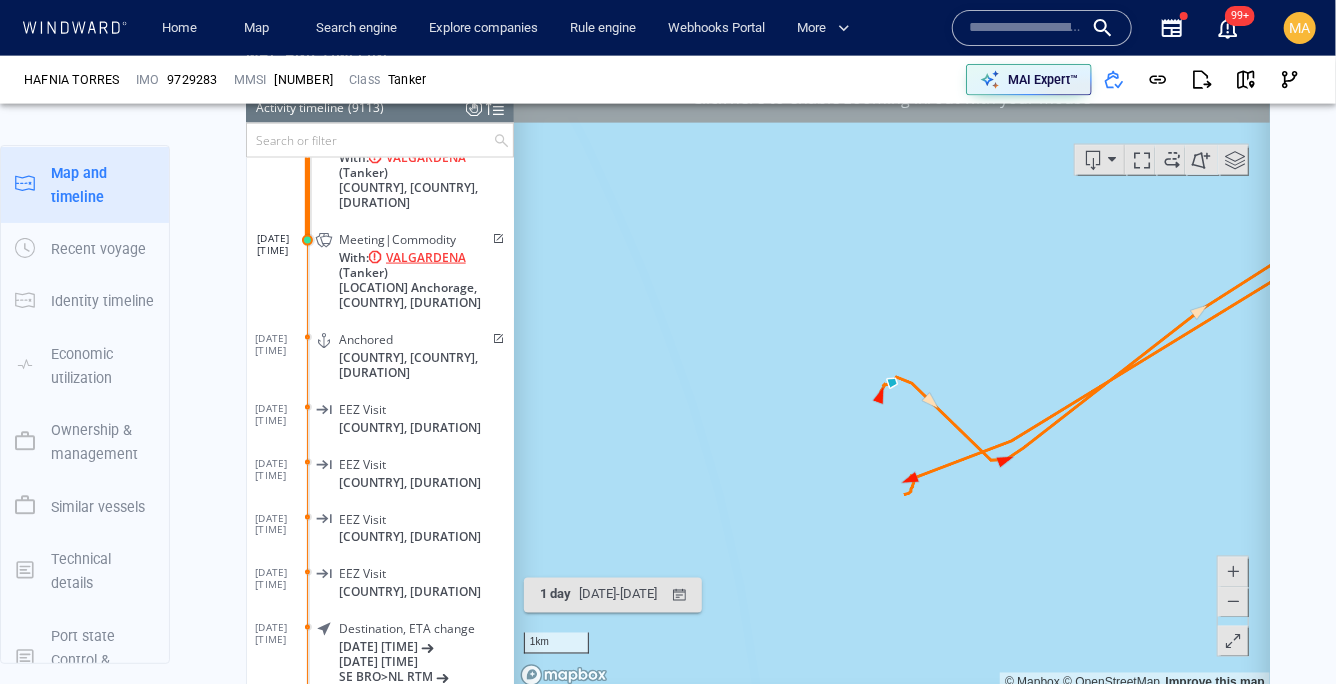 click on "VALGARDENA" 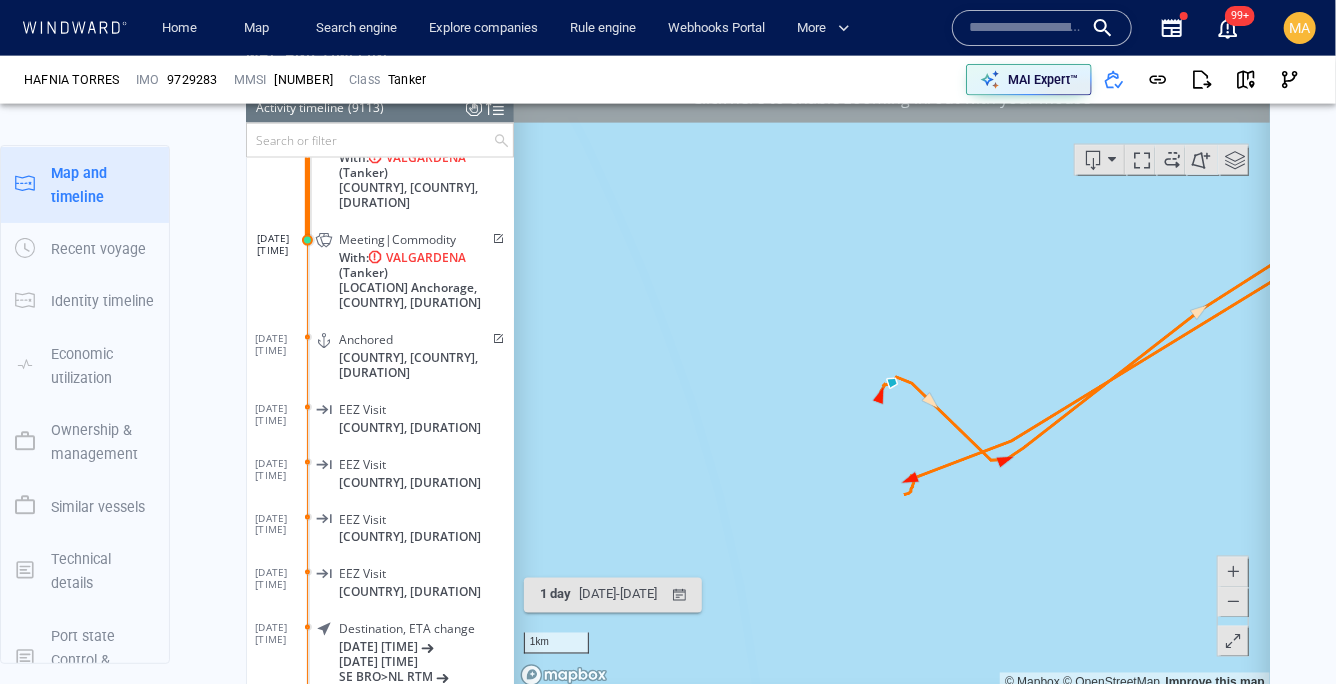 click on "Malta OPL Anchorage, Malta, an hour" 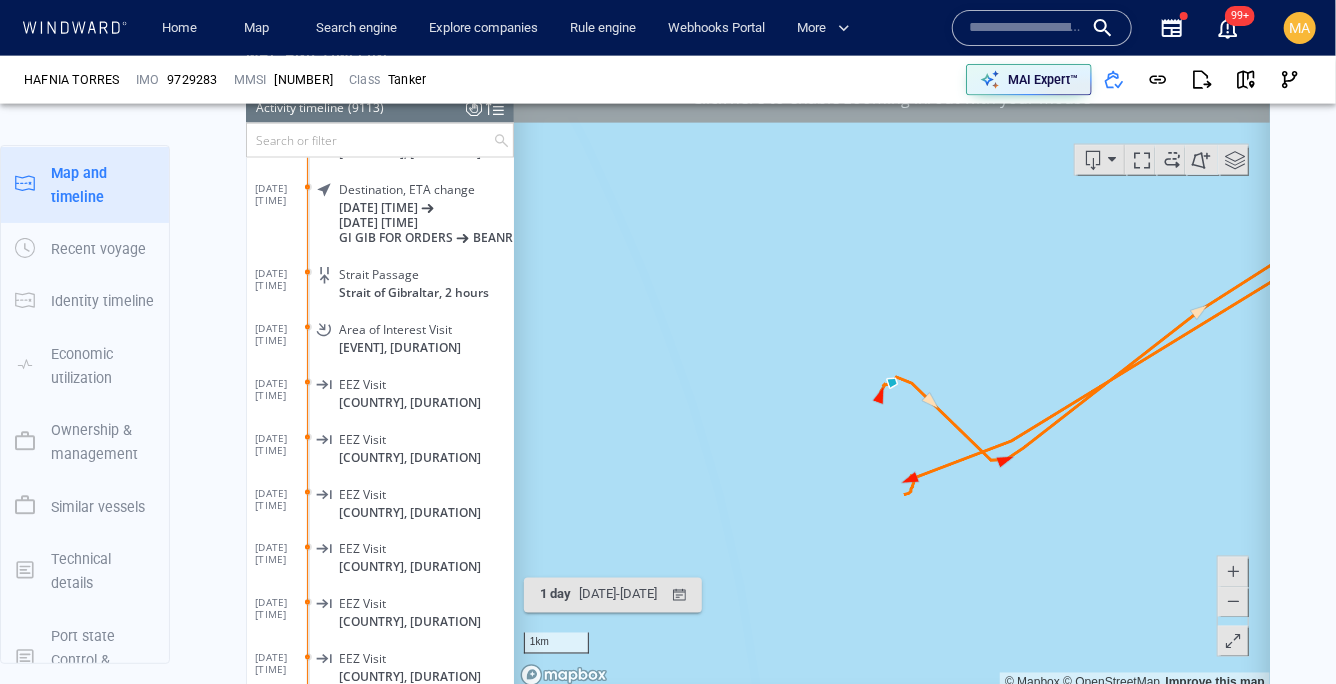 scroll, scrollTop: 59211, scrollLeft: 0, axis: vertical 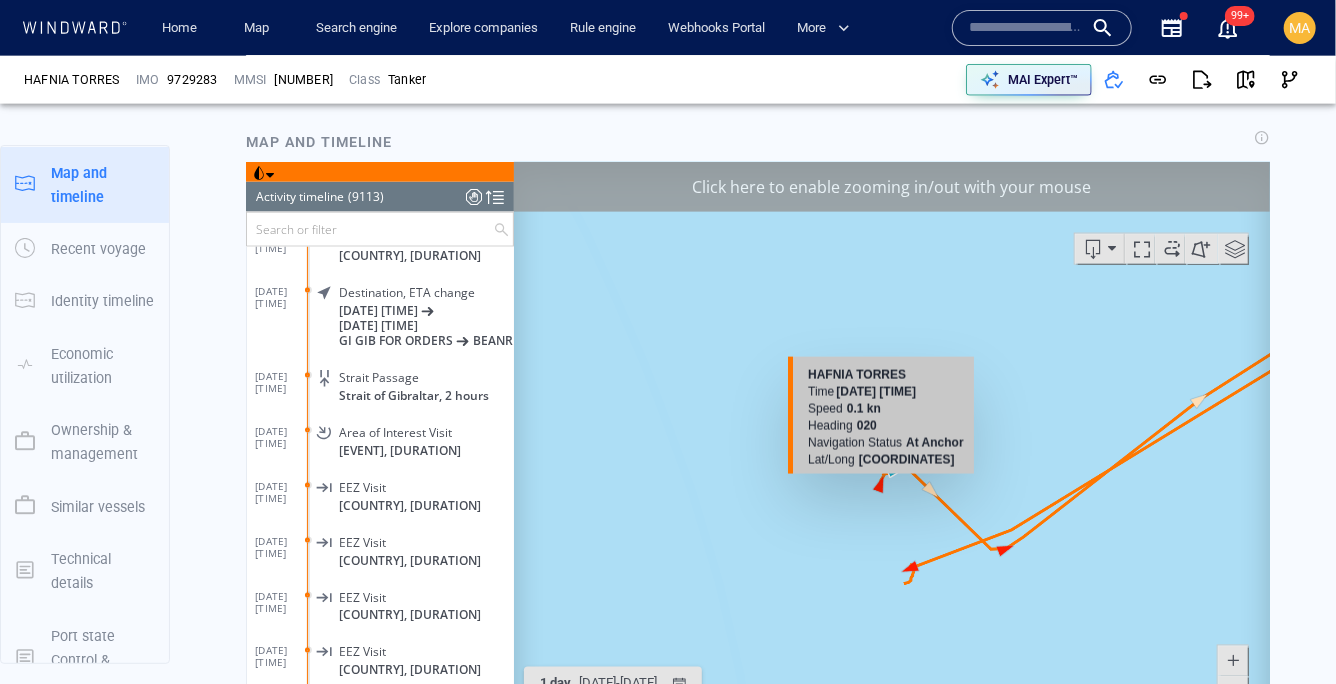 click at bounding box center [891, 471] 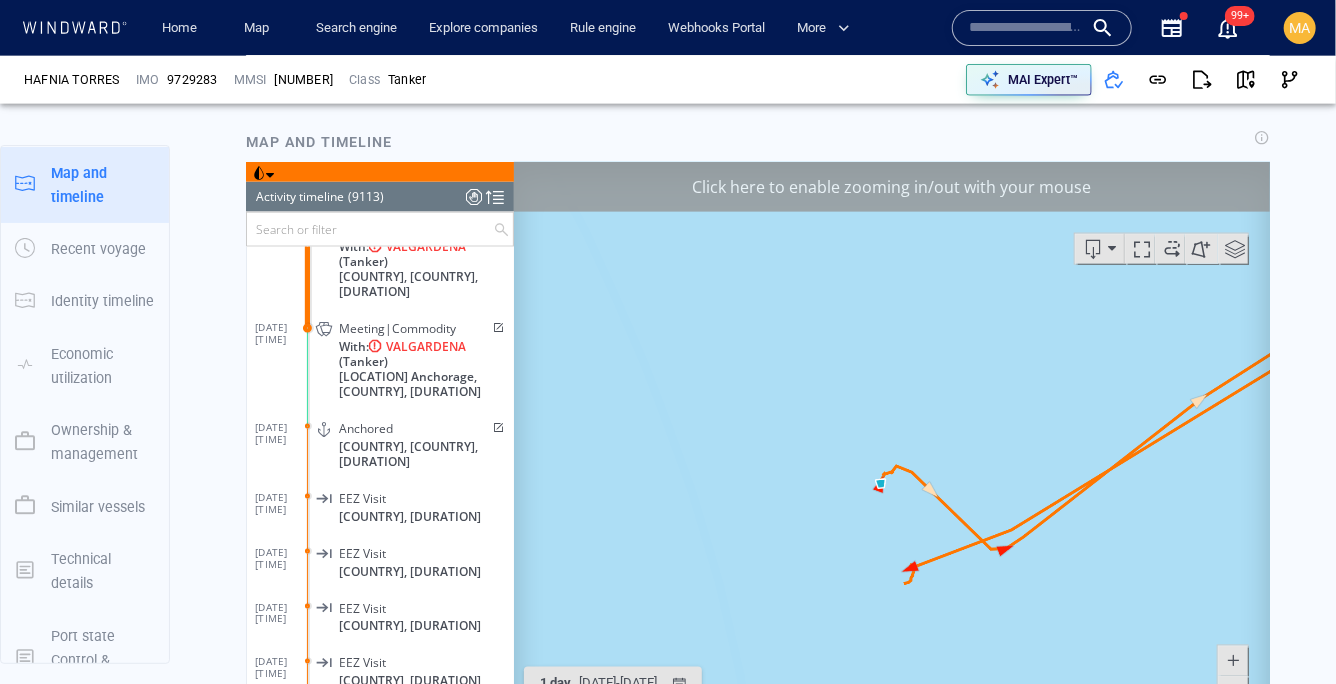 scroll, scrollTop: 433, scrollLeft: 0, axis: vertical 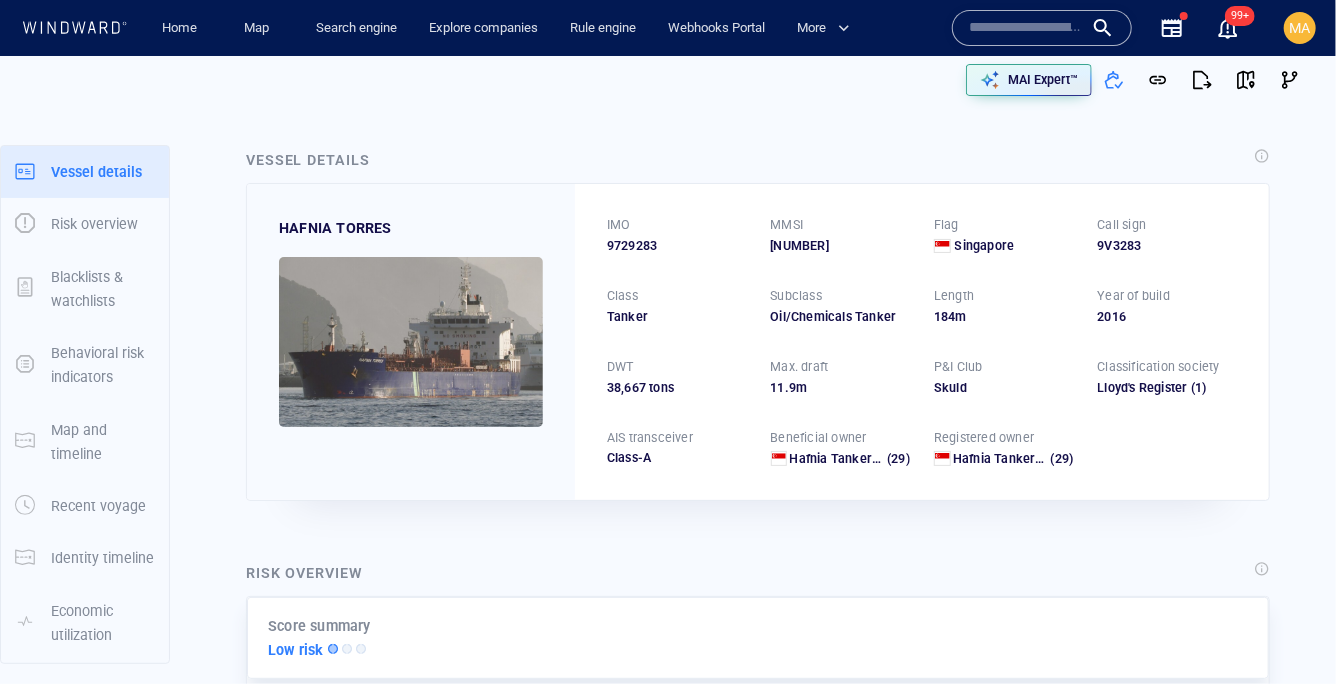 click on "9V3283" at bounding box center (1168, 246) 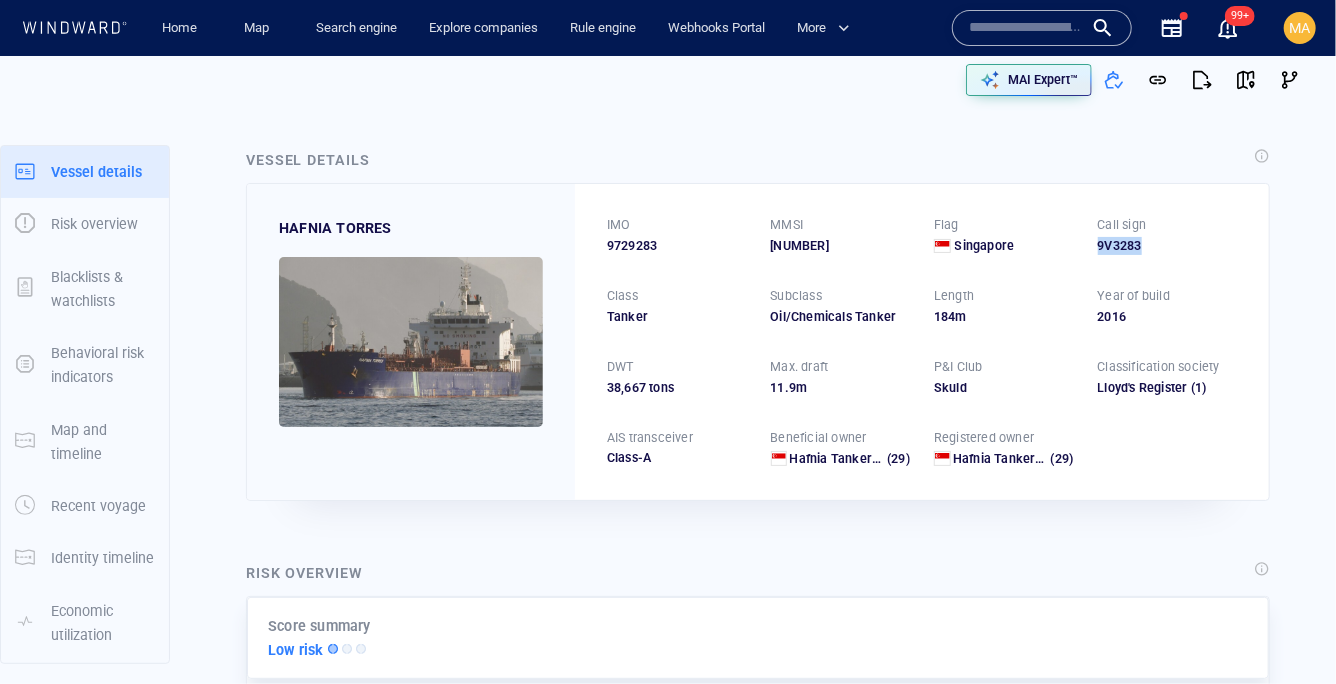 click on "9V3283" at bounding box center (1168, 246) 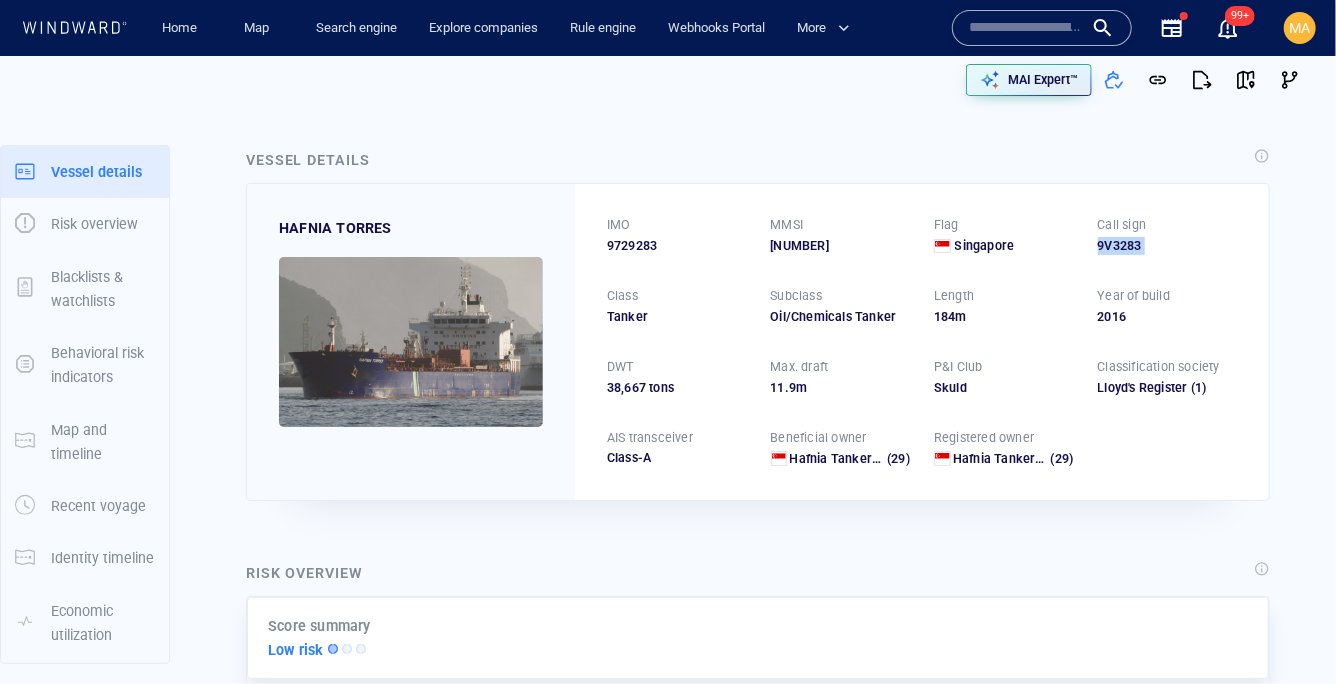click on "9V3283" at bounding box center [1168, 246] 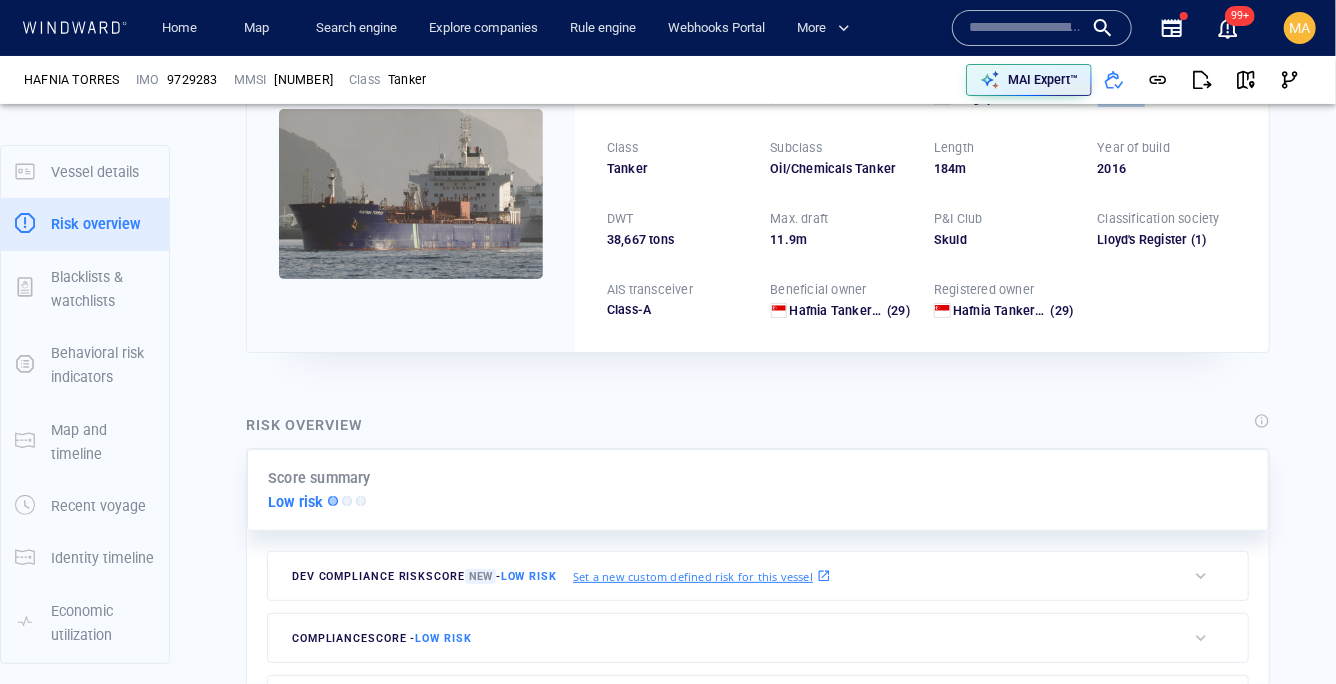 scroll, scrollTop: 164, scrollLeft: 0, axis: vertical 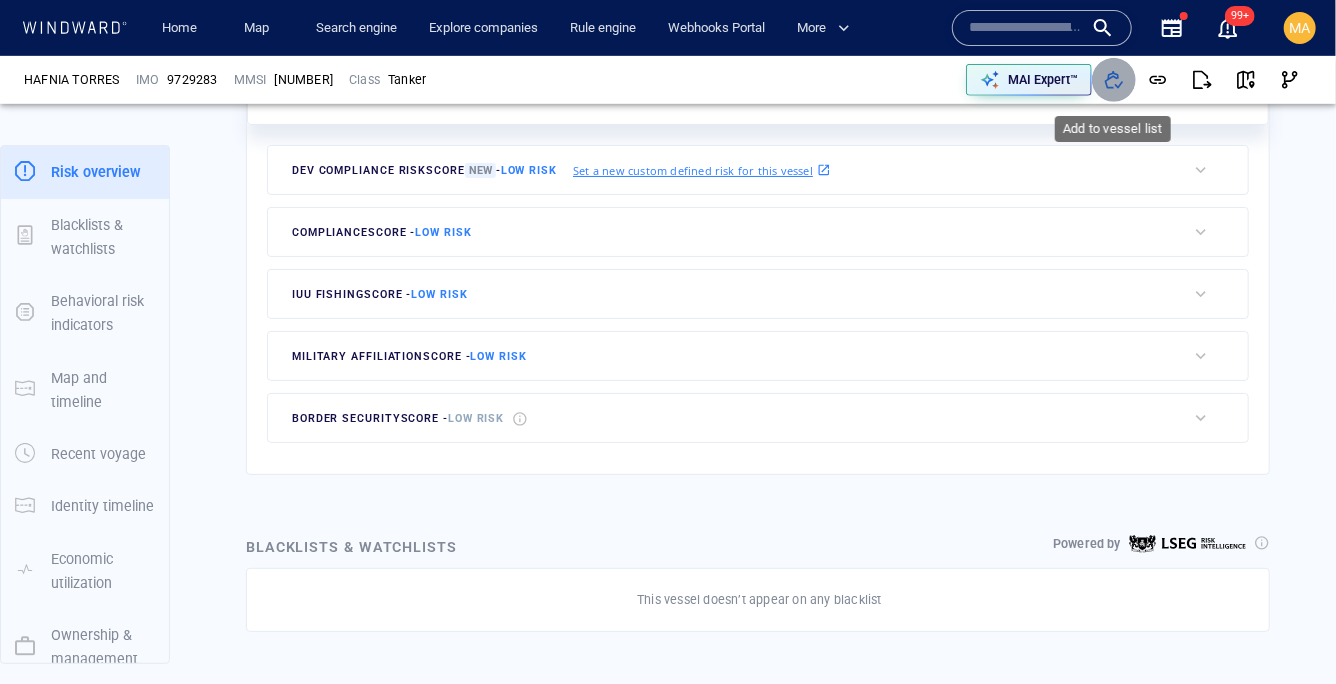 click at bounding box center [1114, 80] 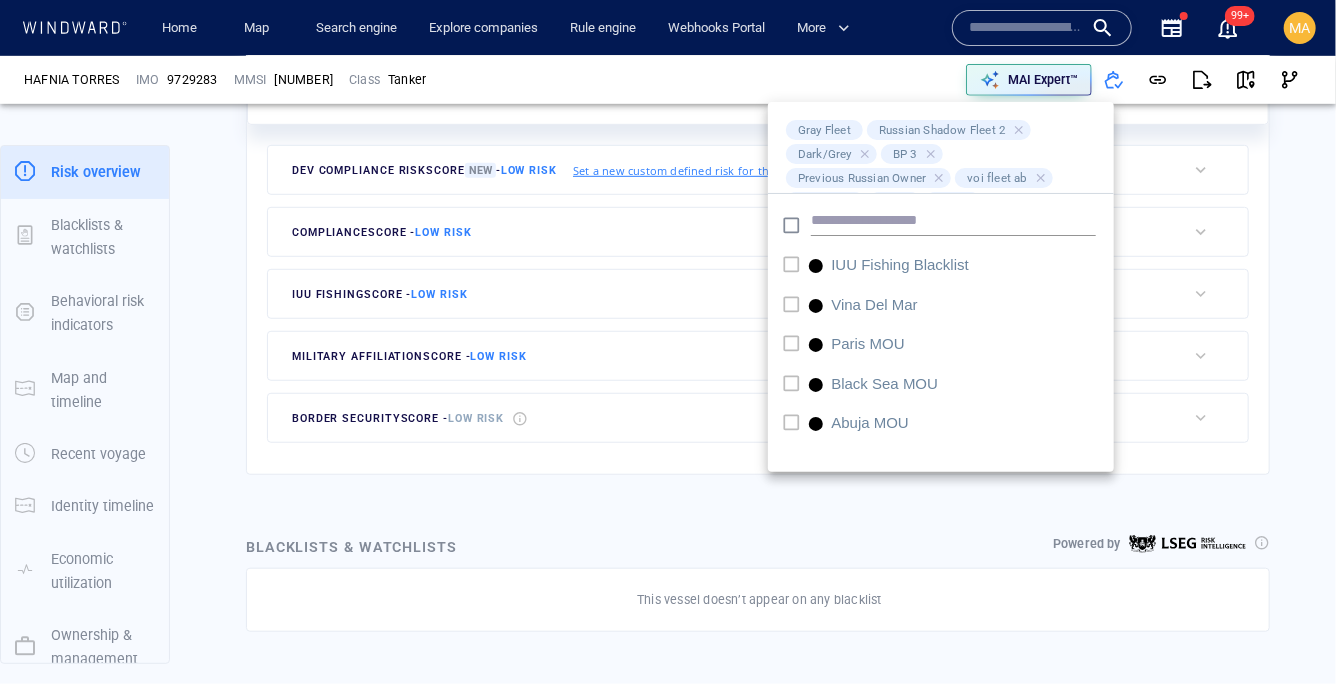 click at bounding box center [668, 342] 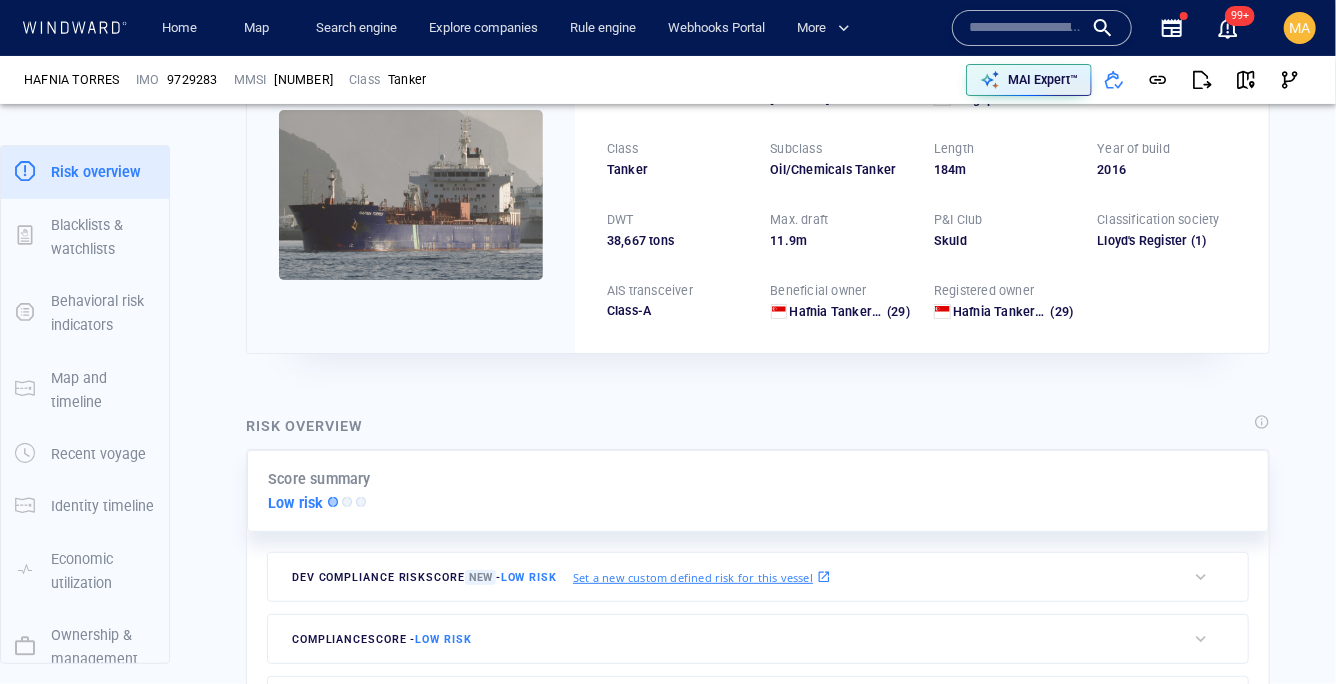 scroll, scrollTop: 0, scrollLeft: 0, axis: both 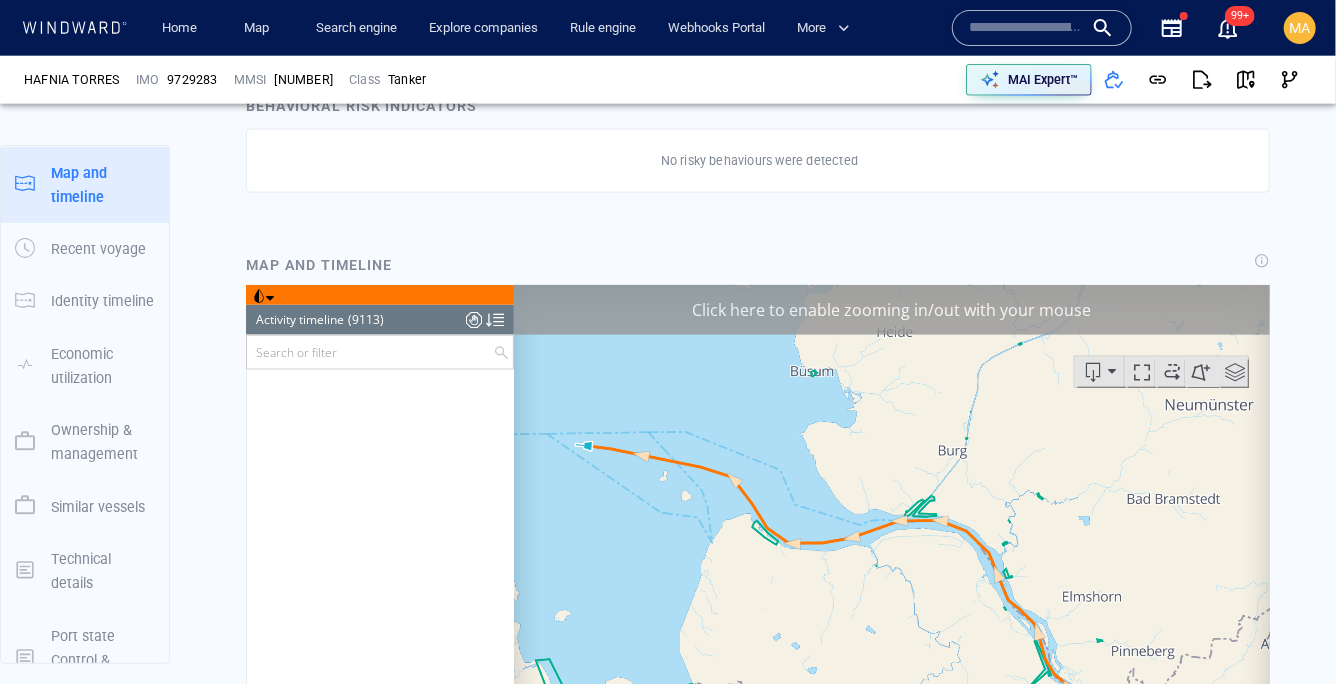 click at bounding box center [494, 319] 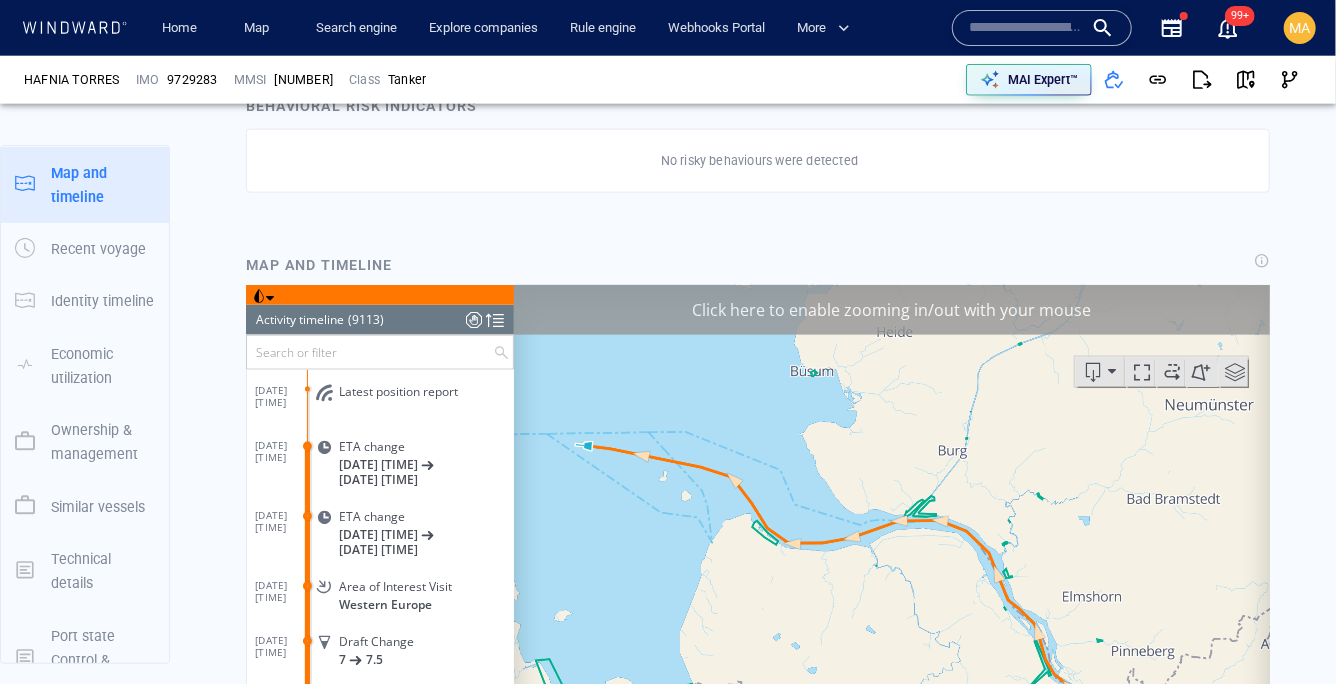 click at bounding box center (369, 351) 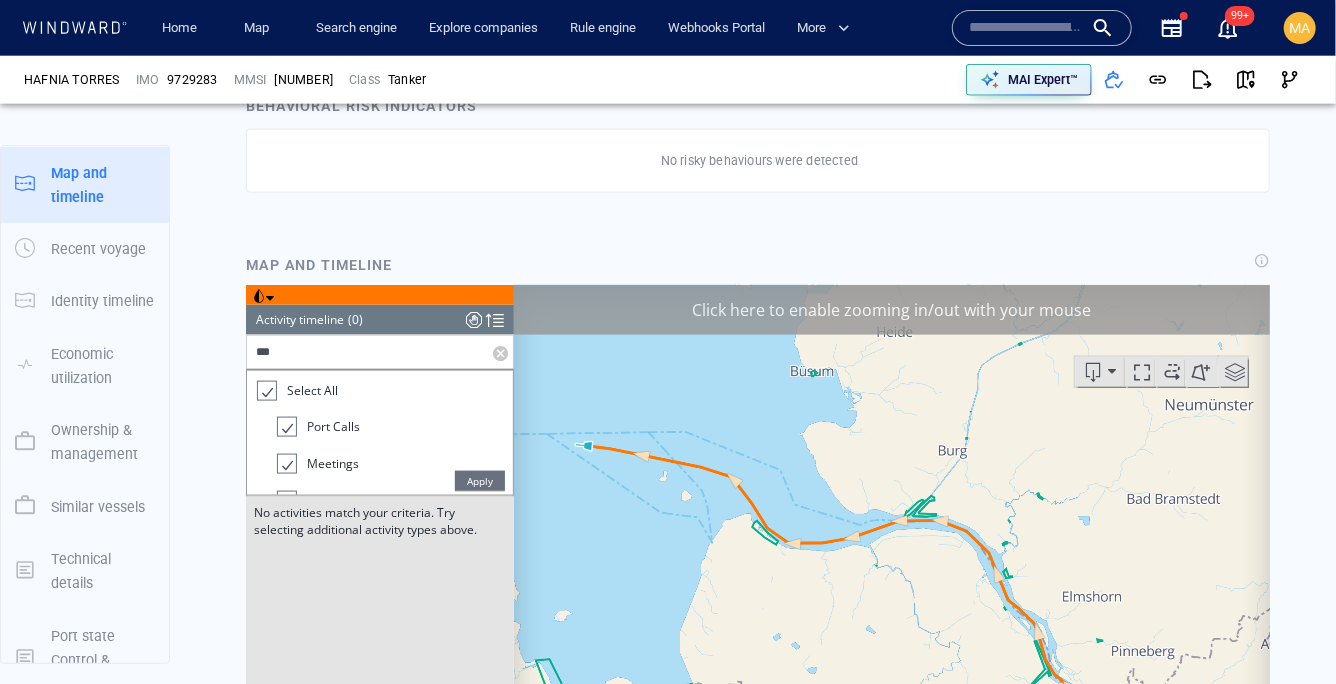 type on "***" 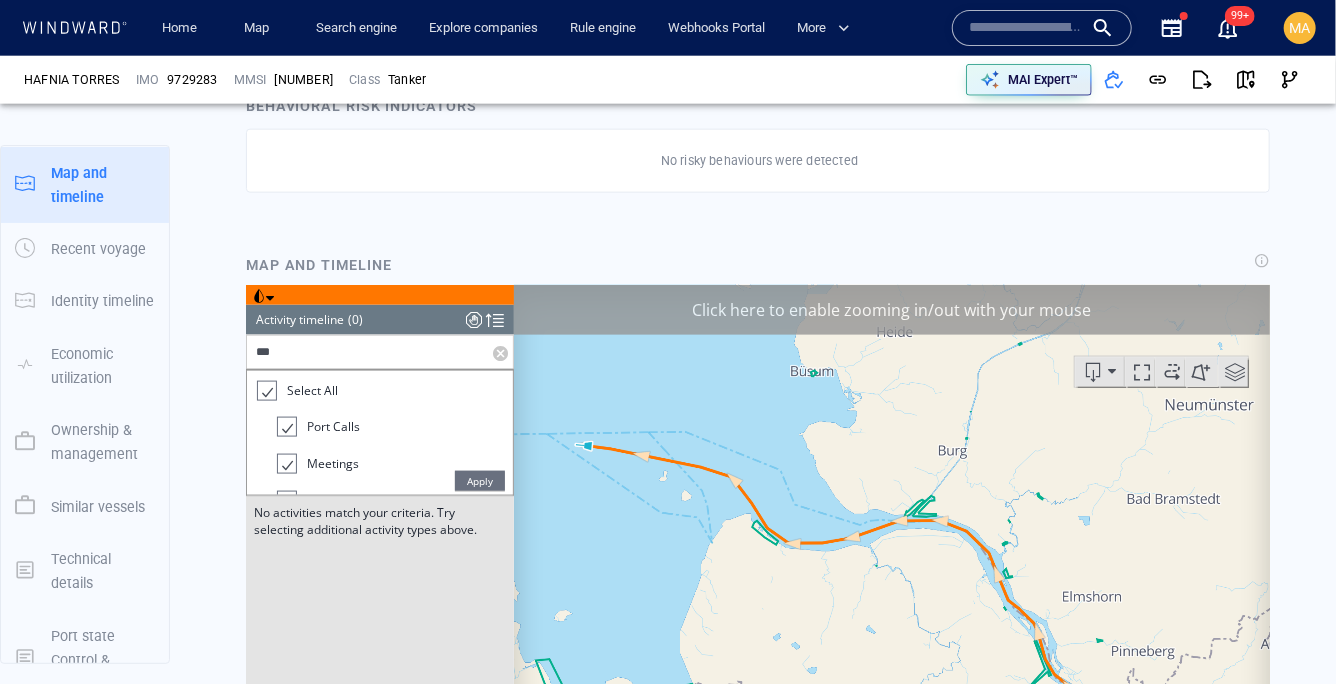 click on "Map and timeline" at bounding box center (758, 579) 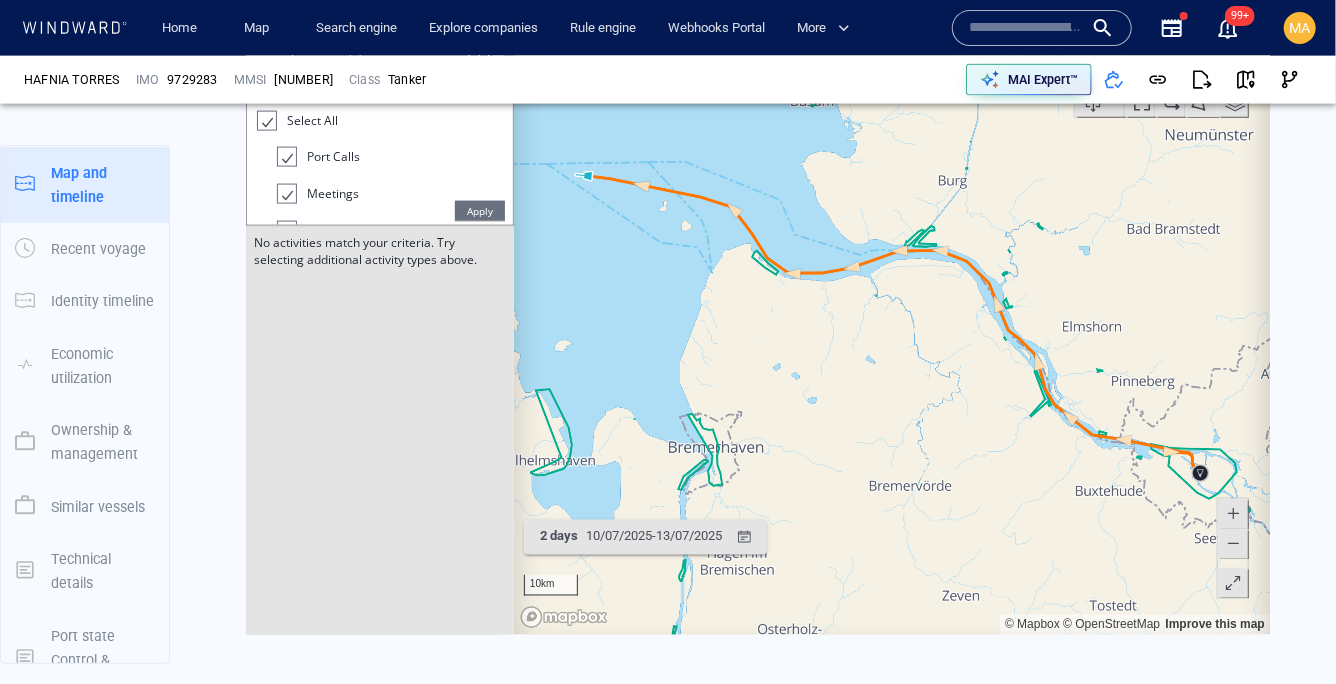 click on "Apply" at bounding box center (479, 210) 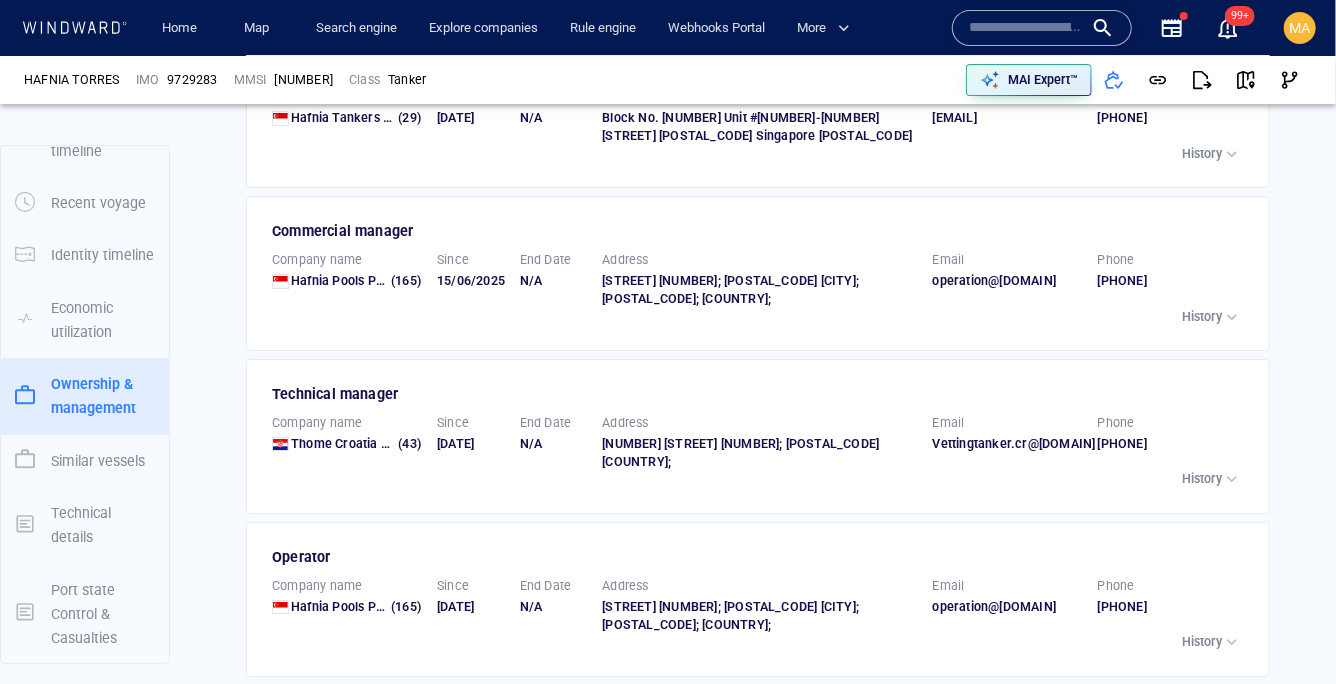 scroll, scrollTop: 2772, scrollLeft: 0, axis: vertical 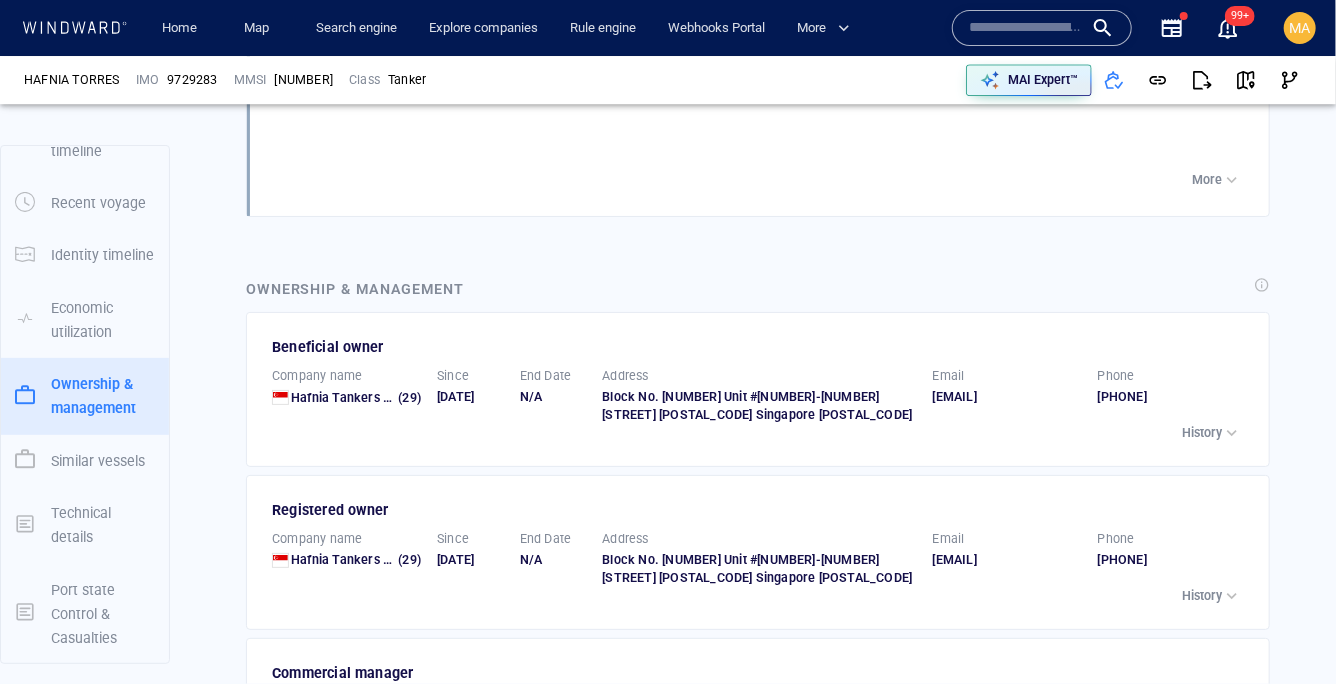 click on "9729283" at bounding box center (192, 80) 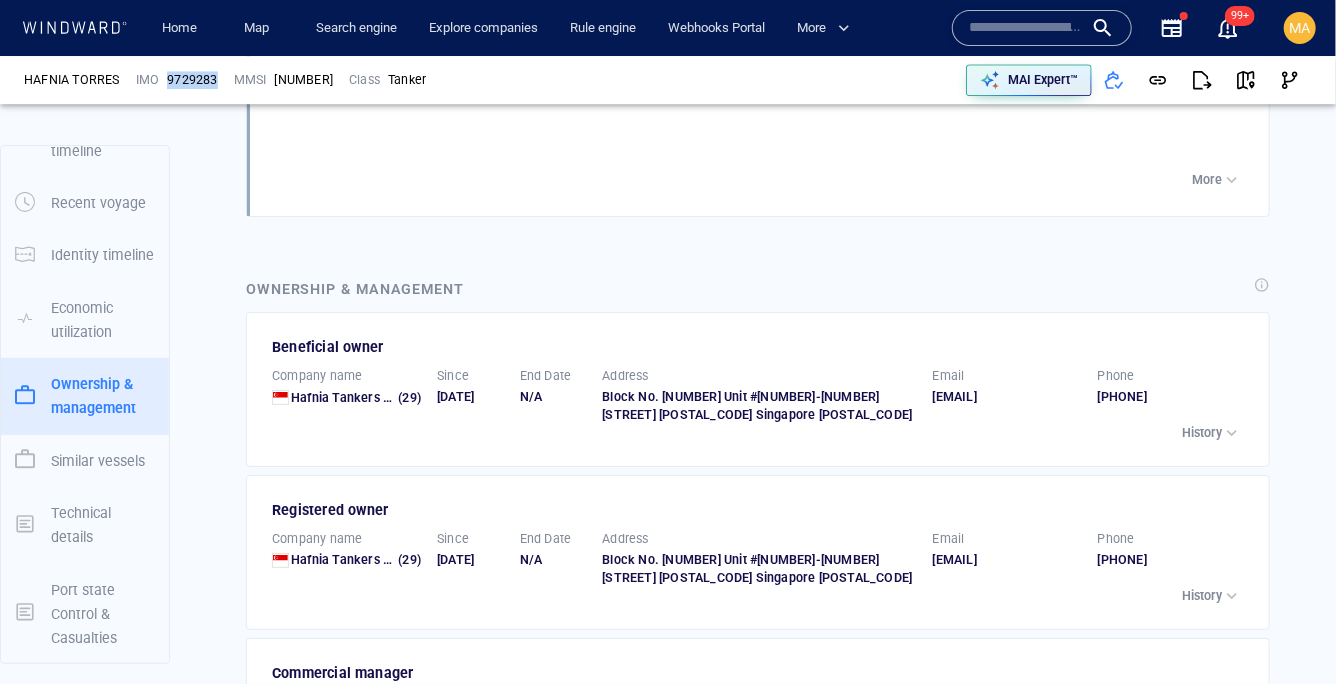 click on "9729283" at bounding box center (192, 80) 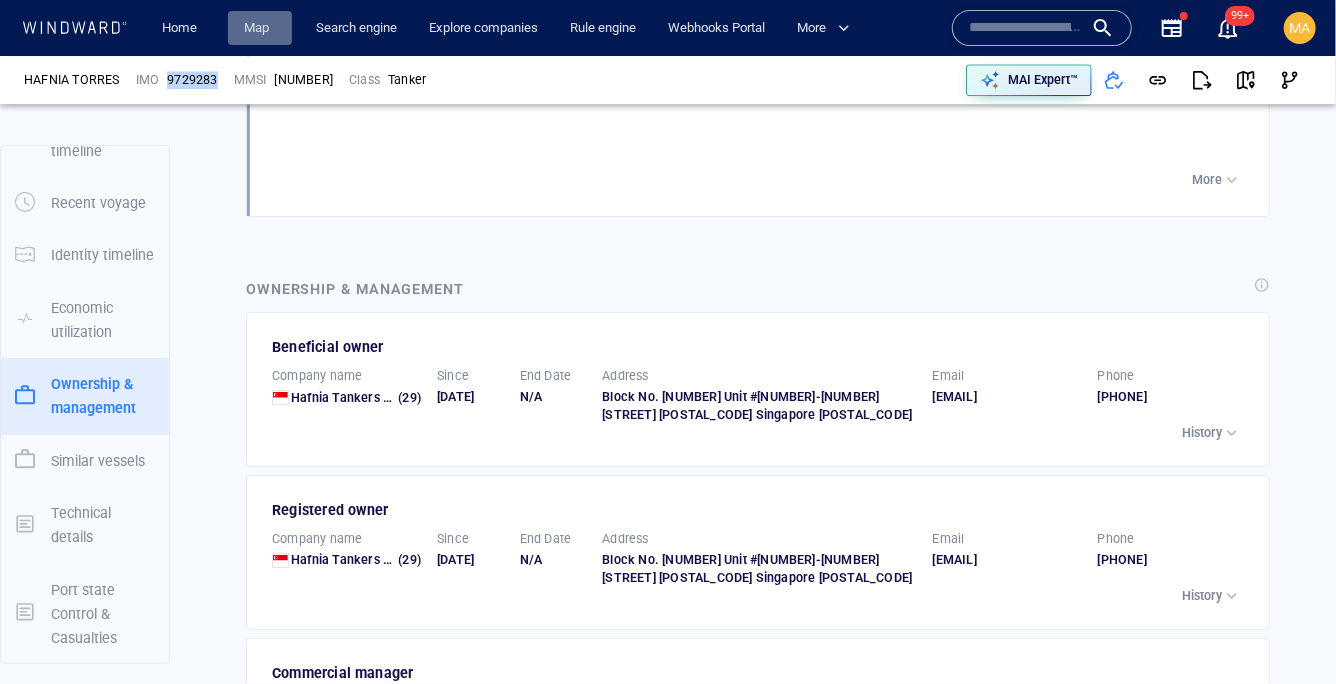 click on "Map" at bounding box center [260, 28] 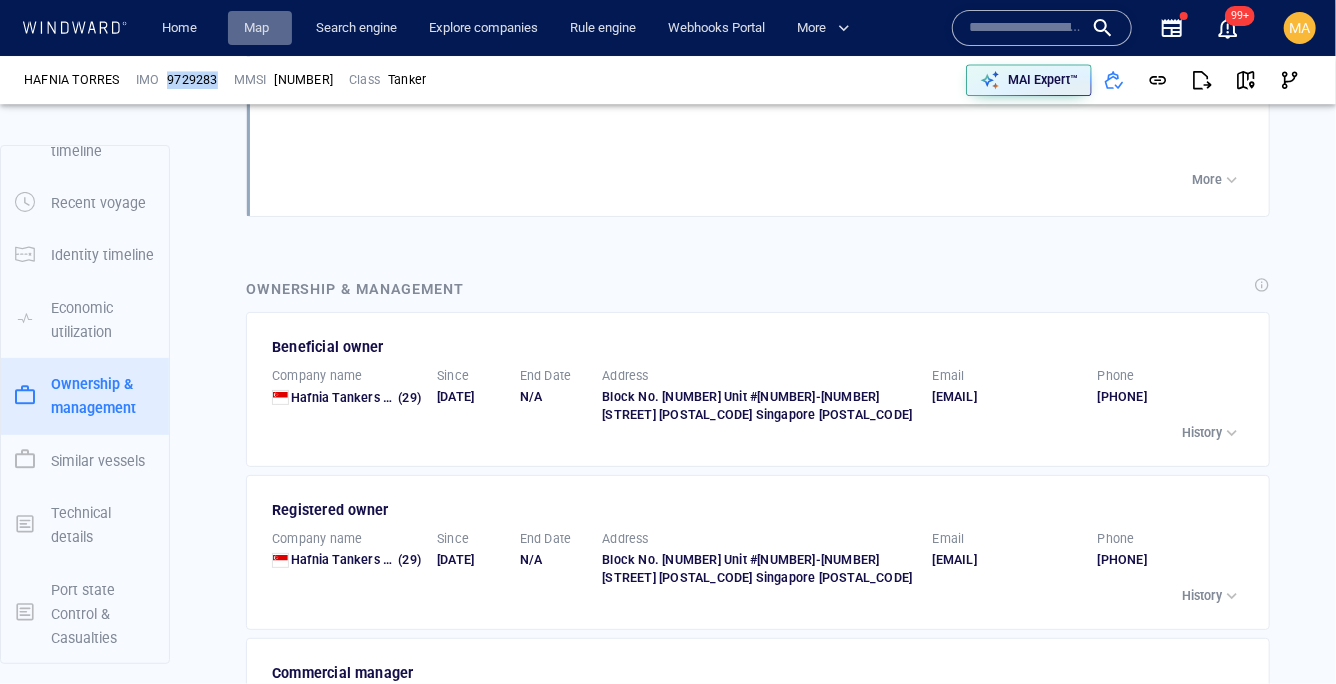 scroll, scrollTop: 0, scrollLeft: 0, axis: both 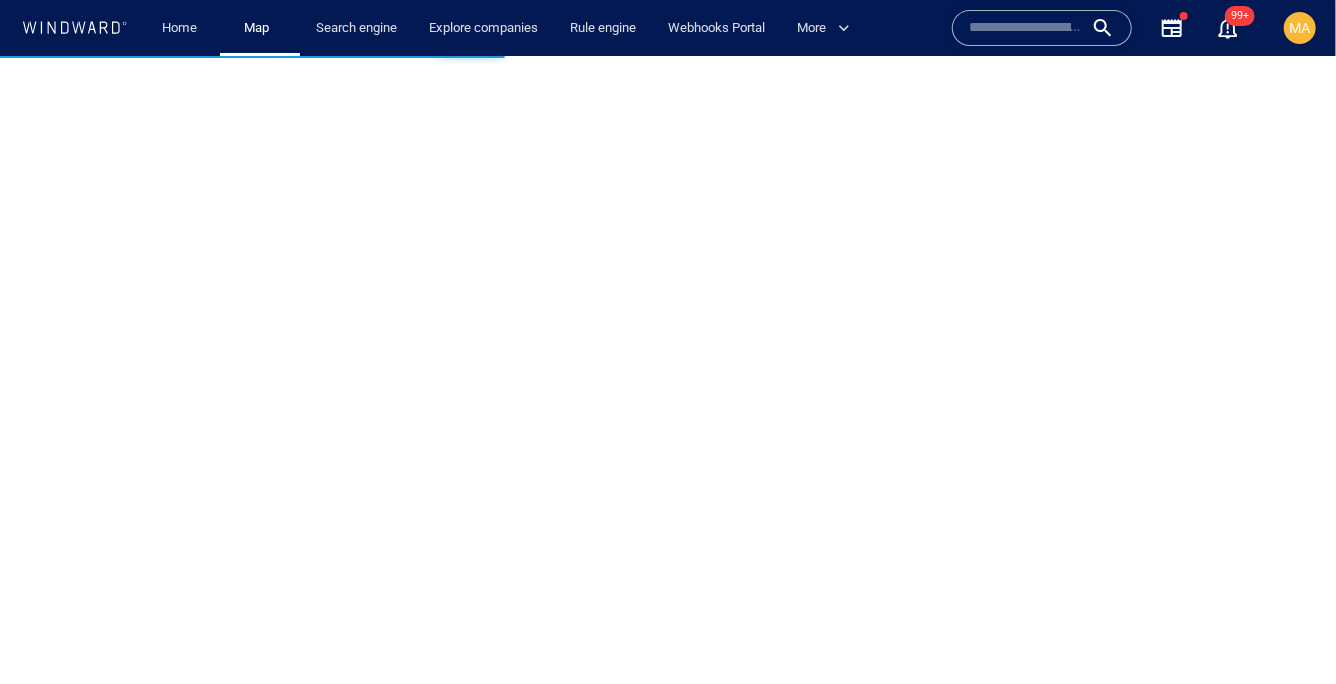 click at bounding box center (1026, 28) 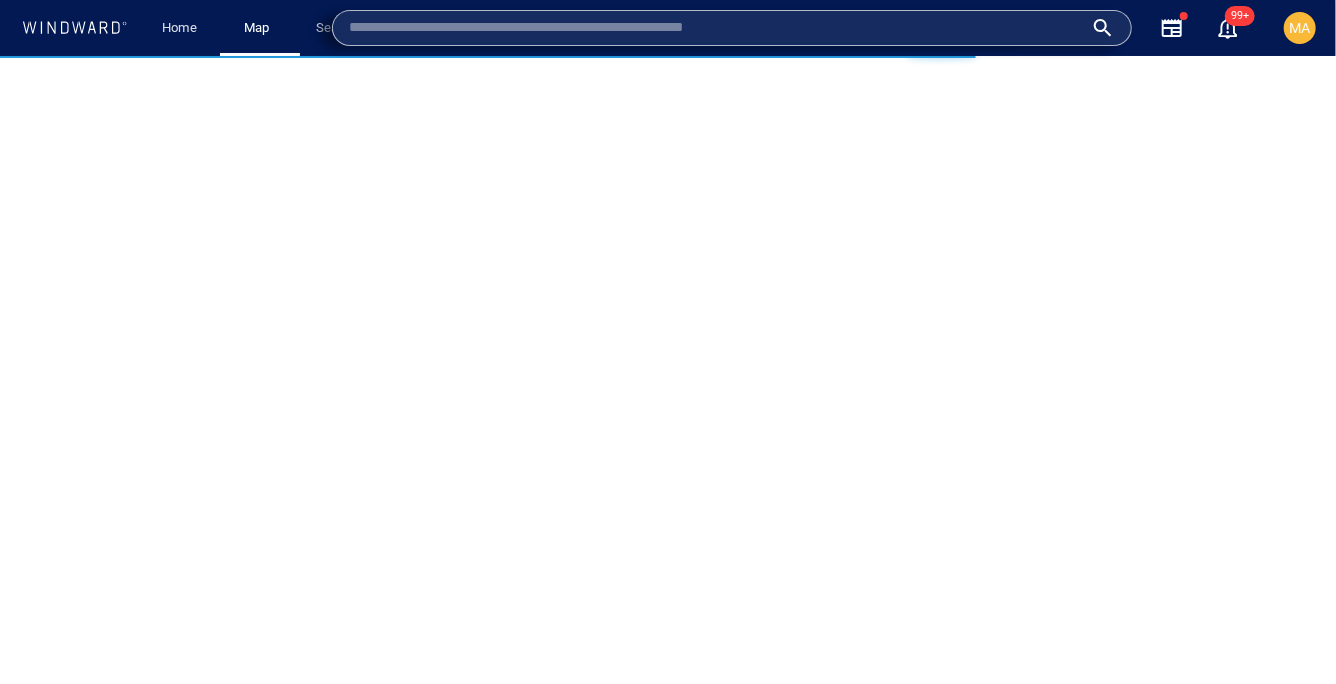 click at bounding box center (668, 369) 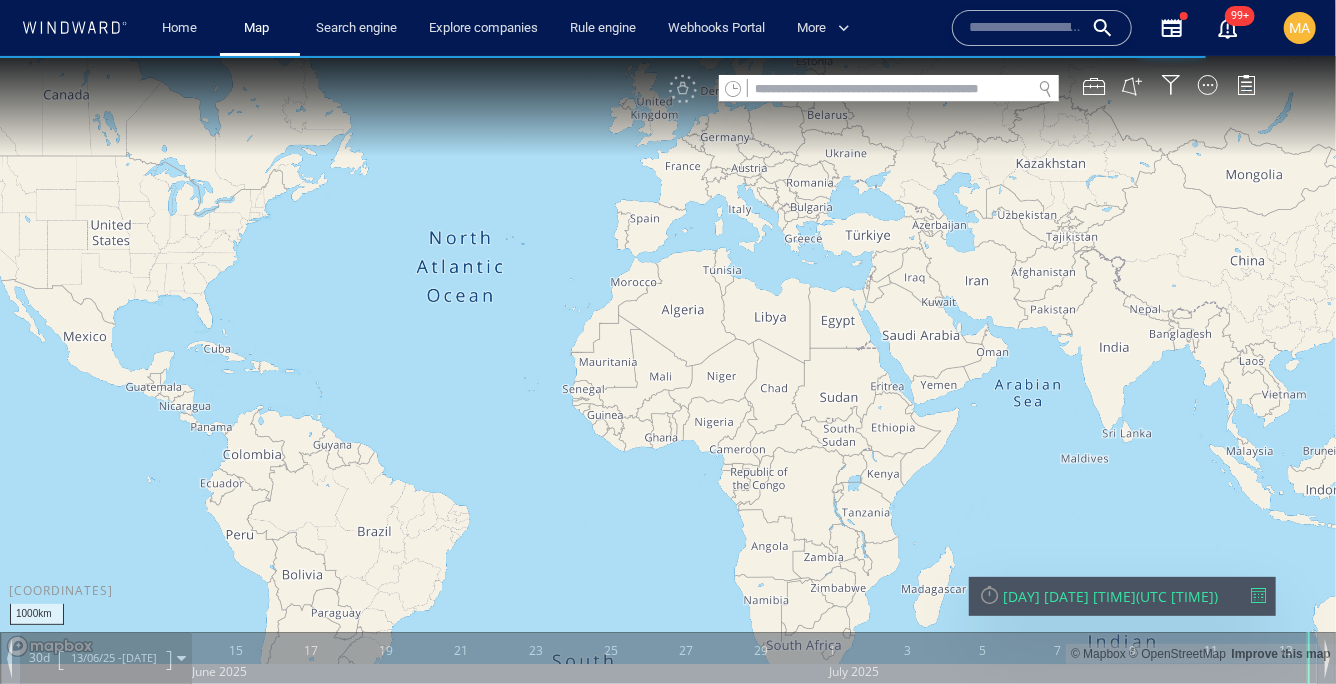 click 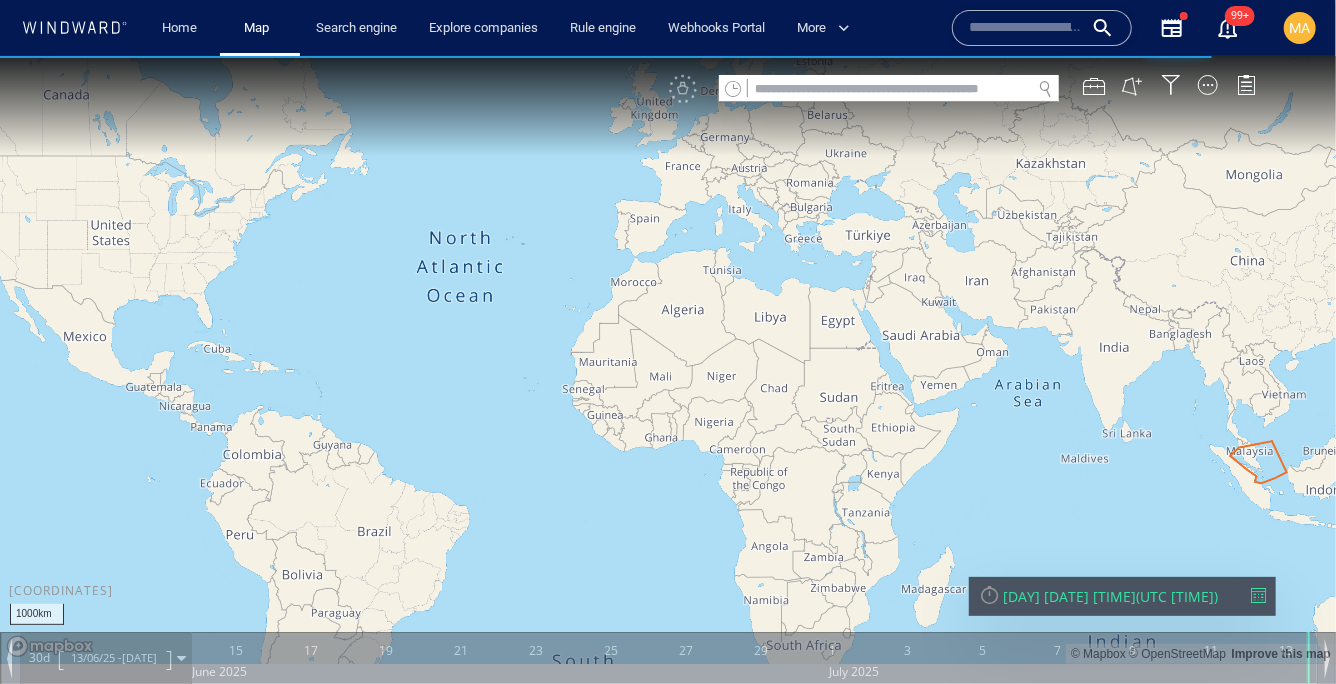 paste on "*******" 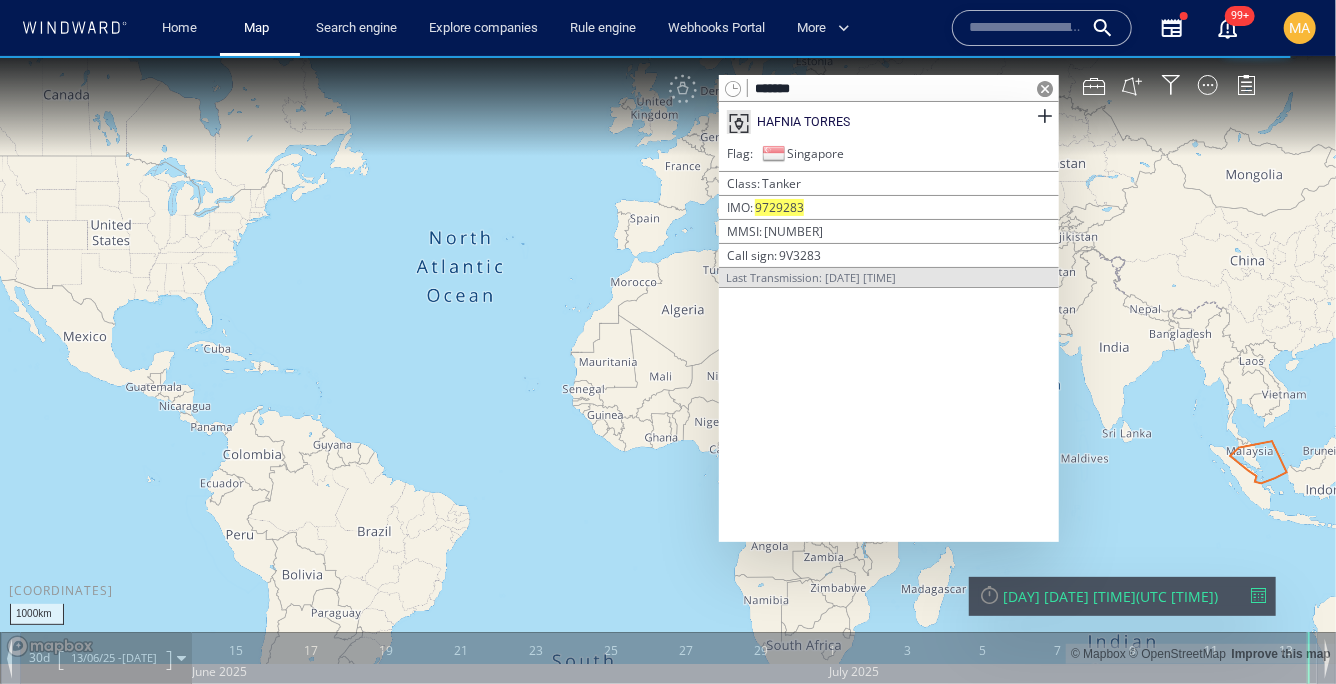 type on "*******" 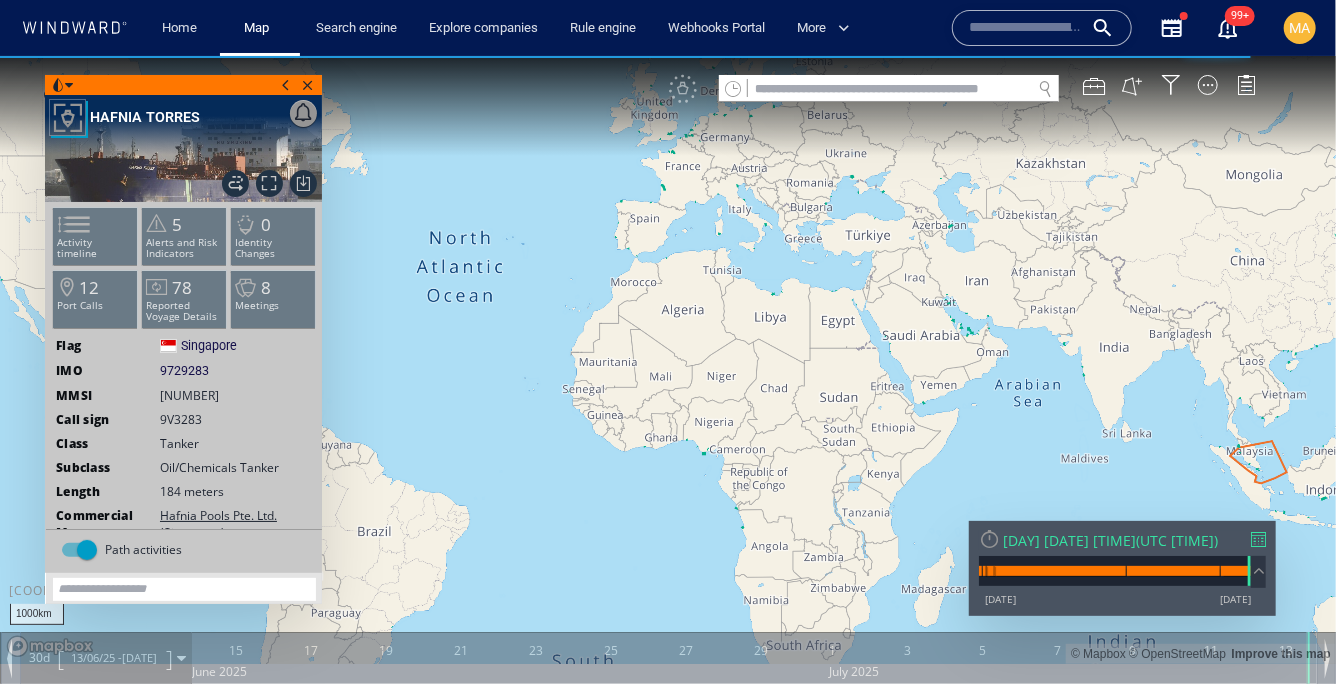 click at bounding box center (1258, 571) 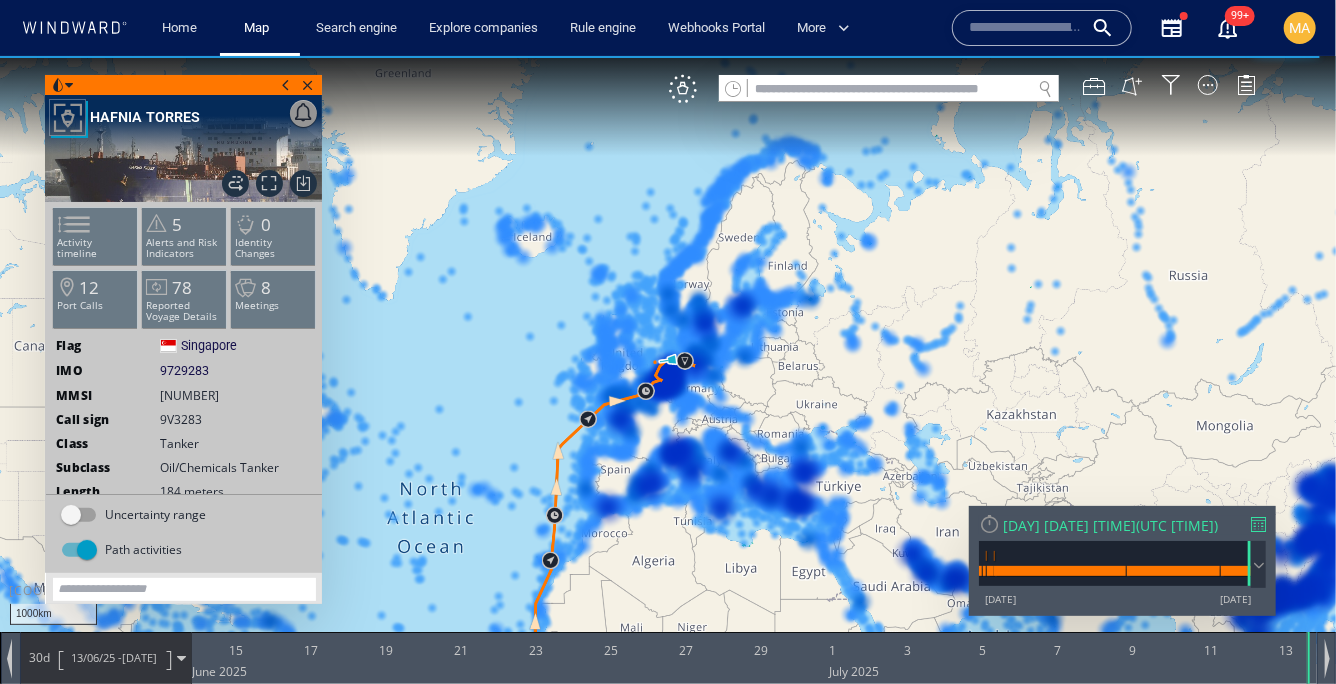 click at bounding box center (1258, 523) 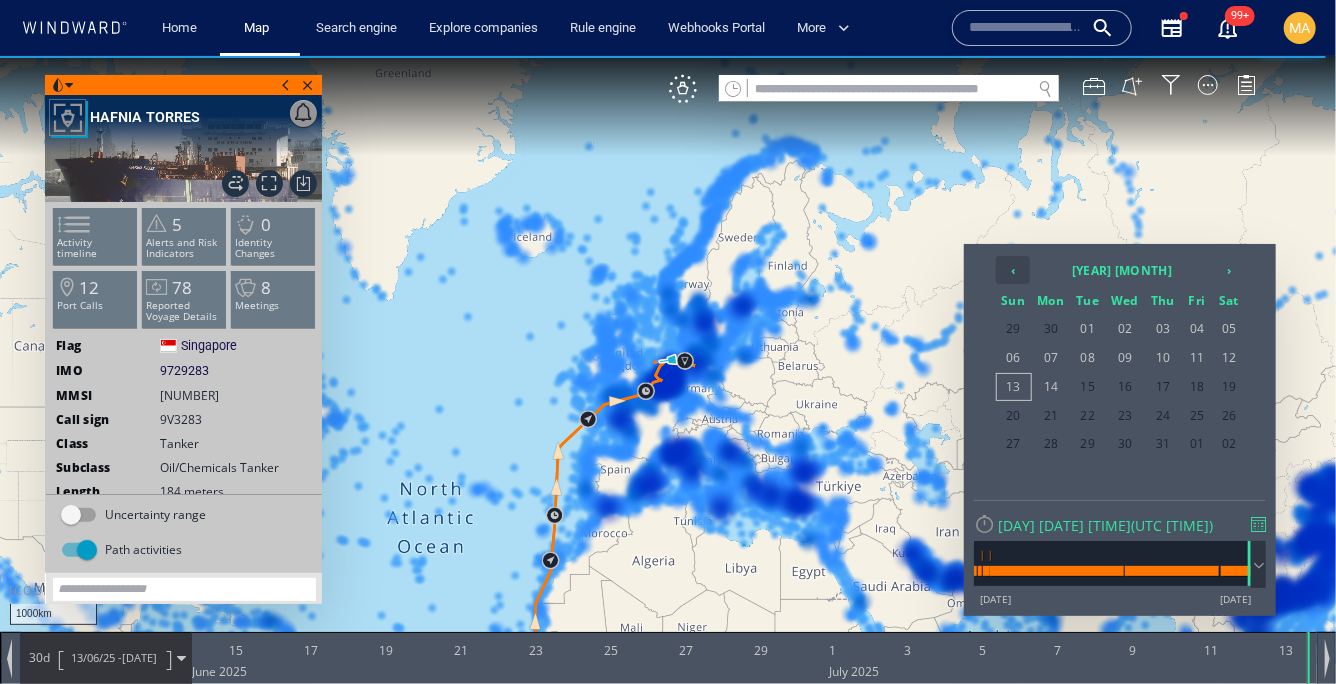 click on "‹" at bounding box center (1013, 269) 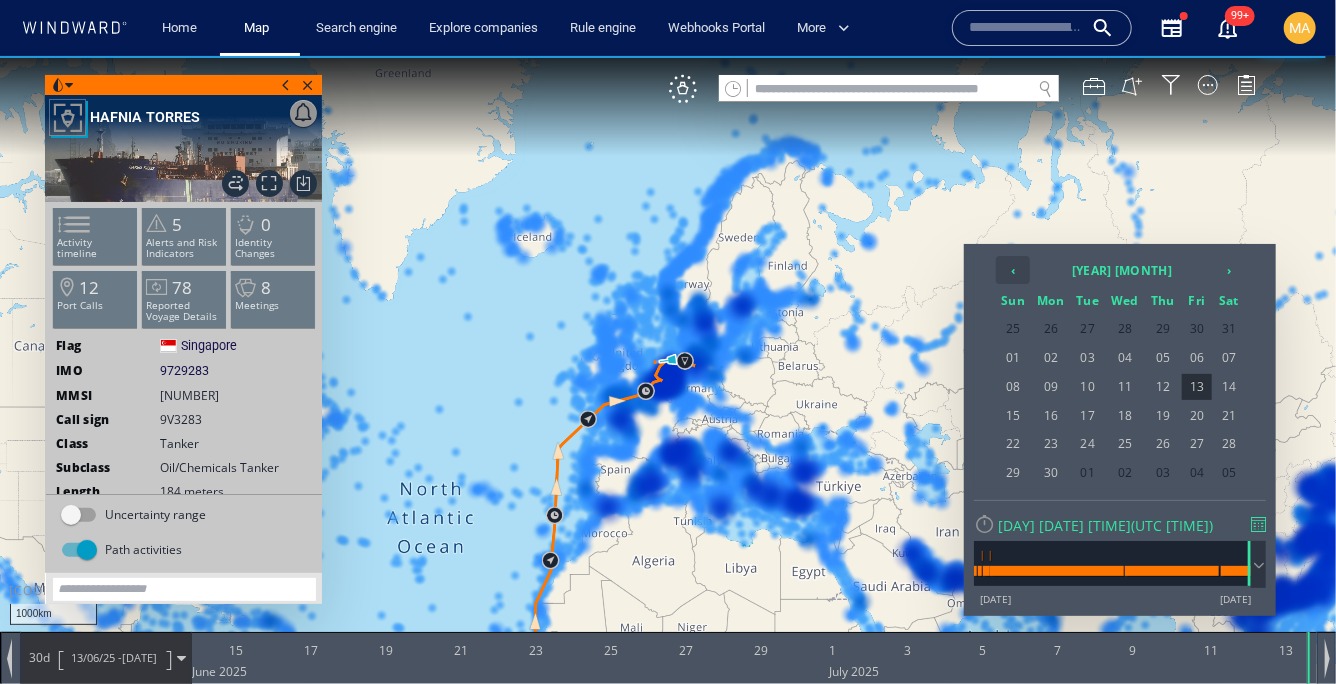 click on "‹" at bounding box center (1013, 269) 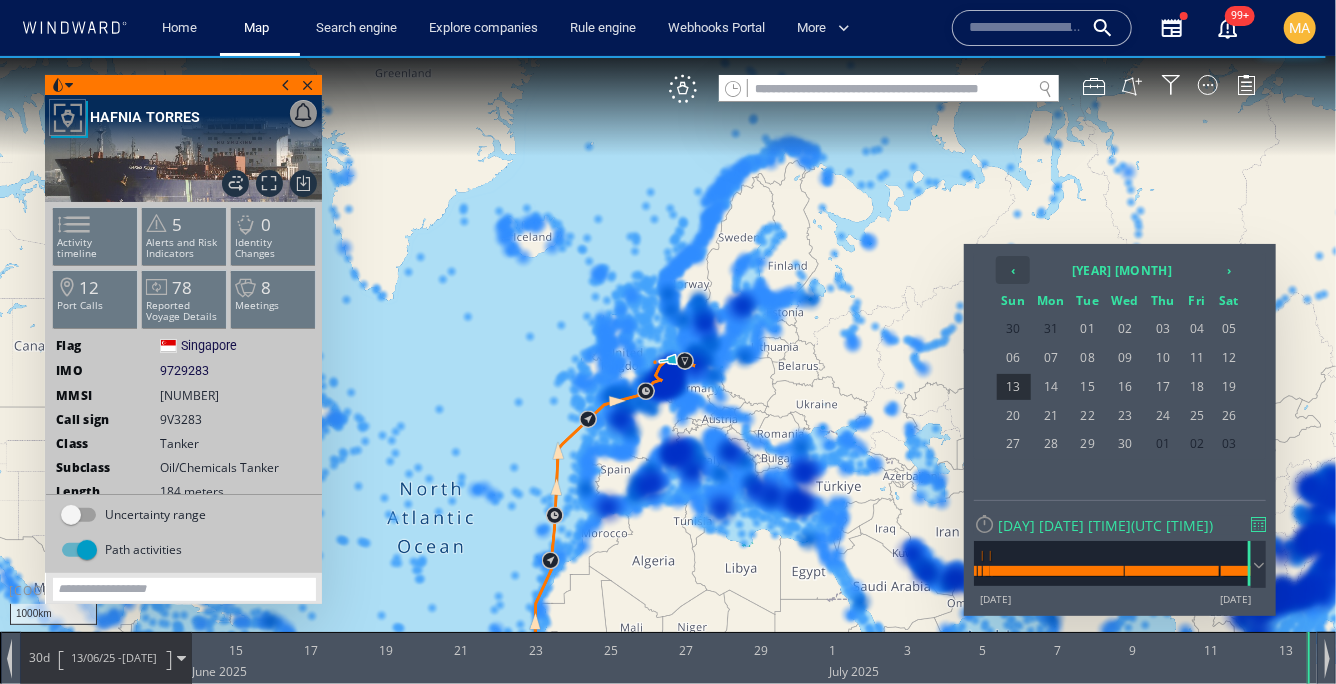 click on "‹" at bounding box center (1013, 269) 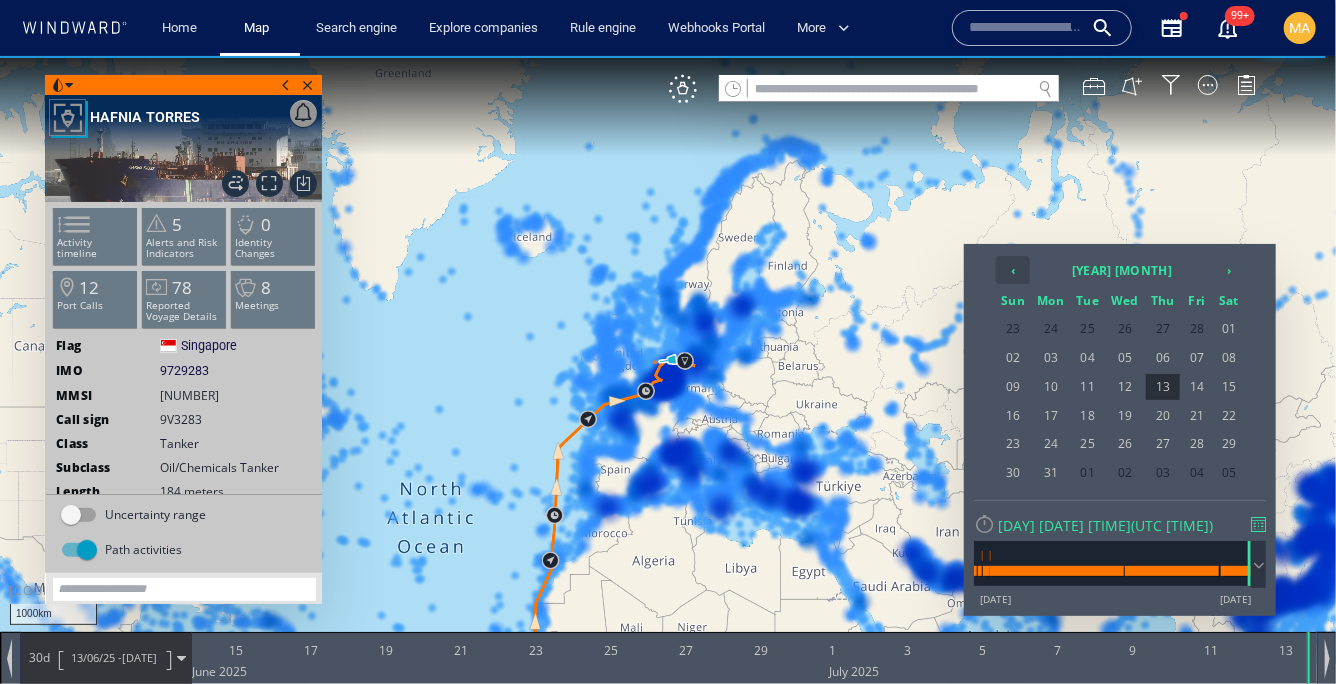 click on "‹" at bounding box center (1013, 269) 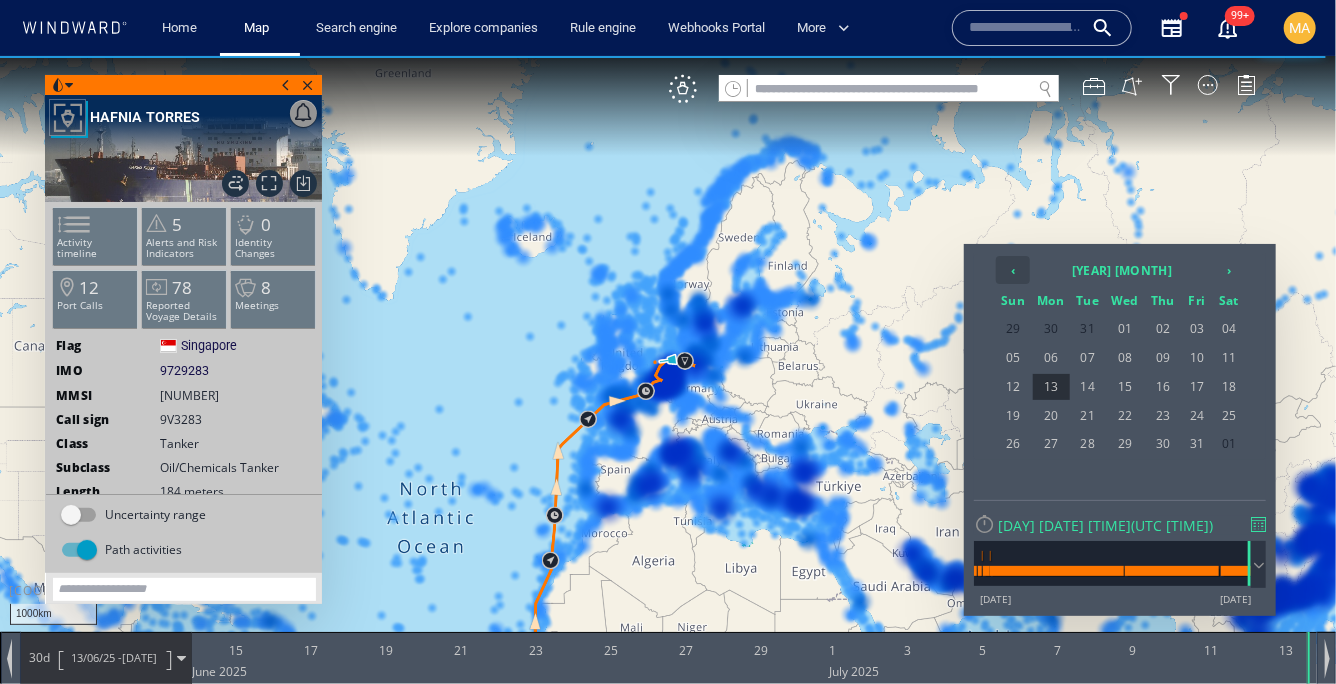 click on "‹" at bounding box center (1013, 269) 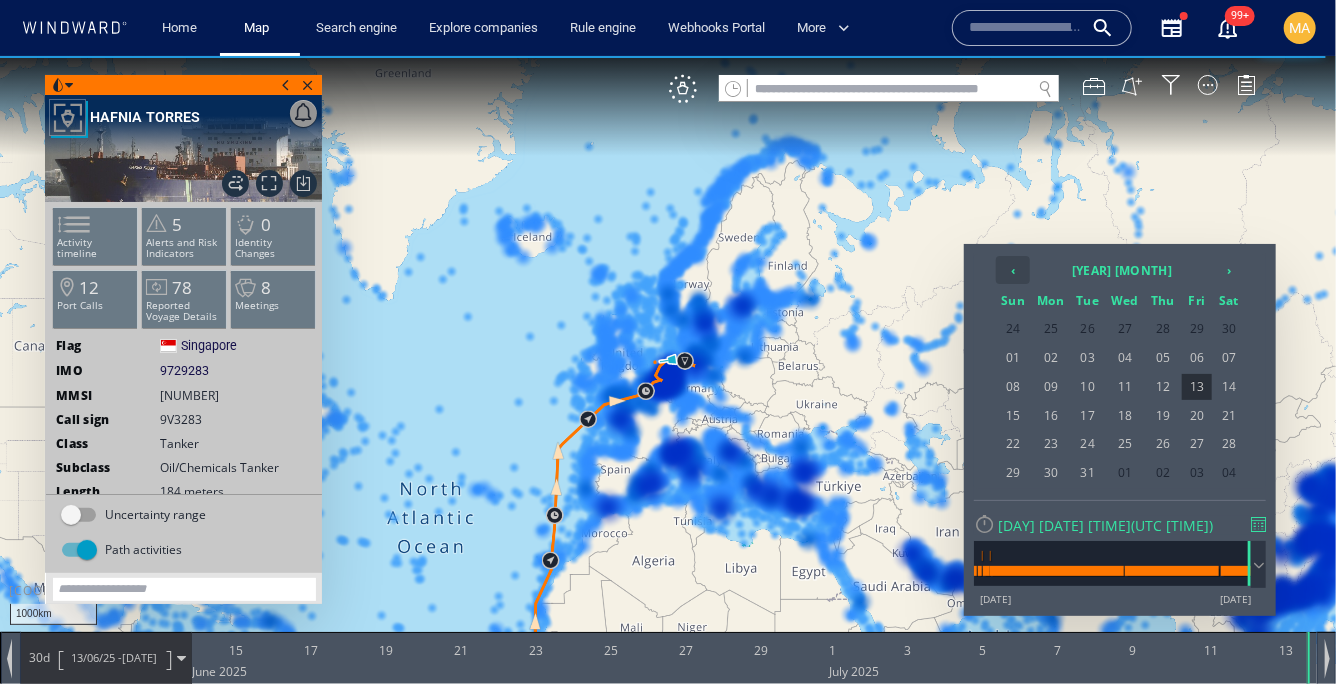 click on "‹" at bounding box center (1013, 269) 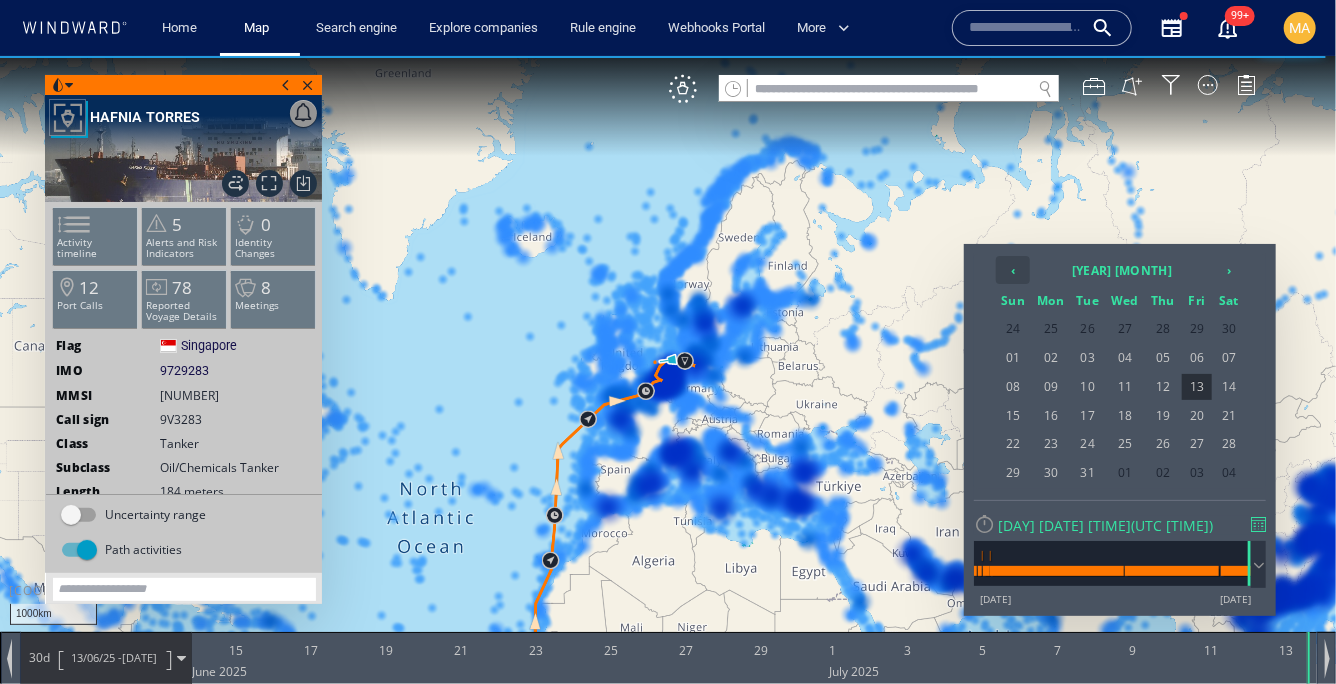 click on "‹" at bounding box center [1013, 269] 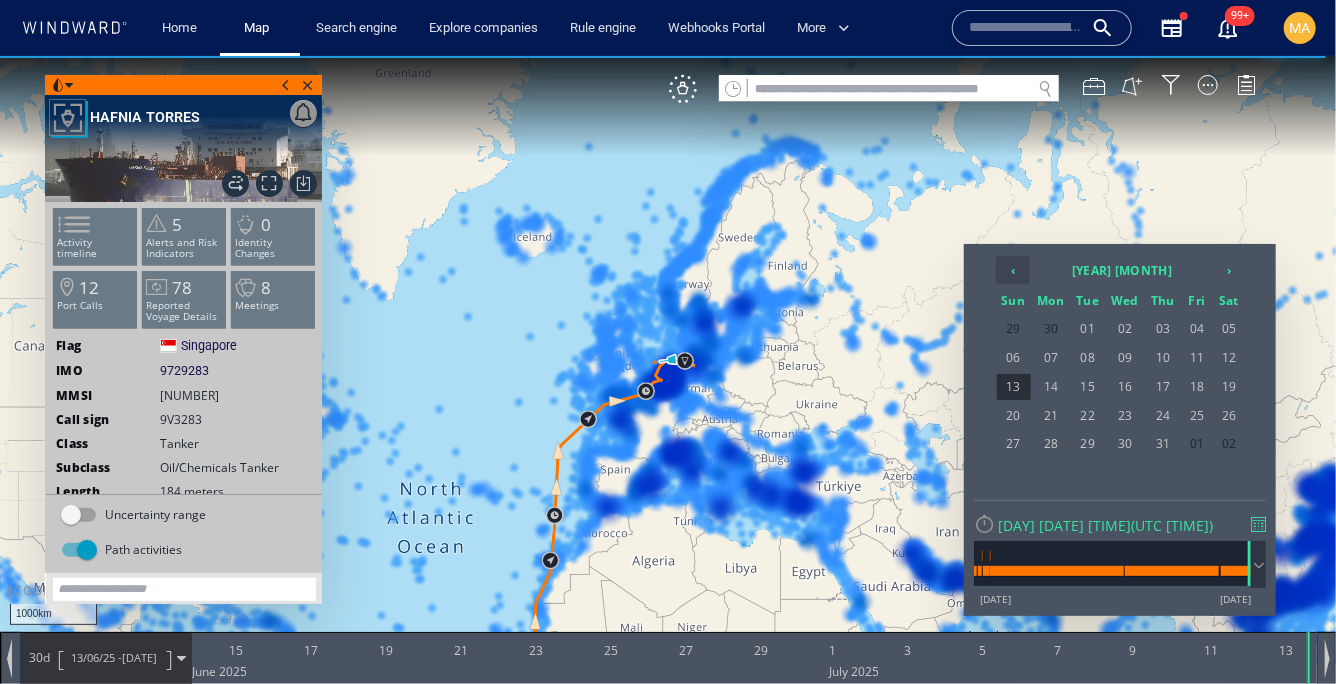 click on "‹" at bounding box center (1013, 269) 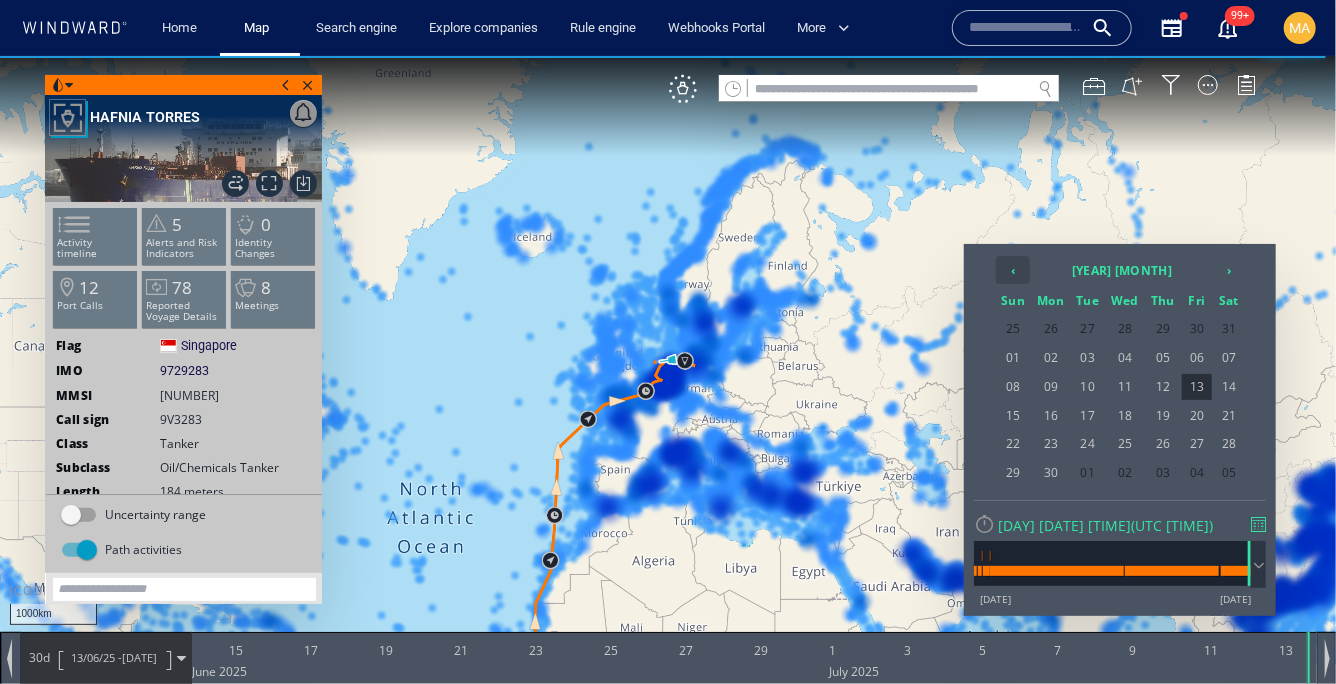 click on "‹" at bounding box center (1013, 269) 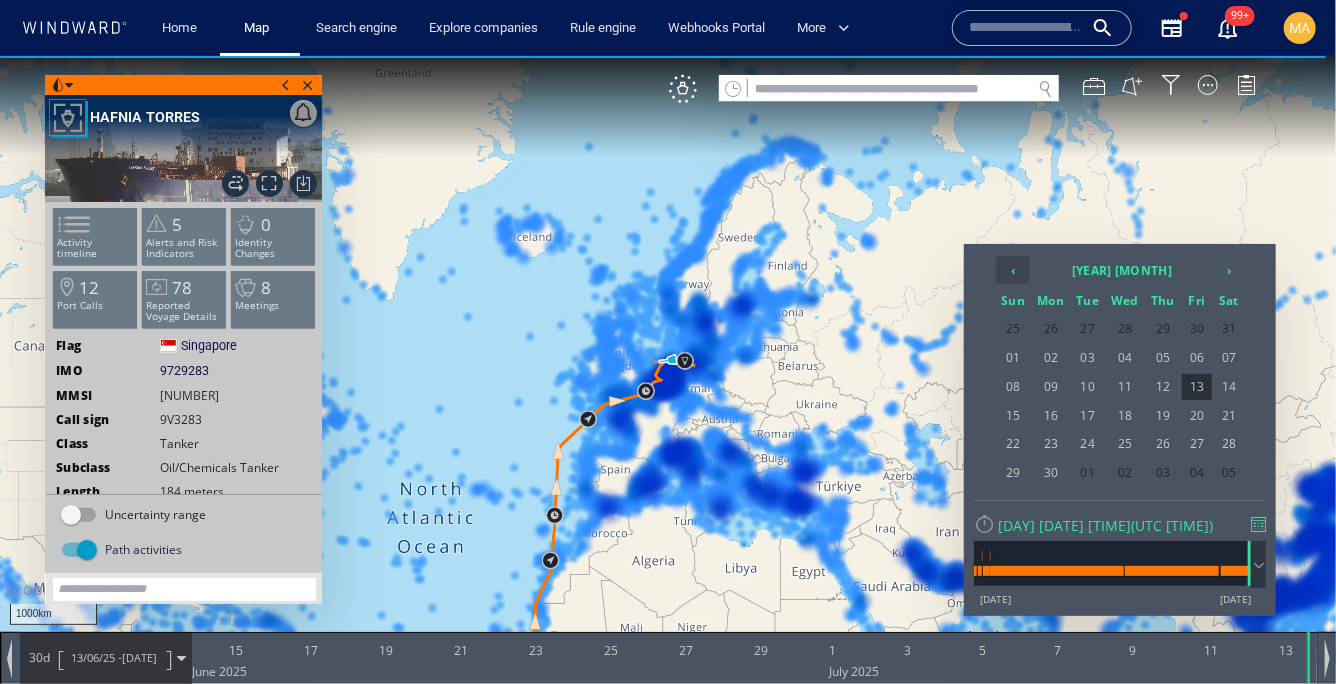 click on "‹" at bounding box center [1013, 269] 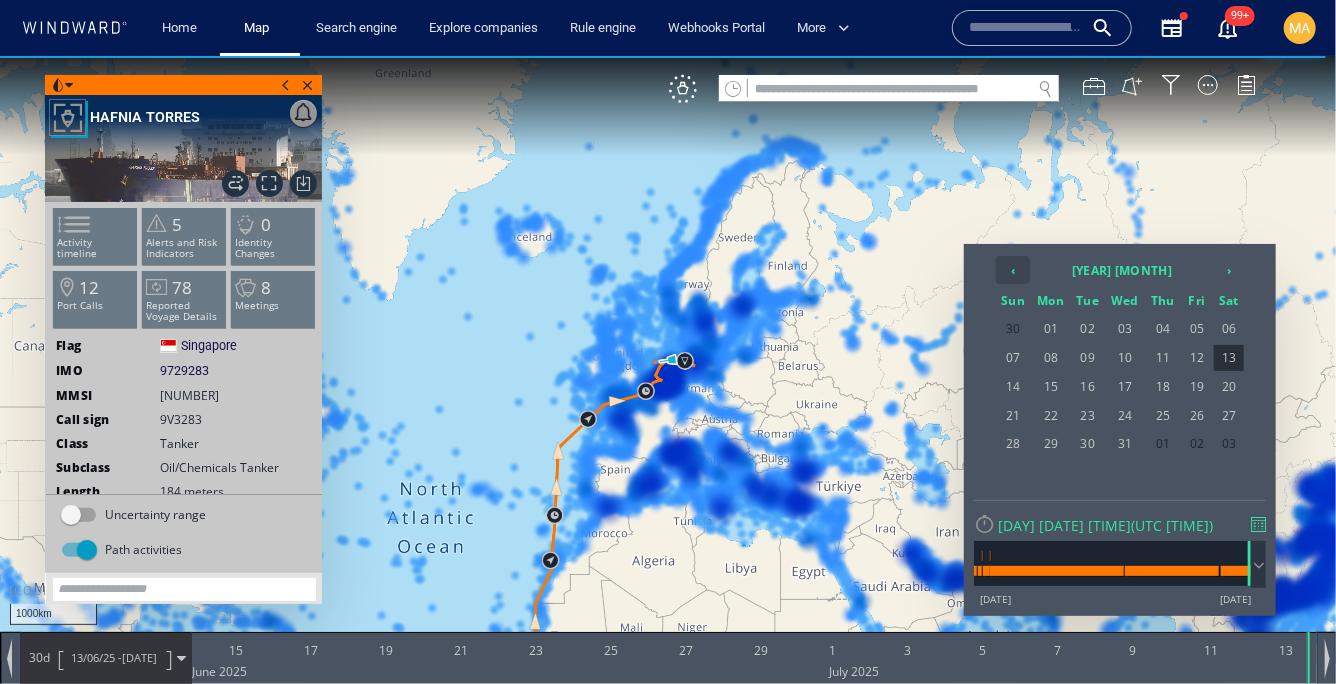 click on "‹" at bounding box center [1013, 269] 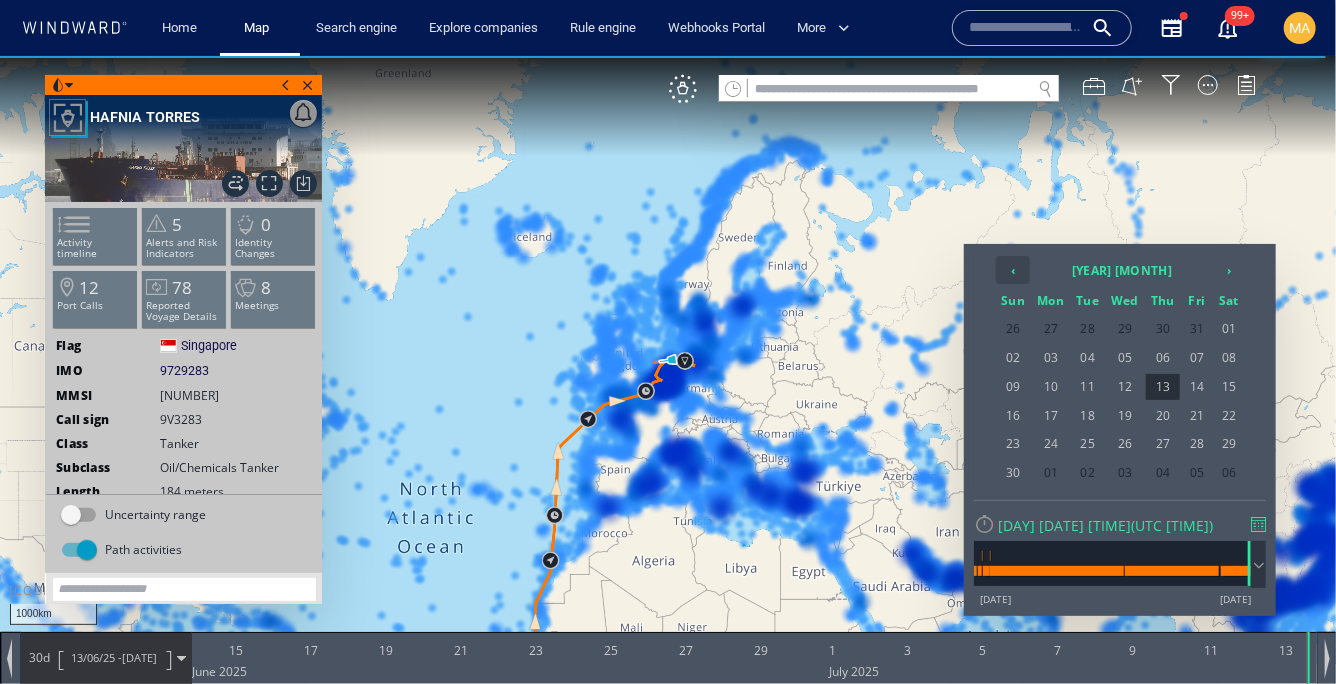 click on "‹" at bounding box center (1013, 269) 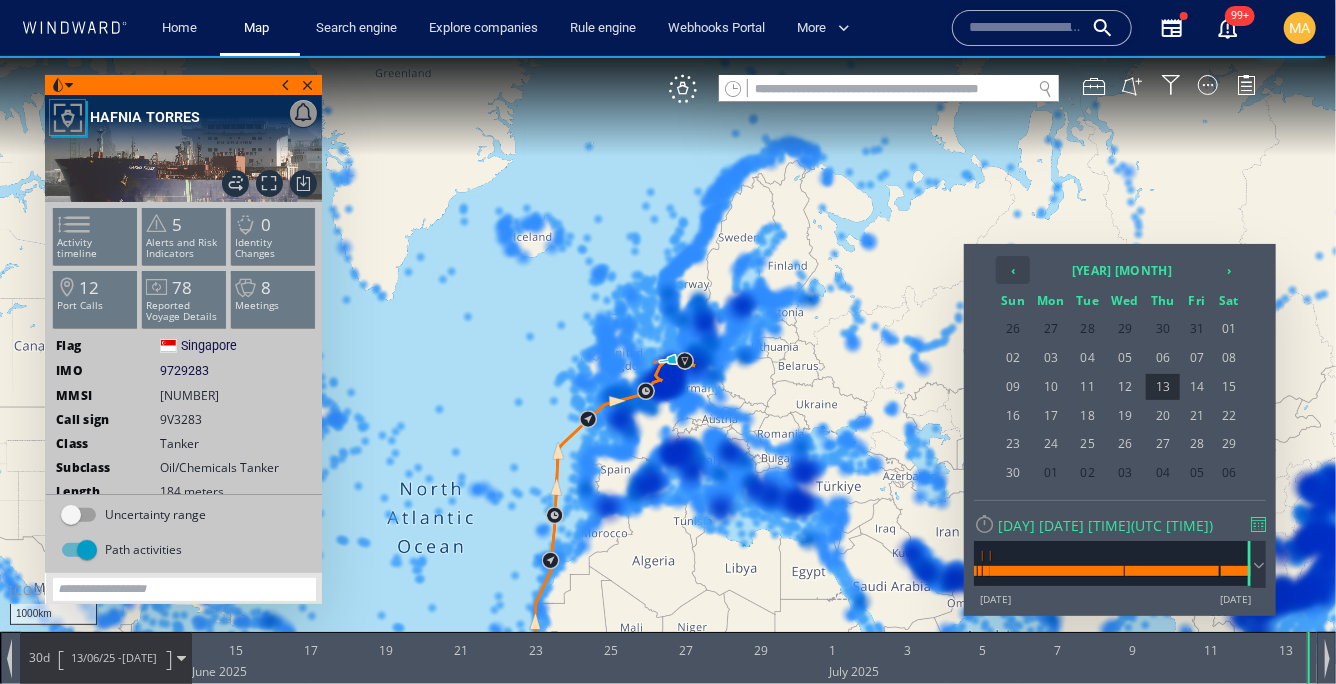 click on "‹" at bounding box center (1013, 269) 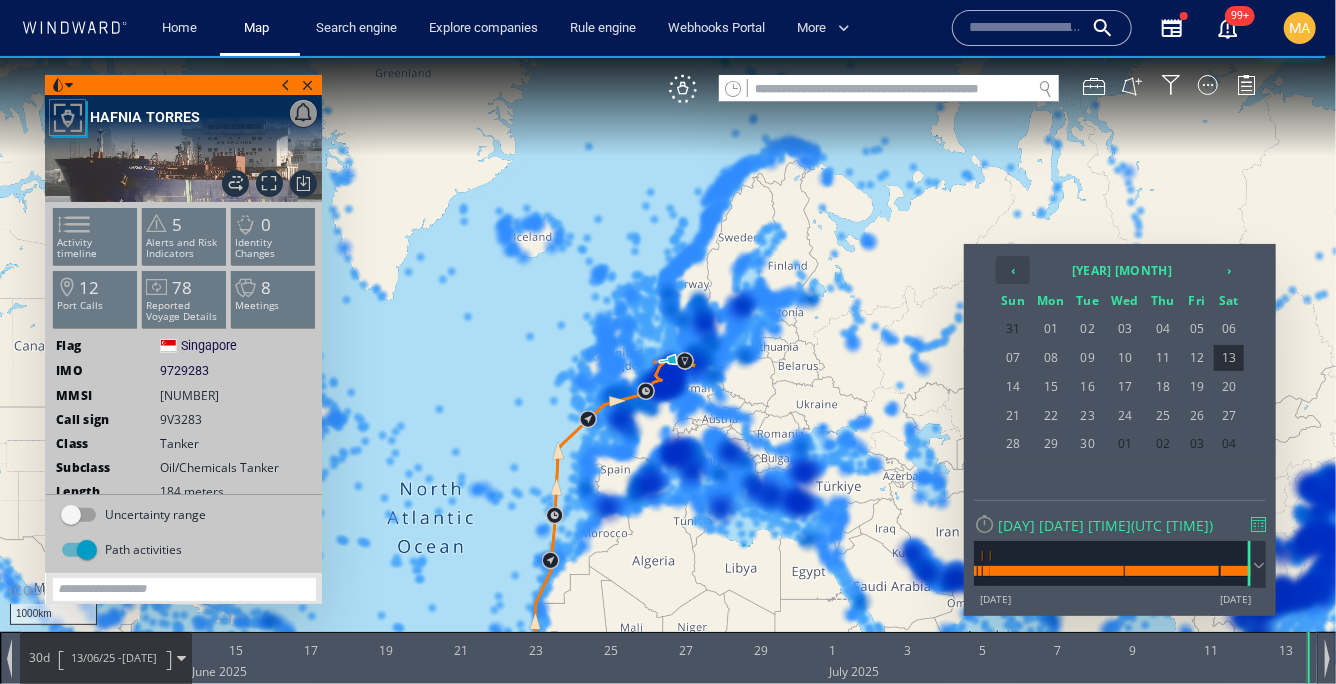 click on "‹" at bounding box center (1013, 269) 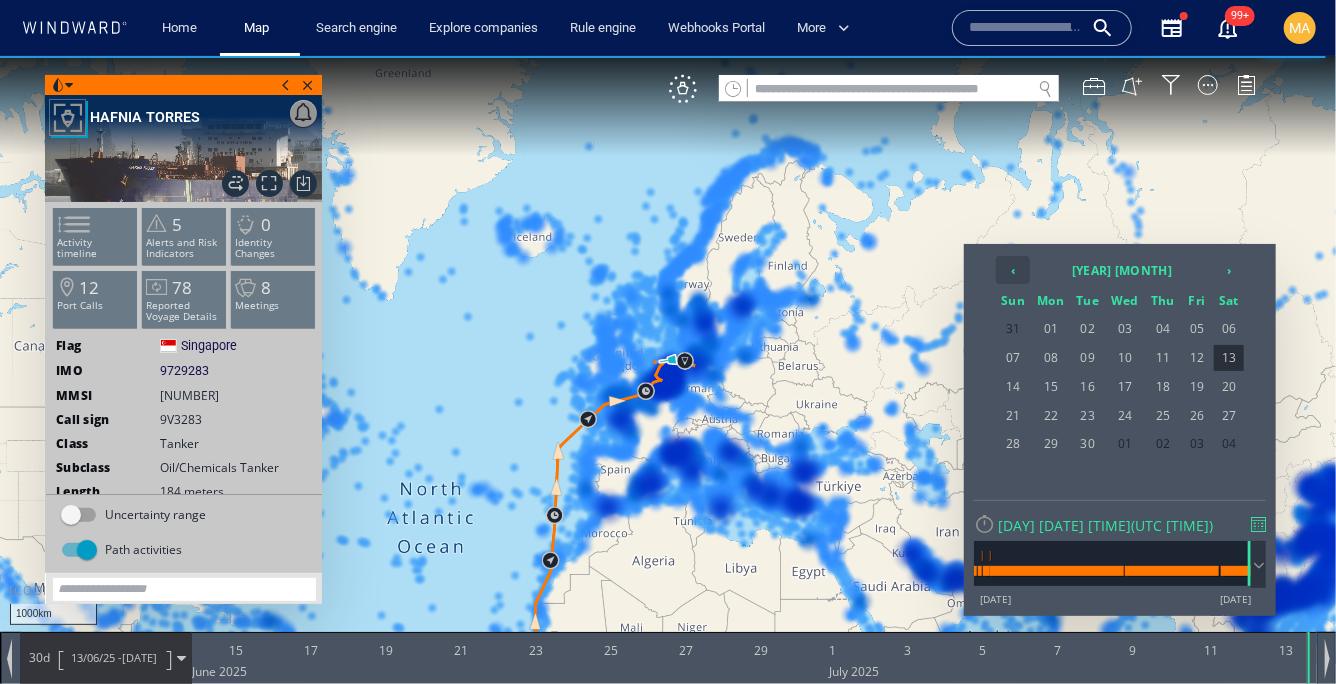 click on "‹" at bounding box center (1013, 269) 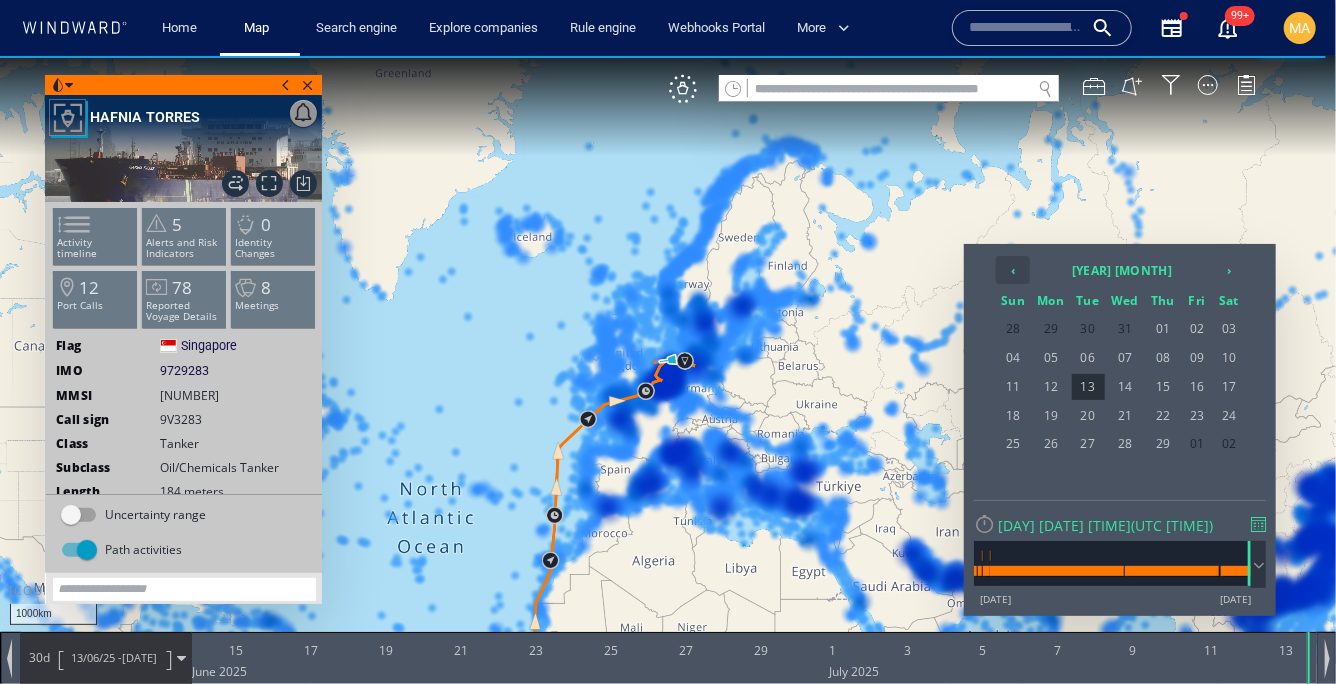 click on "‹" at bounding box center [1013, 269] 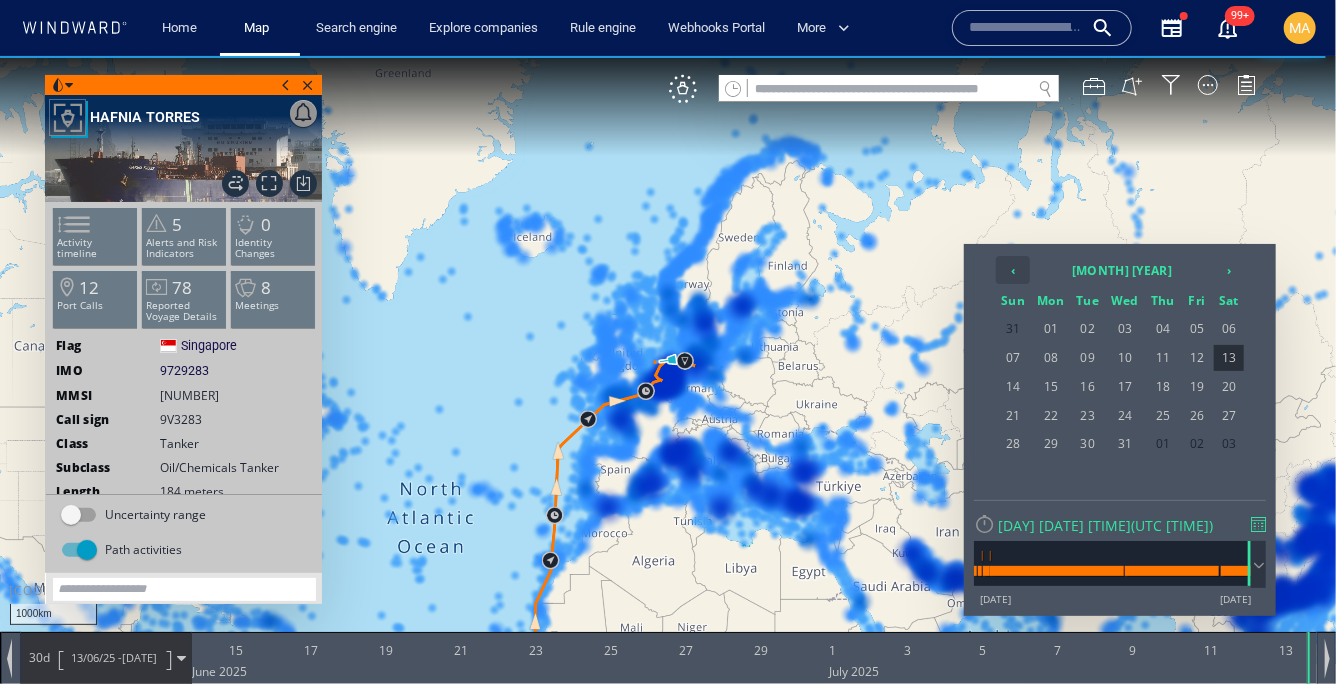 click on "‹" at bounding box center (1013, 269) 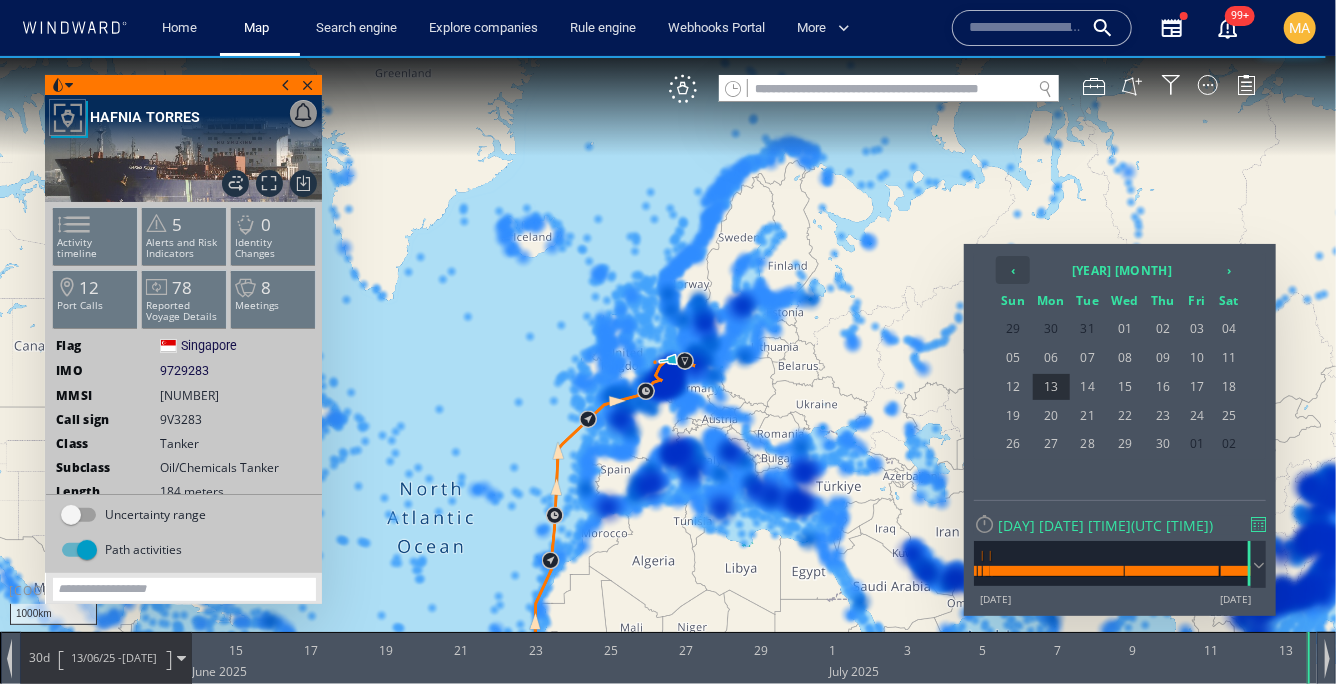click on "‹" at bounding box center (1013, 269) 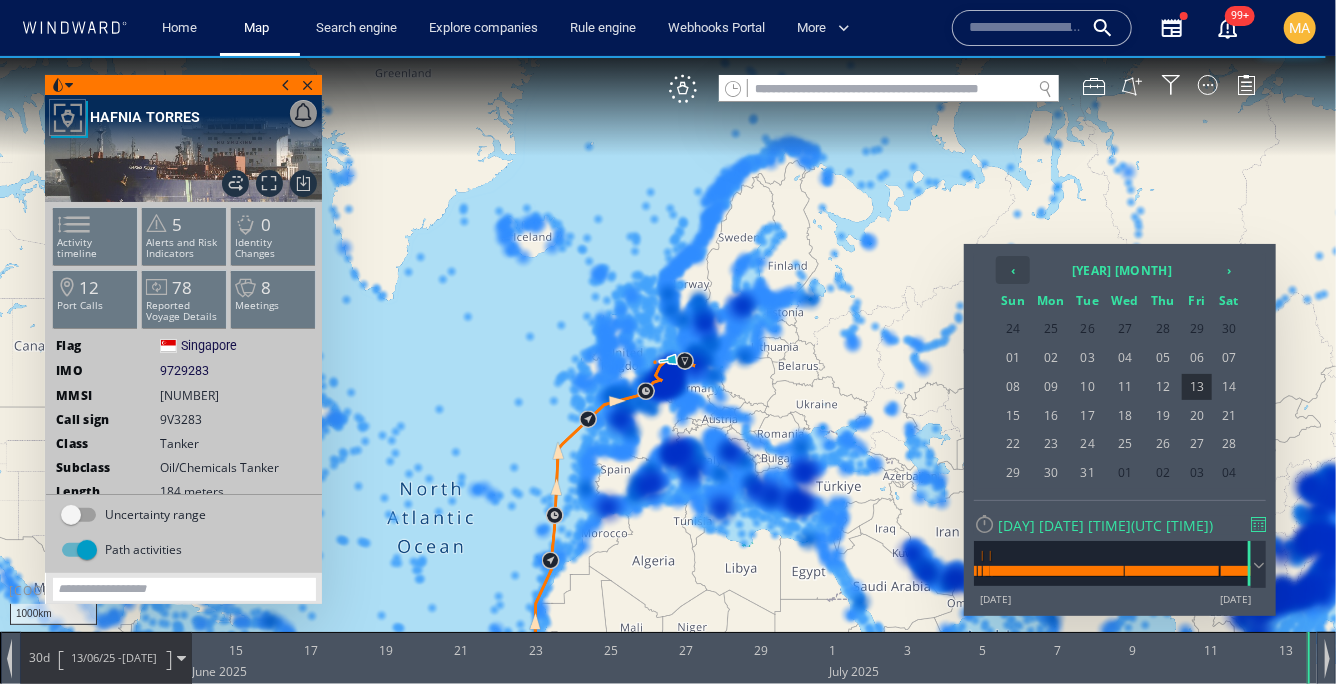 click on "‹" at bounding box center [1013, 269] 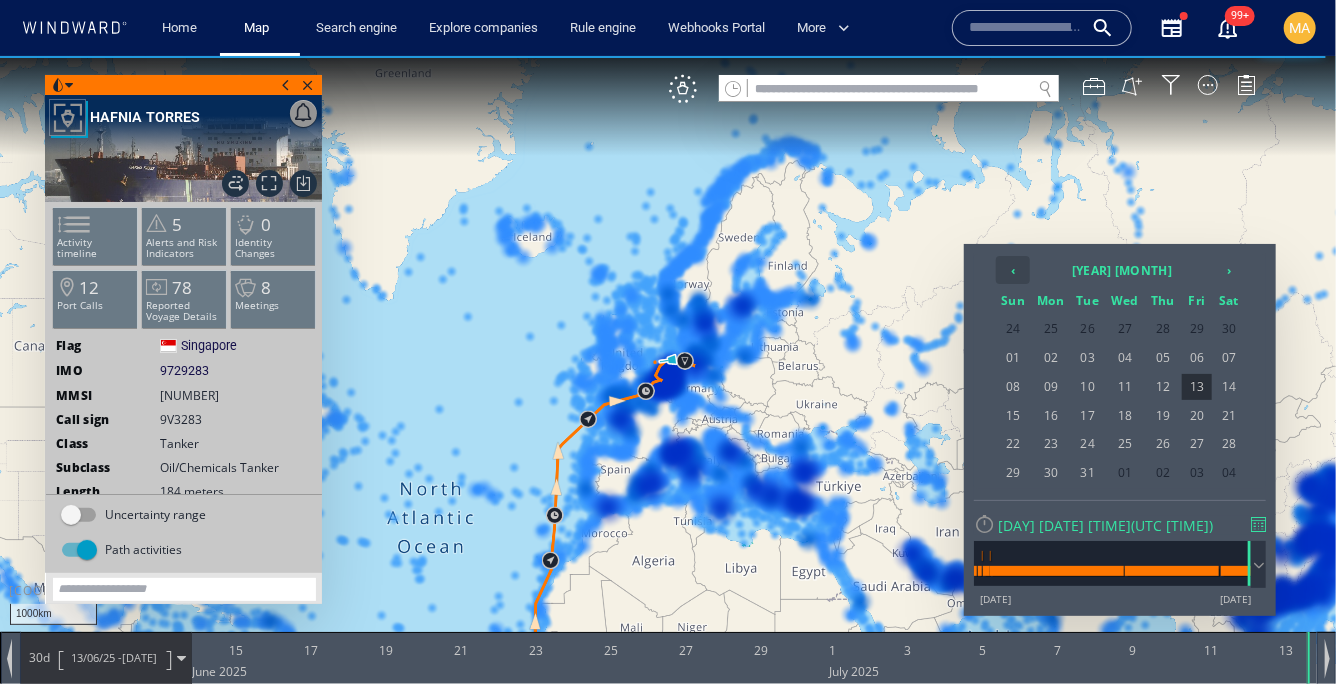 click on "‹" at bounding box center (1013, 269) 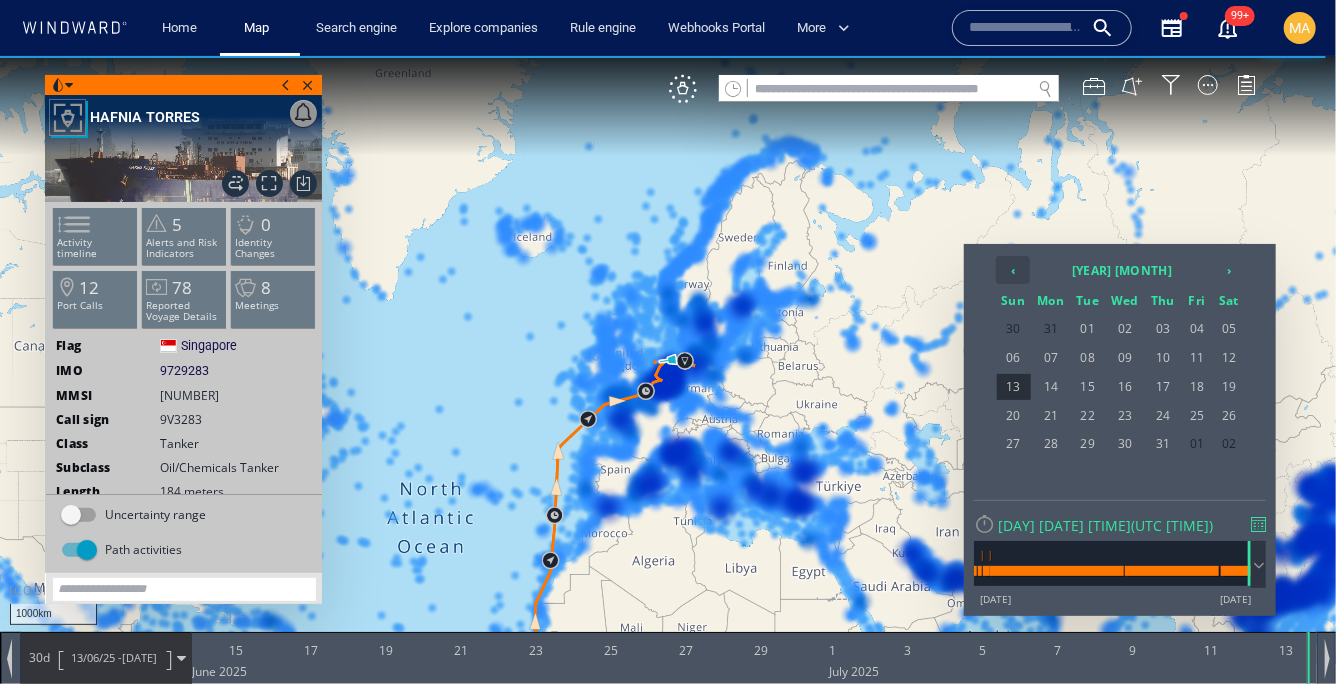 click on "‹" at bounding box center (1013, 269) 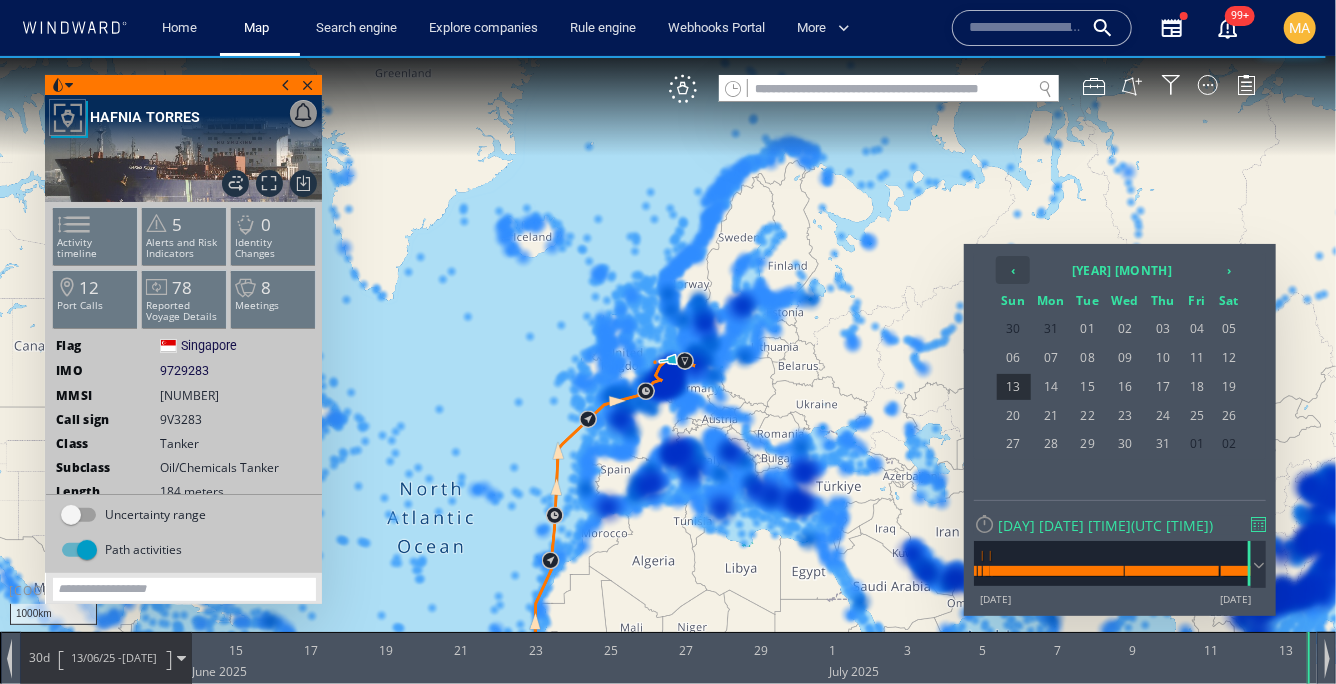 click on "‹" at bounding box center [1013, 269] 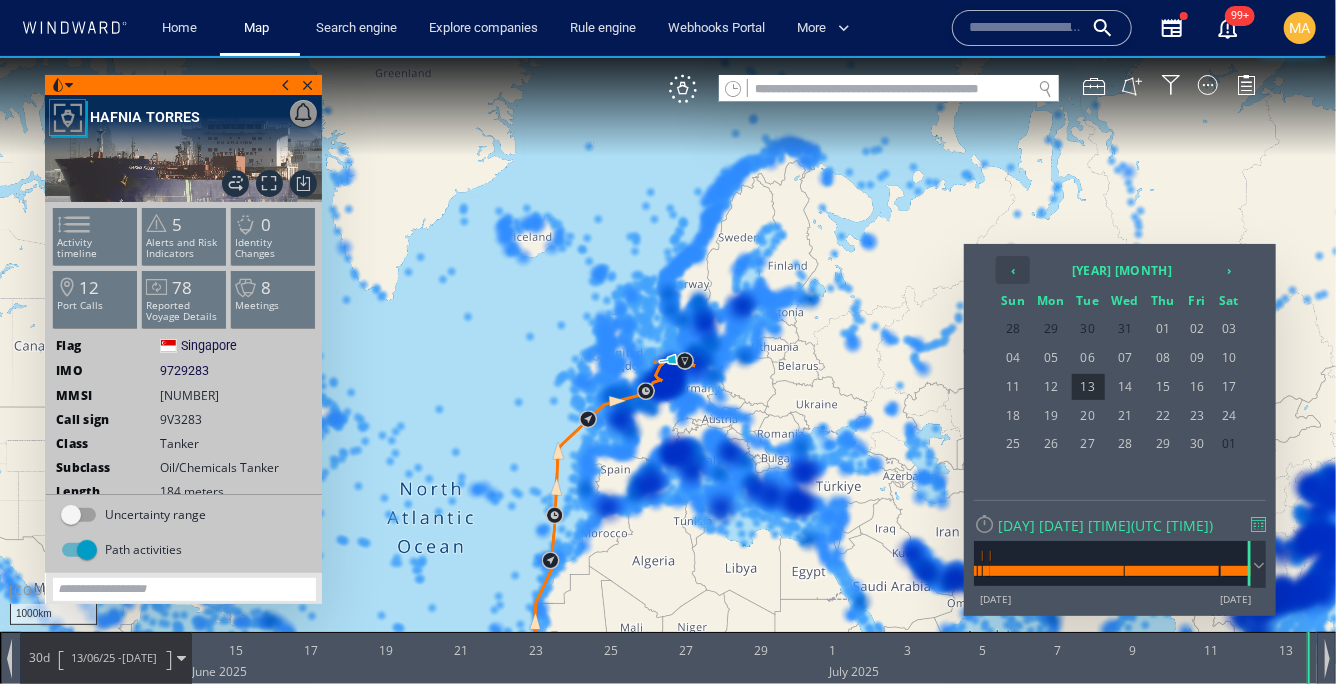 click on "‹" at bounding box center [1013, 269] 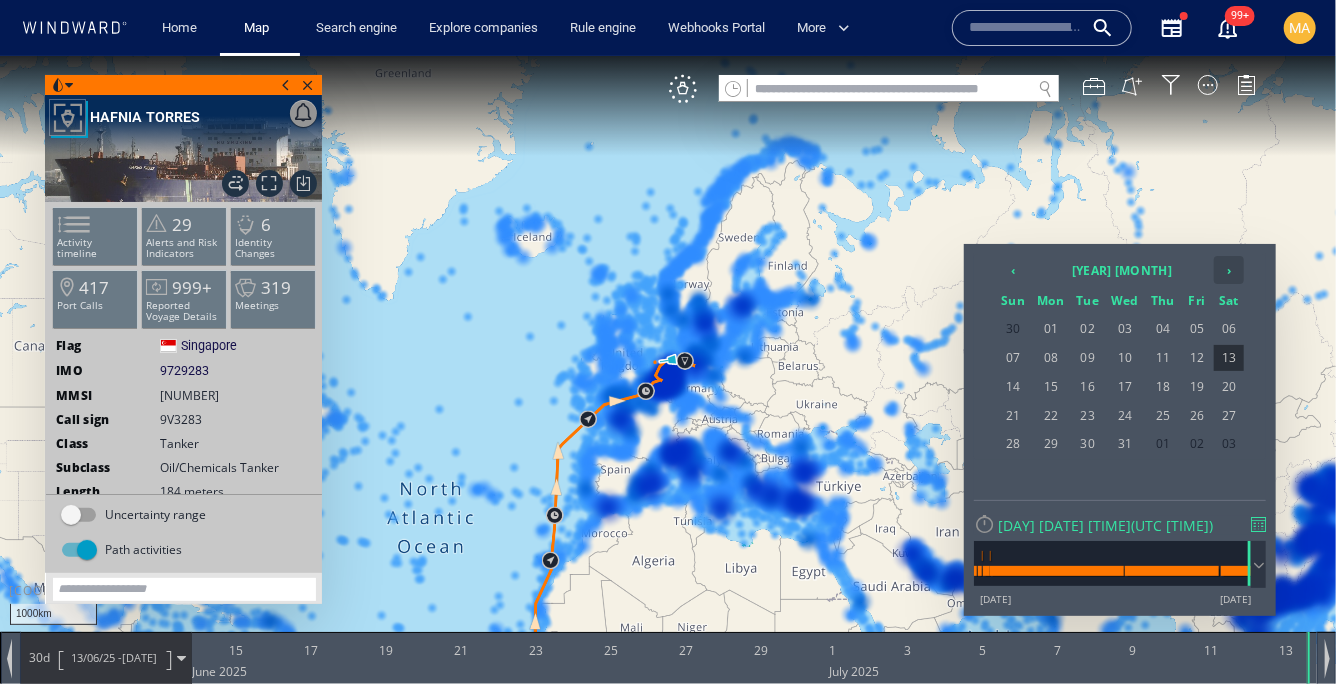 click on "›" at bounding box center (1229, 269) 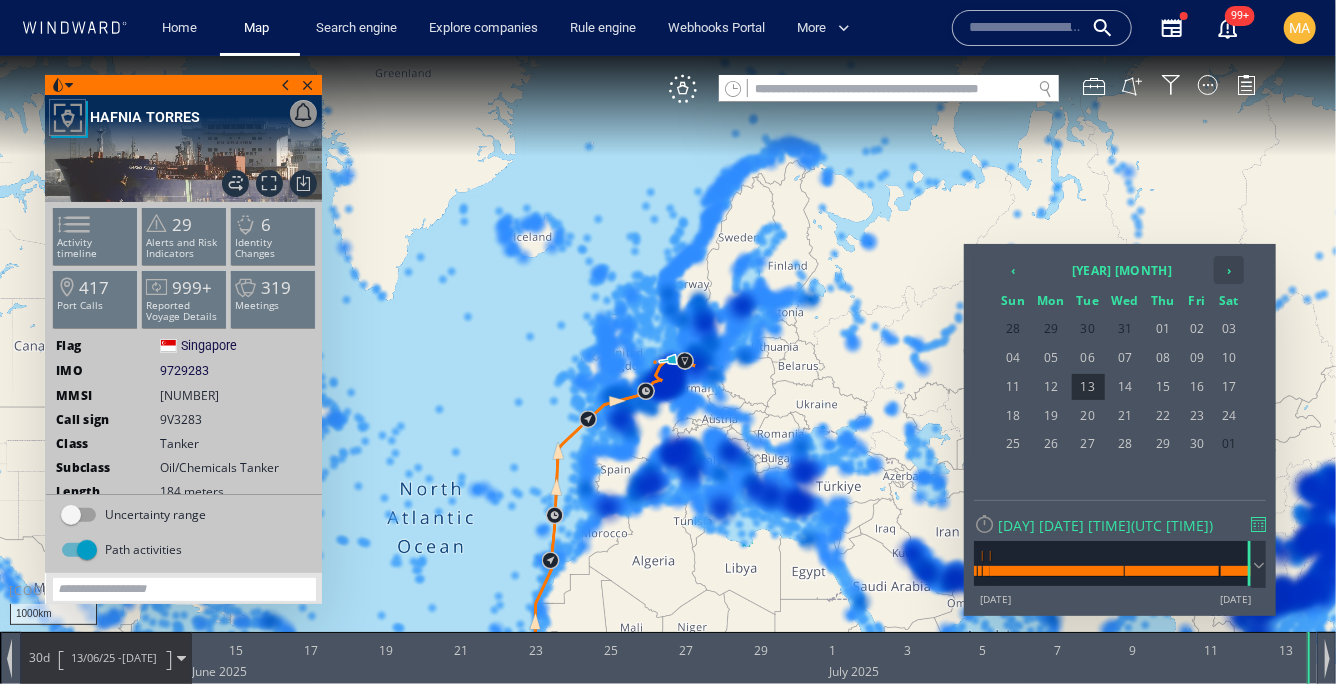 click on "›" at bounding box center [1229, 269] 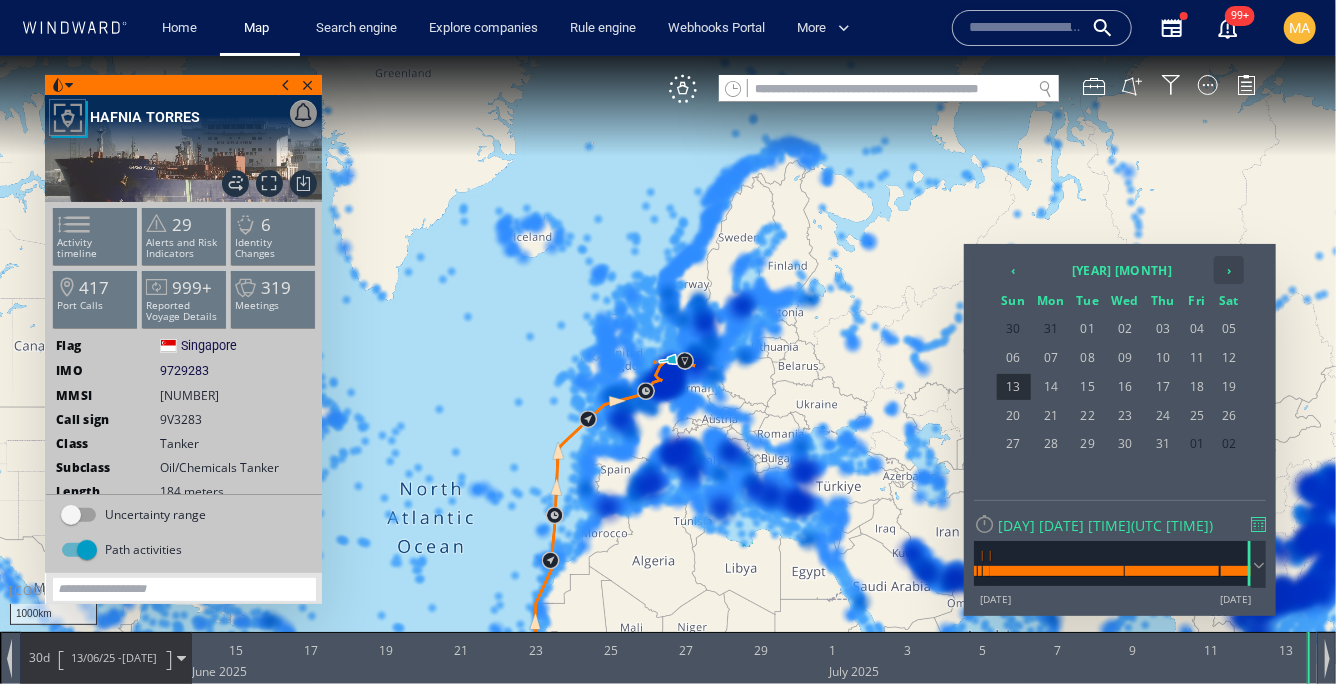 click on "›" at bounding box center (1229, 269) 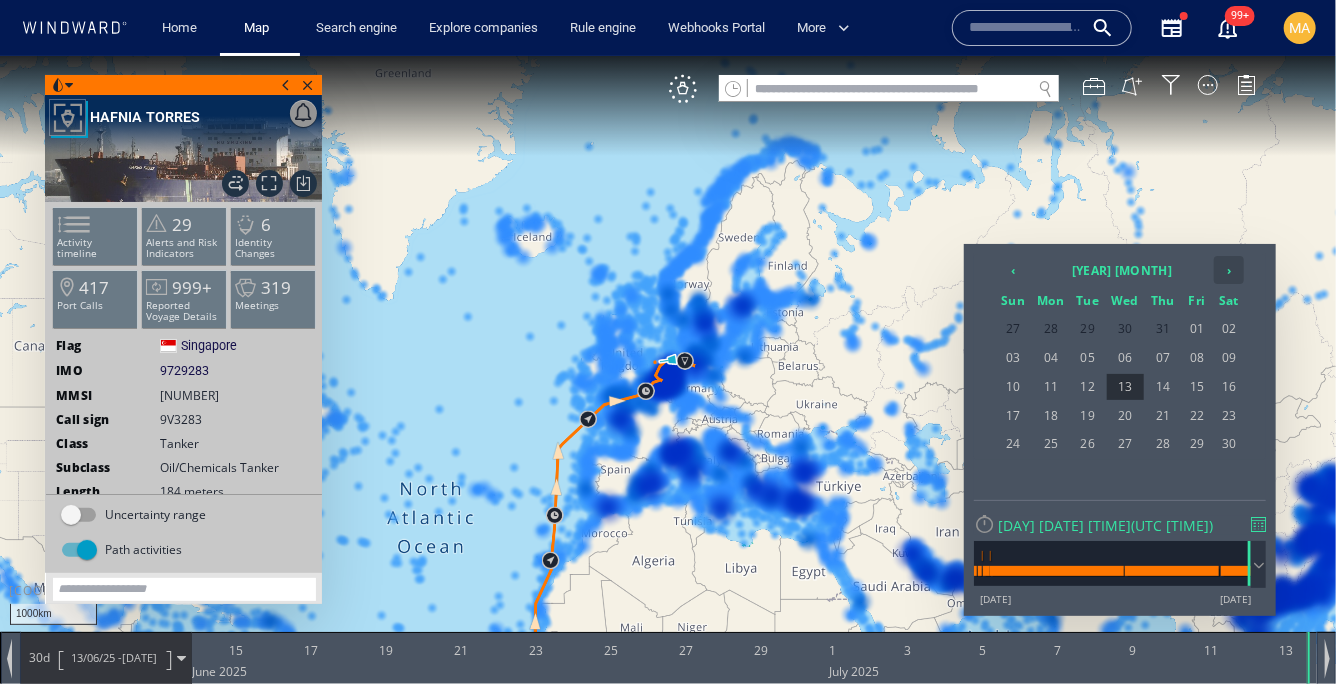 click on "›" at bounding box center (1229, 269) 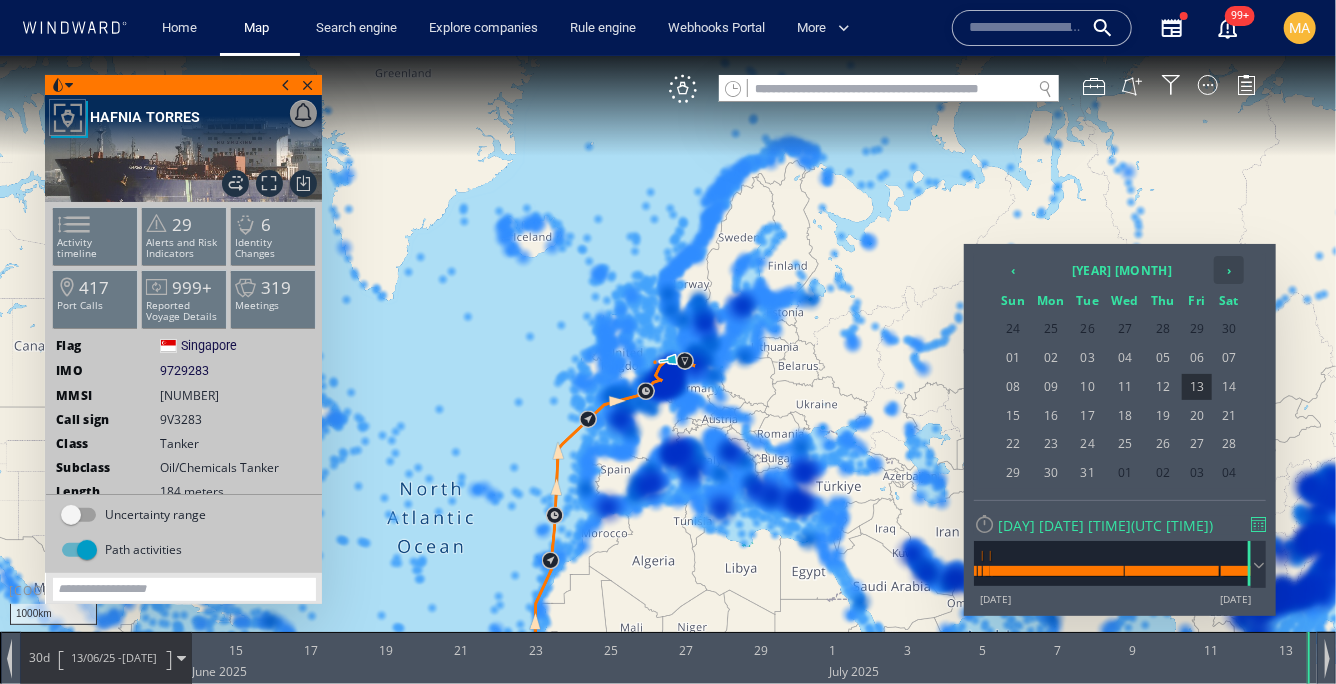 click on "›" at bounding box center [1229, 269] 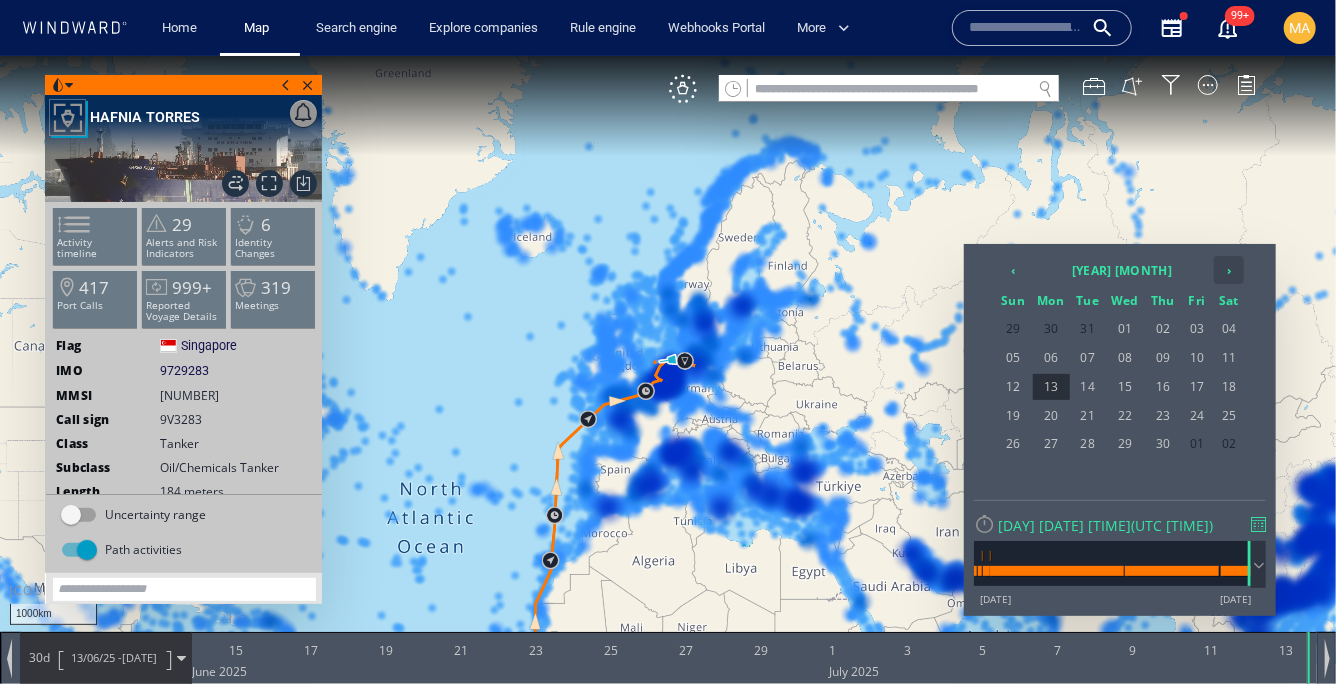 click on "›" at bounding box center (1229, 269) 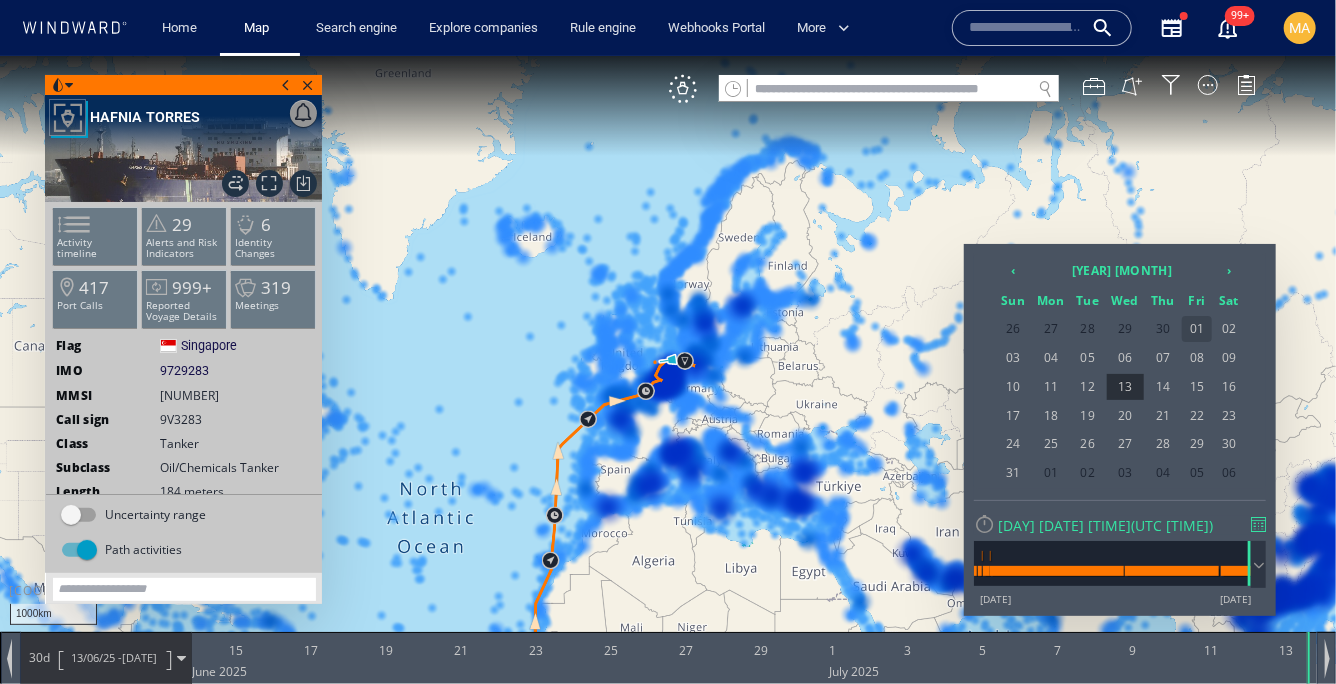 click on "01" at bounding box center [1197, 328] 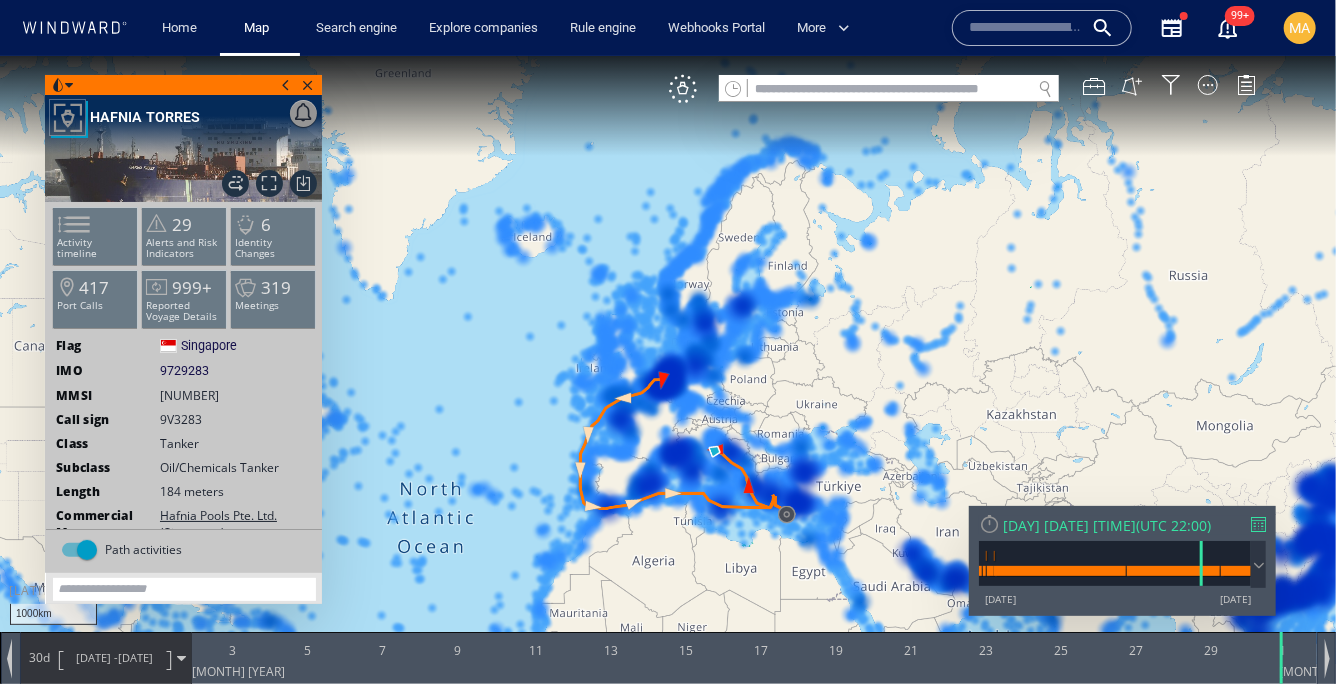 click at bounding box center [1258, 523] 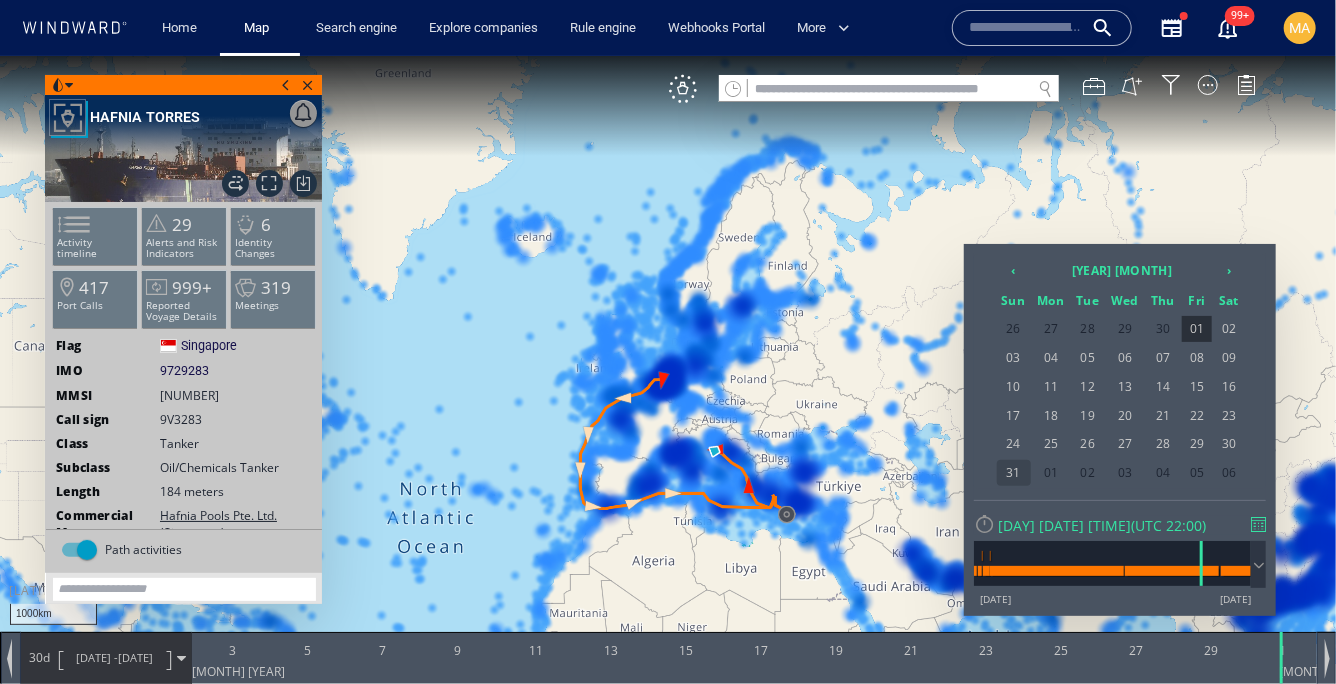 click on "31" at bounding box center [1014, 472] 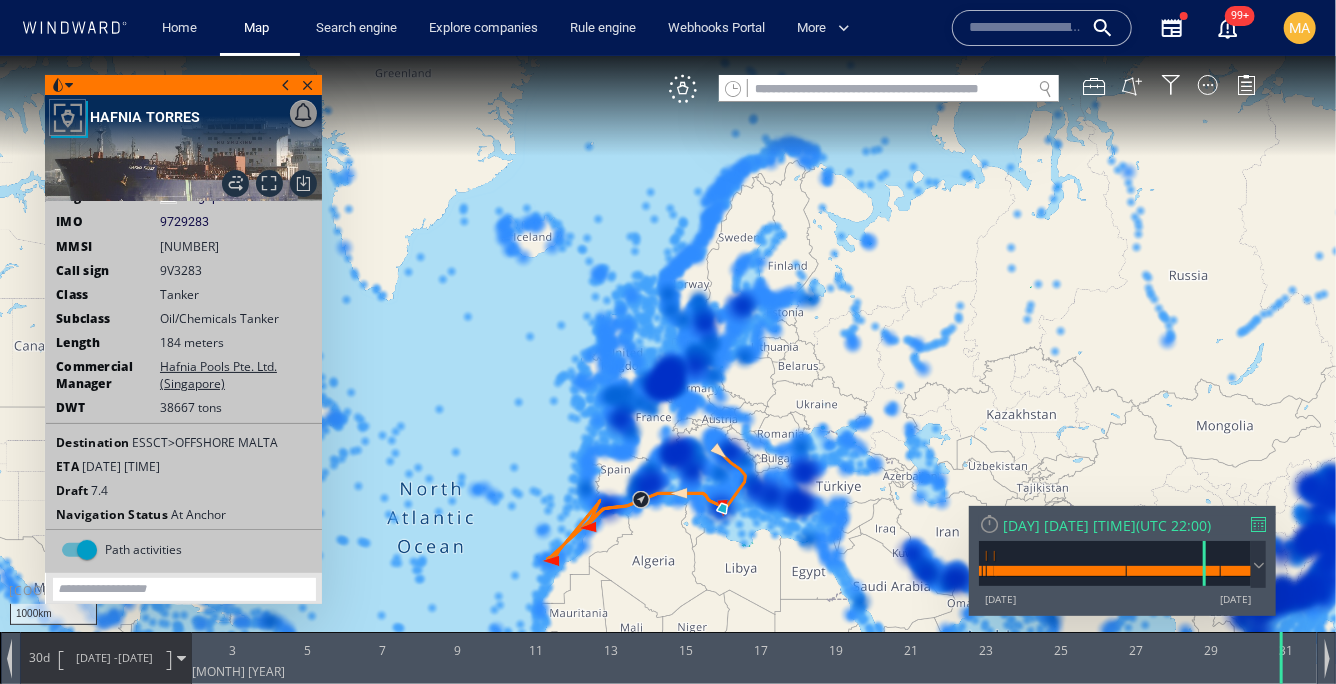 scroll, scrollTop: 170, scrollLeft: 0, axis: vertical 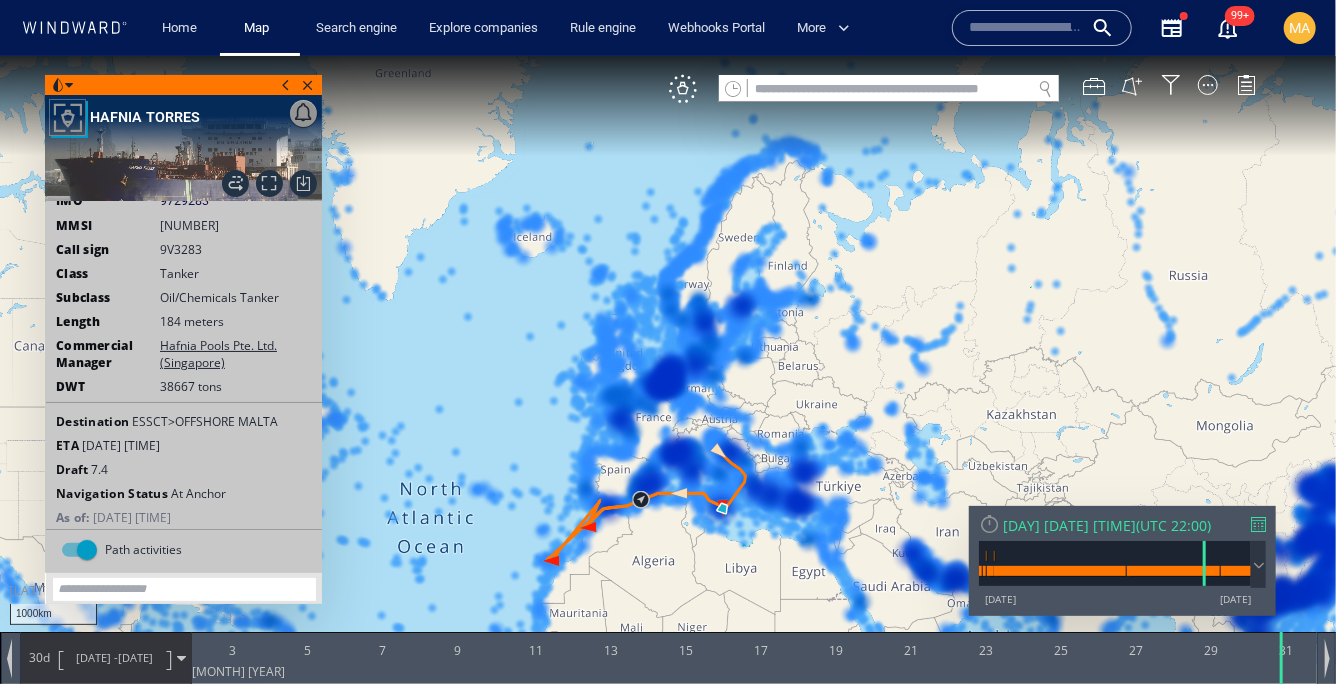 click at bounding box center [668, 359] 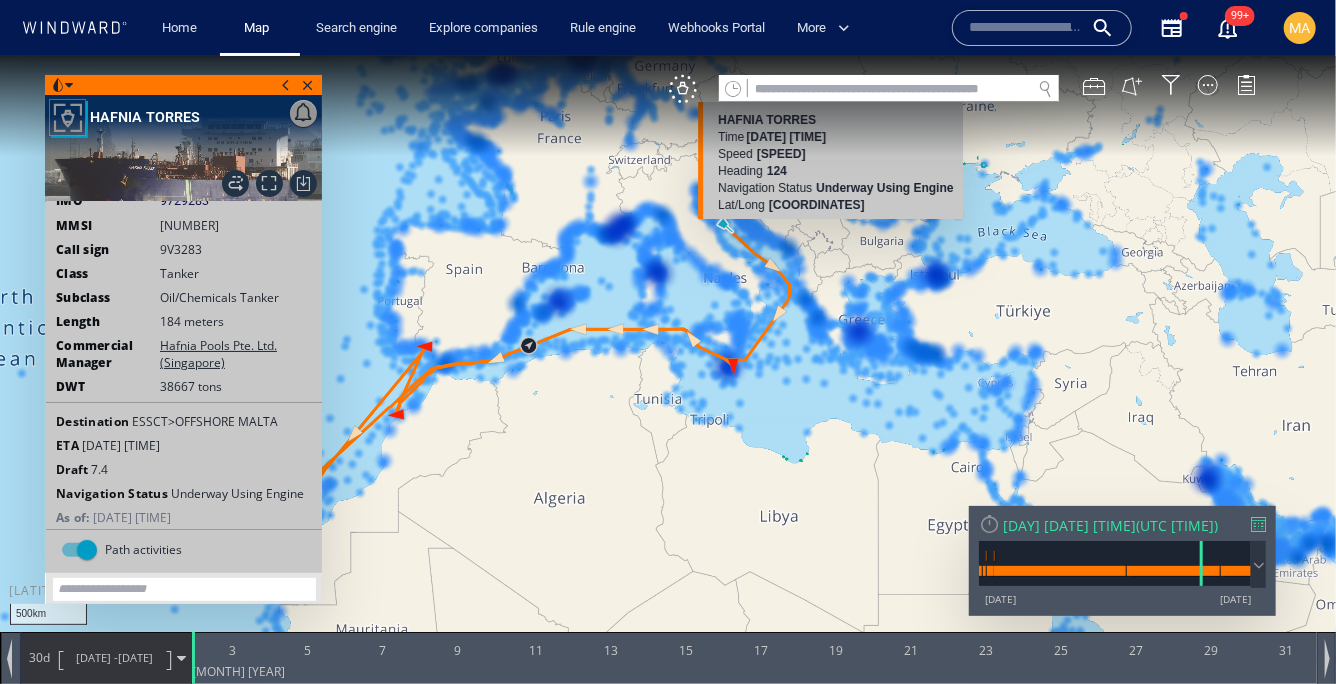 drag, startPoint x: 736, startPoint y: 472, endPoint x: 832, endPoint y: 234, distance: 256.63202 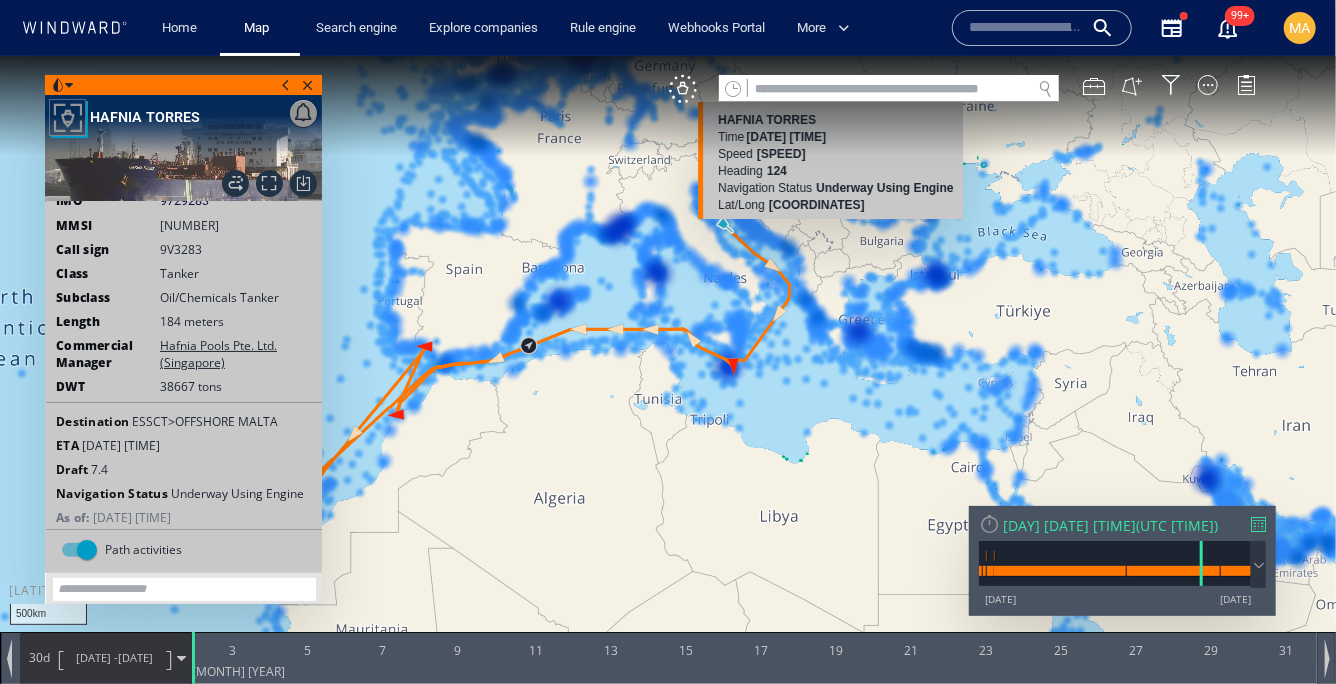 click at bounding box center [668, 359] 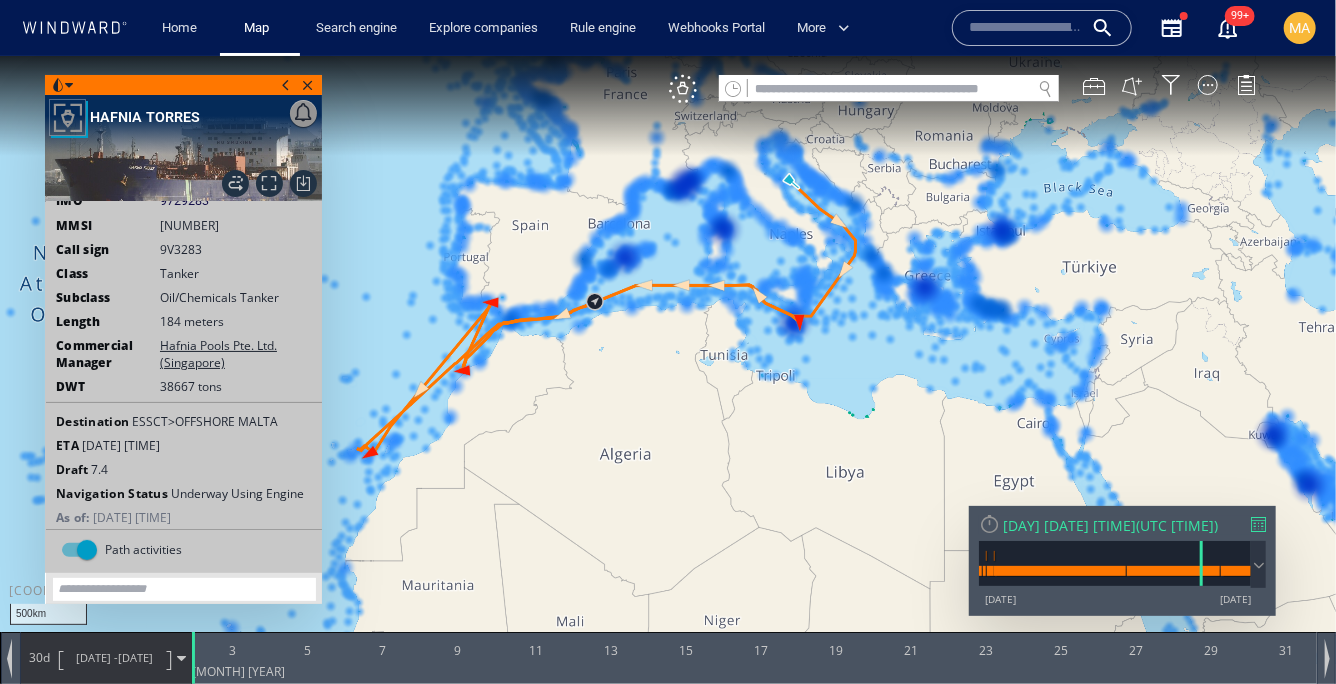 click on "Sat 02/12/2023 00:10" at bounding box center [1069, 524] 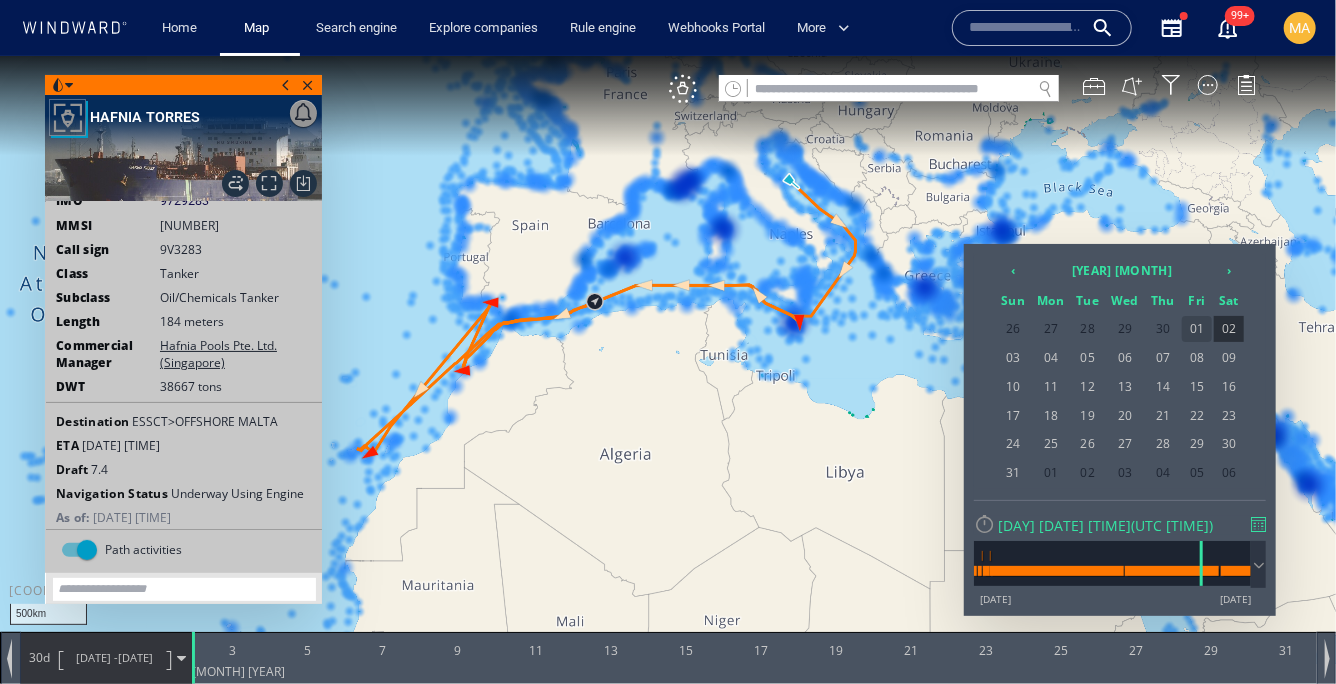 click on "01" at bounding box center [1197, 328] 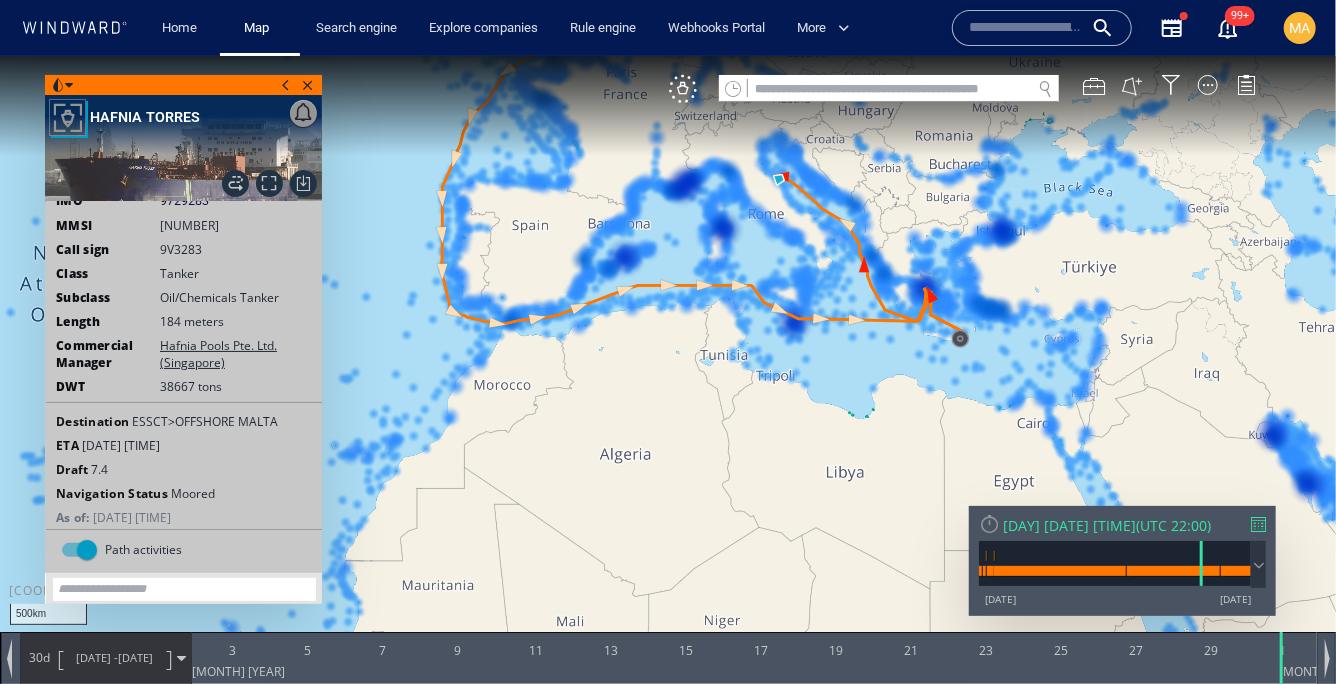 click on "Fri 01/12/2023 00:00  ( UTC 22:00 )" at bounding box center [1122, 524] 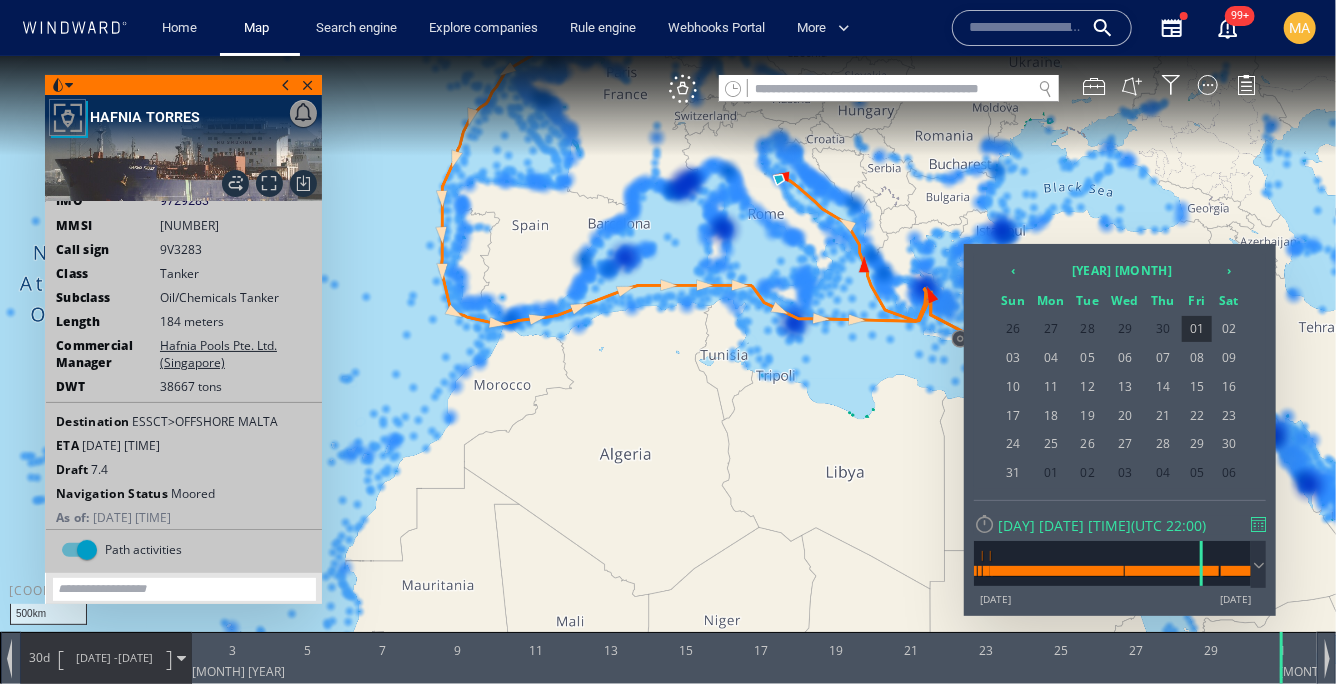 click at bounding box center [181, 657] 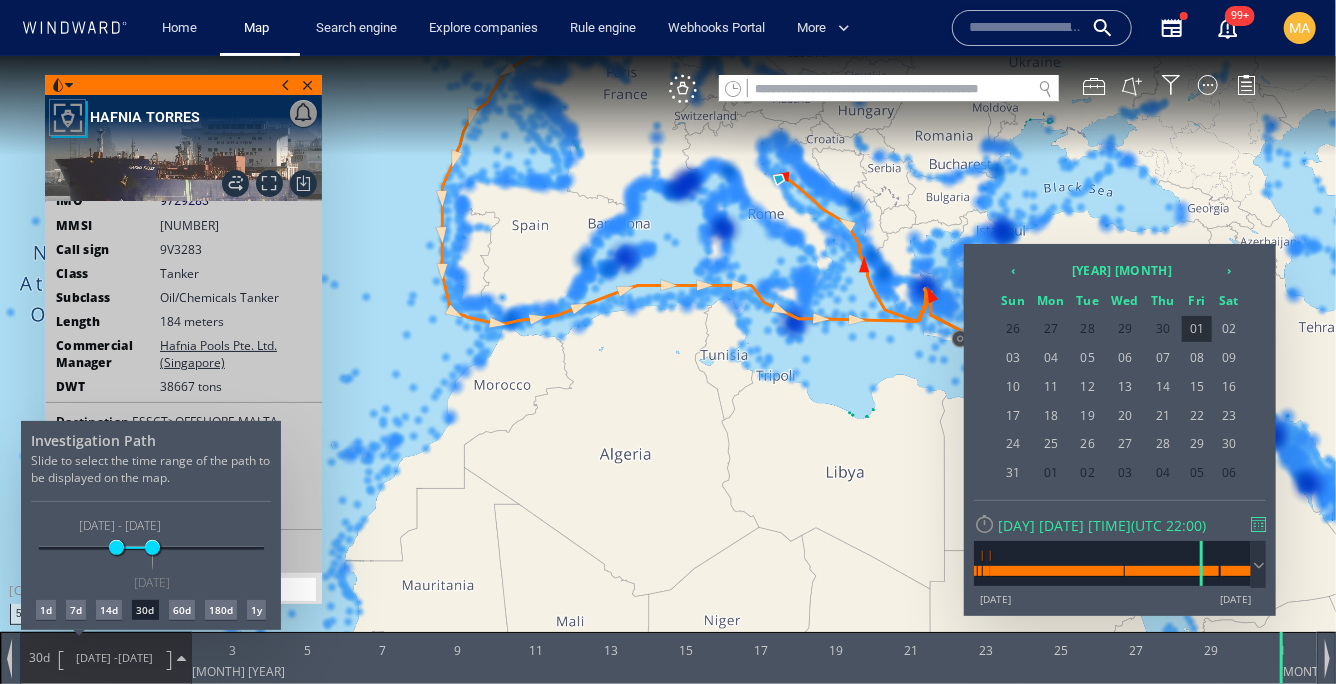 click on "30d" at bounding box center [145, 609] 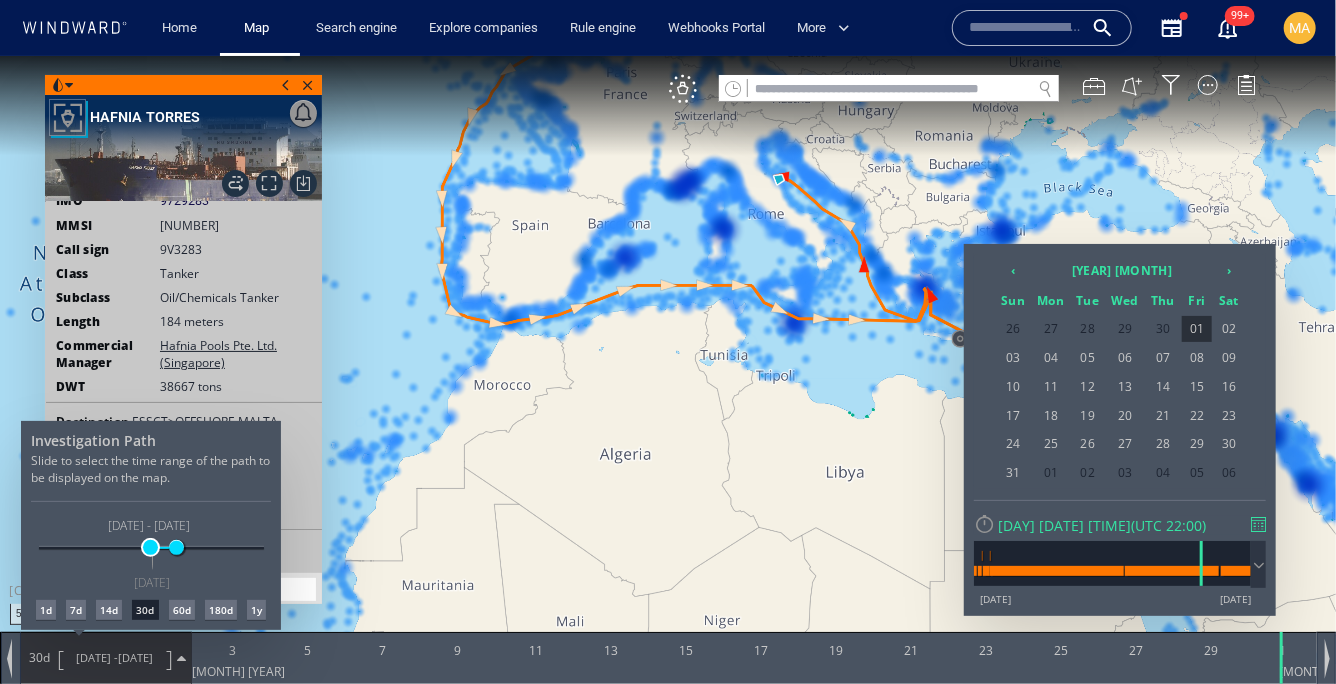 drag, startPoint x: 132, startPoint y: 548, endPoint x: 151, endPoint y: 545, distance: 19.235384 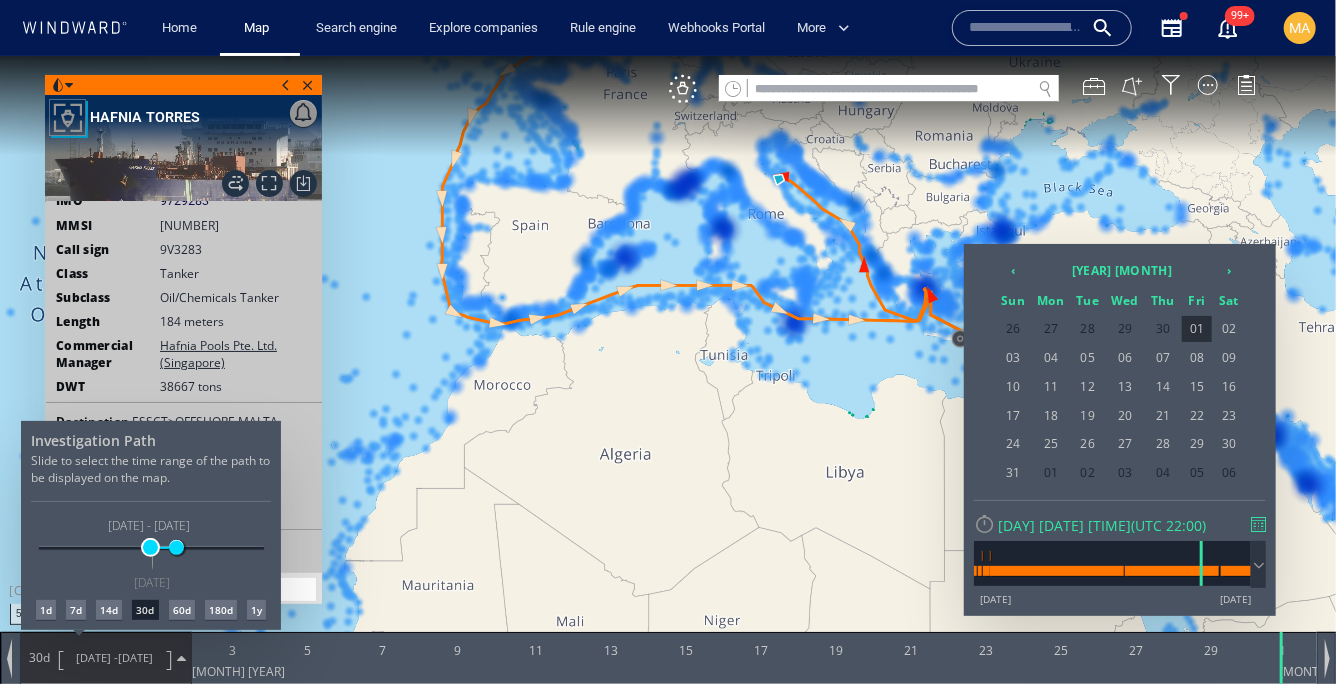 click on "02/09/23   28/02/24   30/11/23   22/12/23   30/11/23 - 22/12/23   01/12/23" at bounding box center [151, 548] 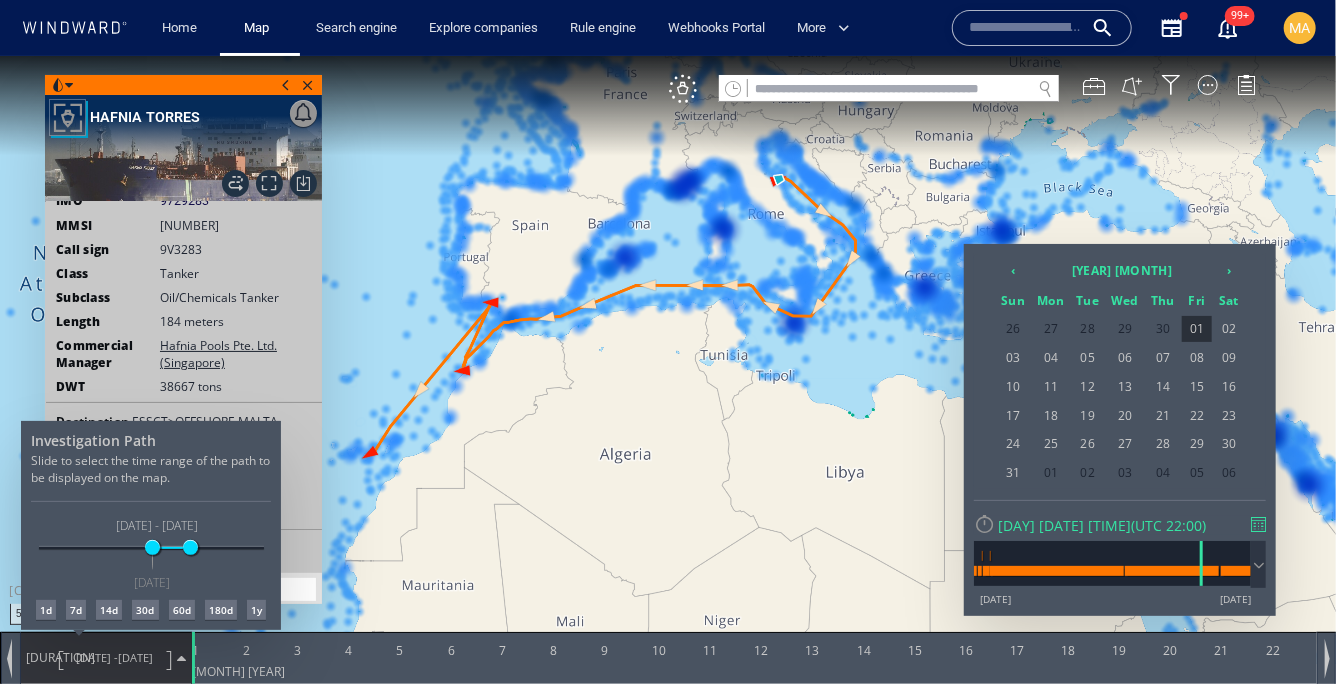 drag, startPoint x: 178, startPoint y: 554, endPoint x: 190, endPoint y: 555, distance: 12.0415945 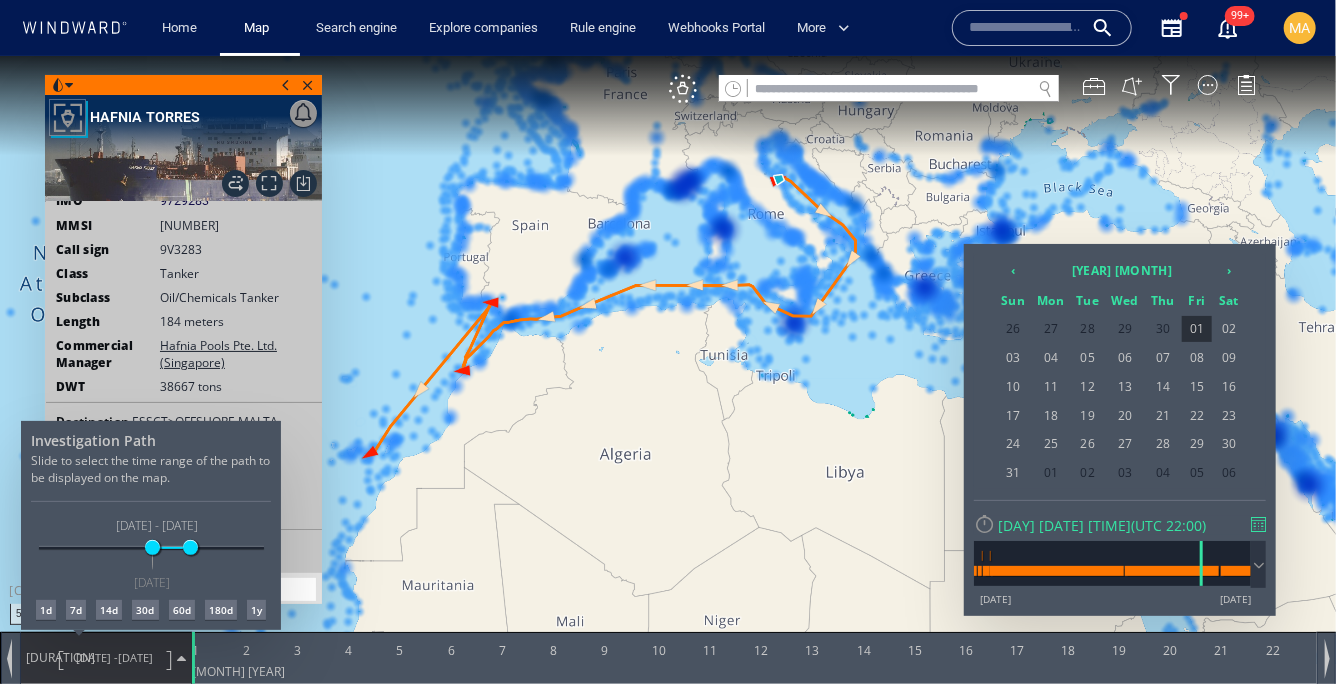 click on "02/09/23   28/02/24   01/12/23   03/01/24   01/12/23 - 03/01/24   01/12/23" at bounding box center (151, 548) 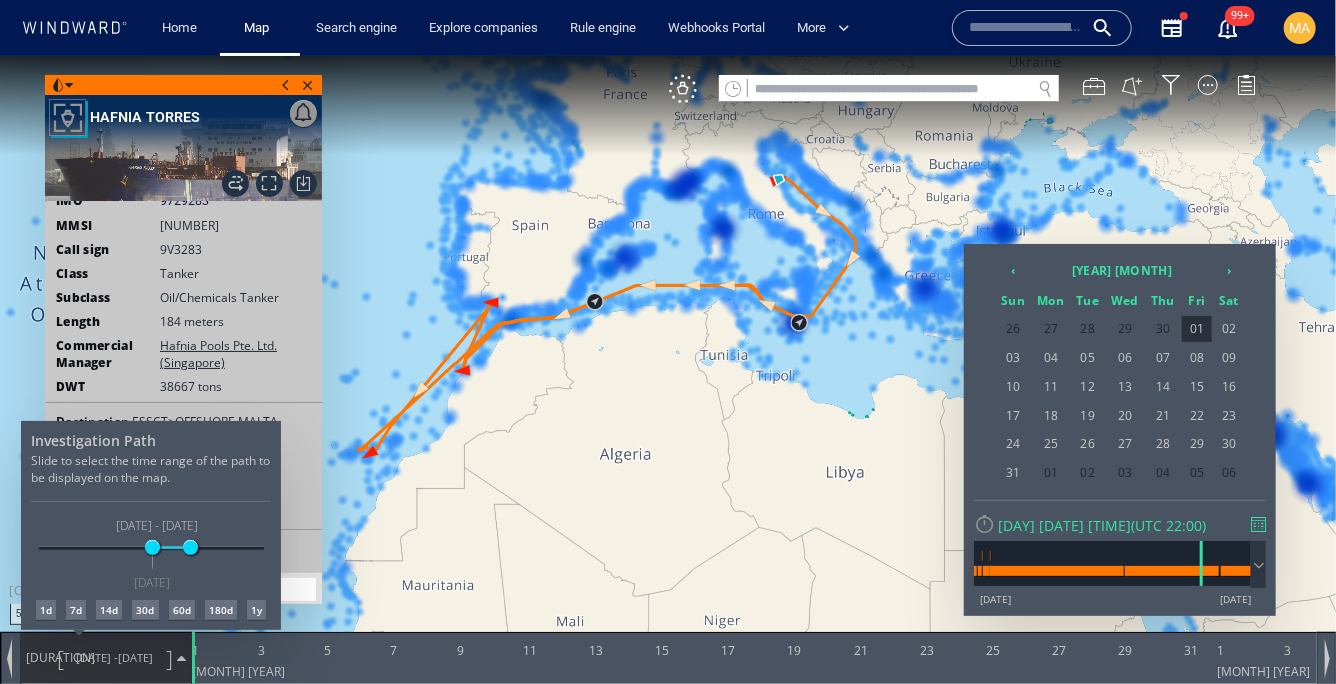 click at bounding box center [668, 369] 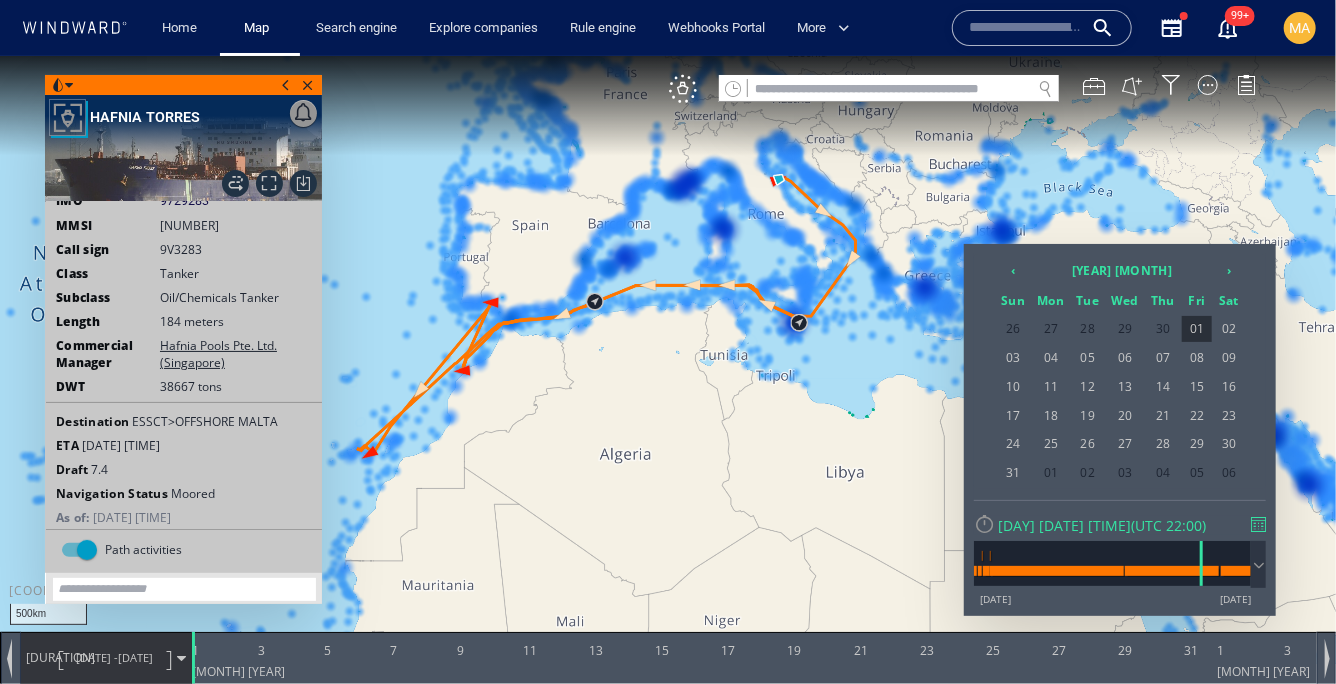 click at bounding box center (668, 369) 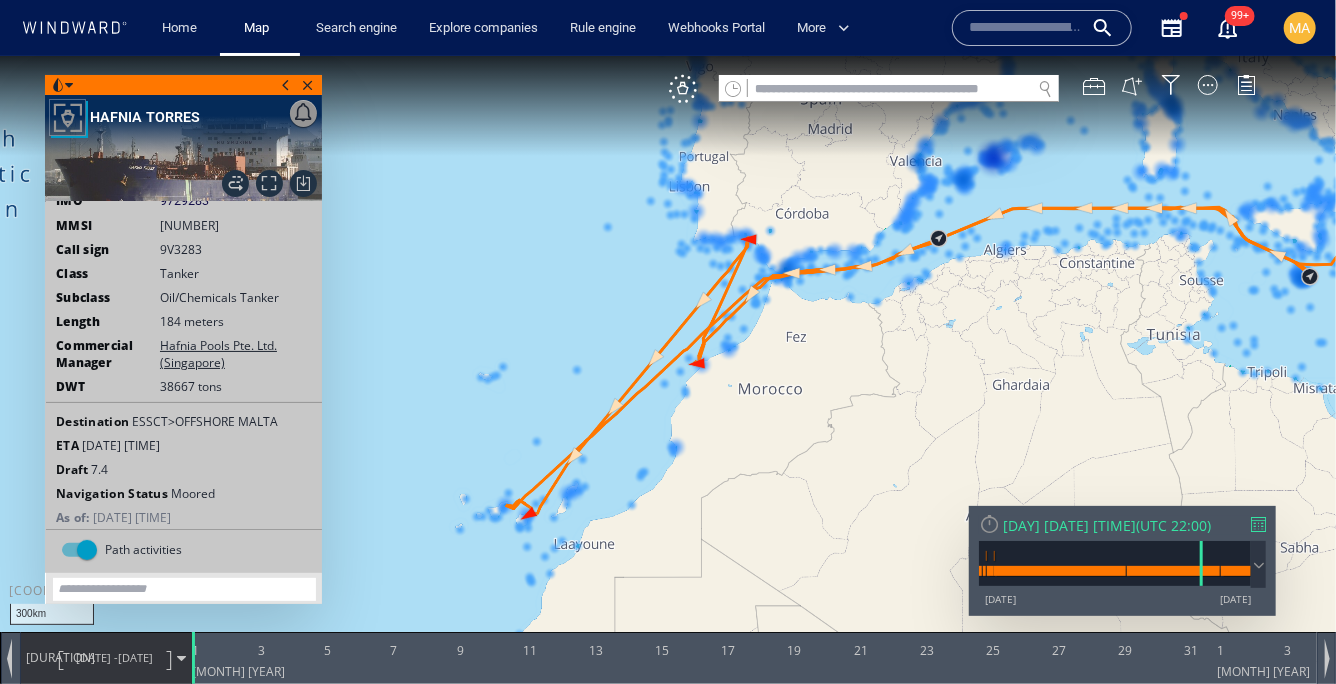 drag, startPoint x: 610, startPoint y: 332, endPoint x: 761, endPoint y: 314, distance: 152.06906 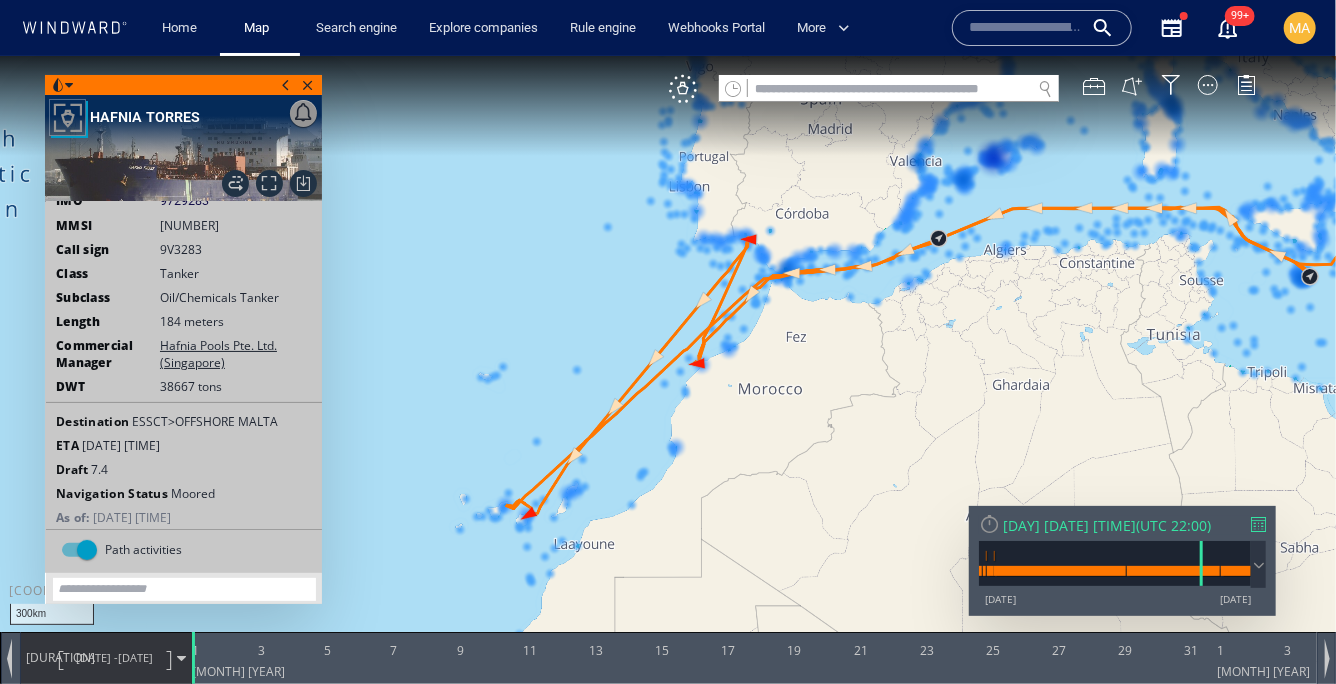 click at bounding box center (668, 359) 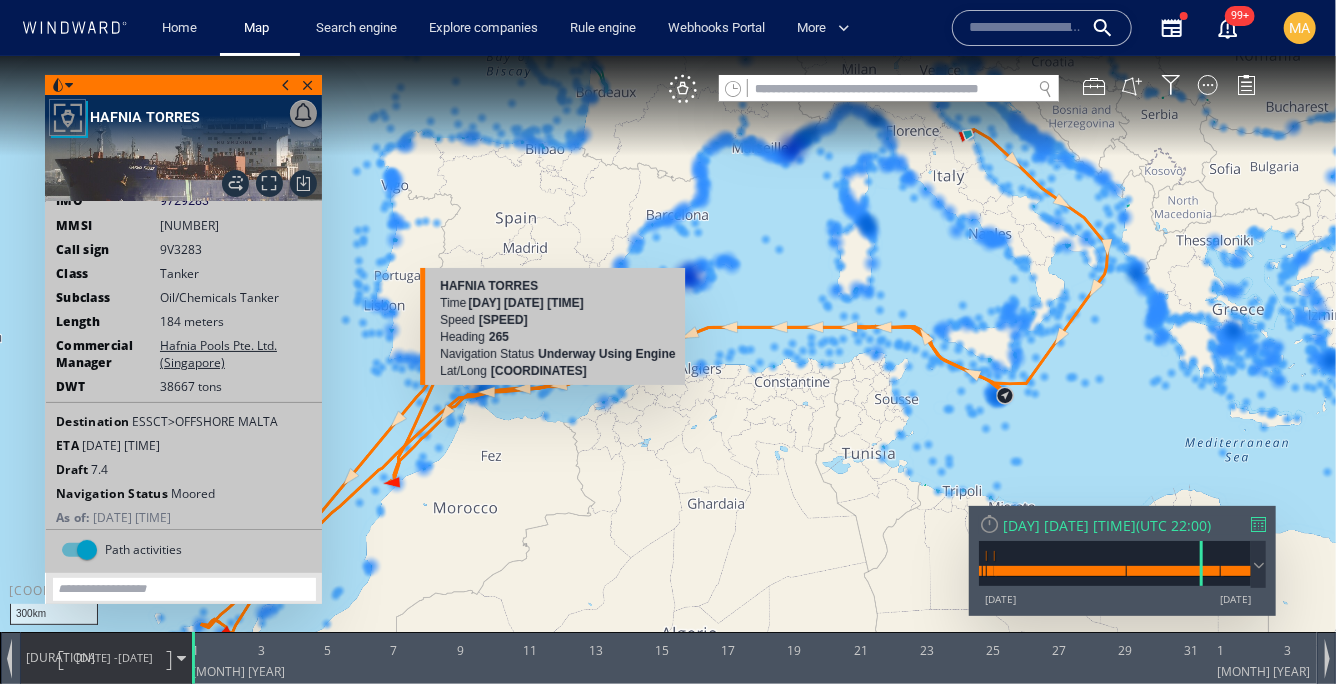 drag, startPoint x: 687, startPoint y: 249, endPoint x: 576, endPoint y: 363, distance: 159.11317 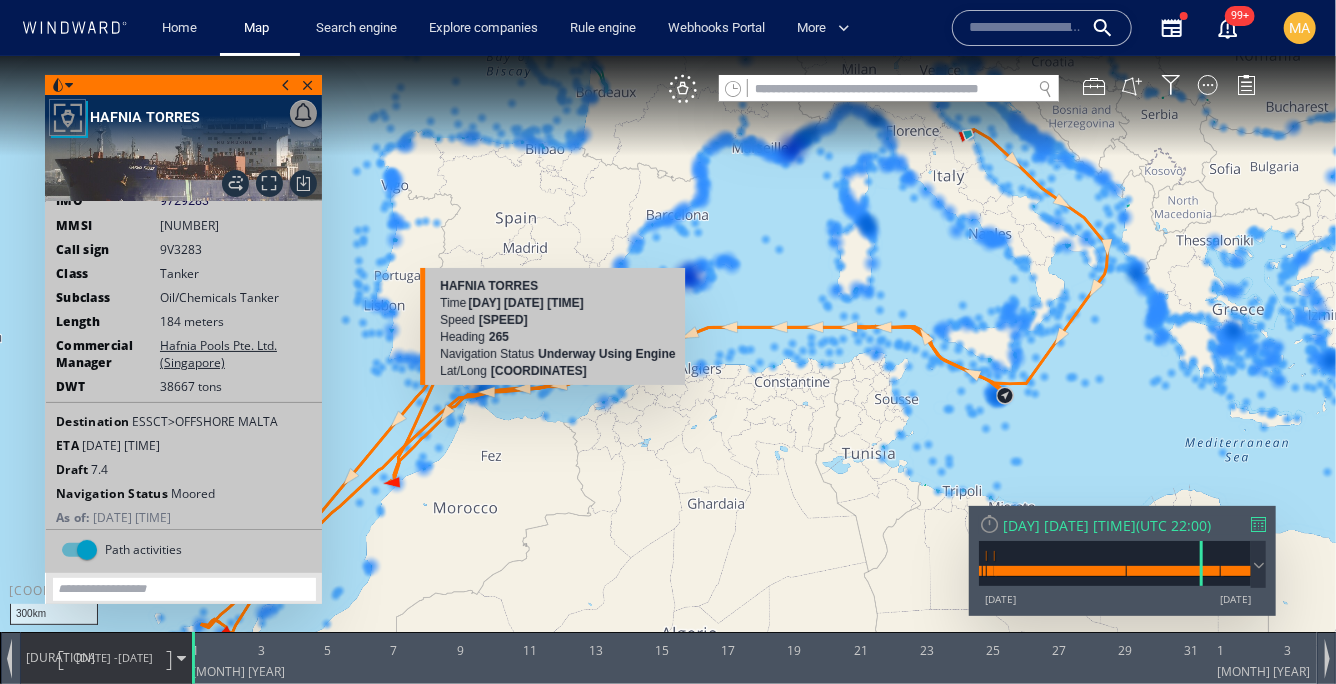 click on "300km © Mapbox   © OpenStreetMap   Improve this map HAFNIA TORRES Time 06 December 2023 20:21 Speed 12.7 kn Heading 265 Navigation Status Underway Using Engine Lat/Long 36.244, -2.409" at bounding box center (668, 359) 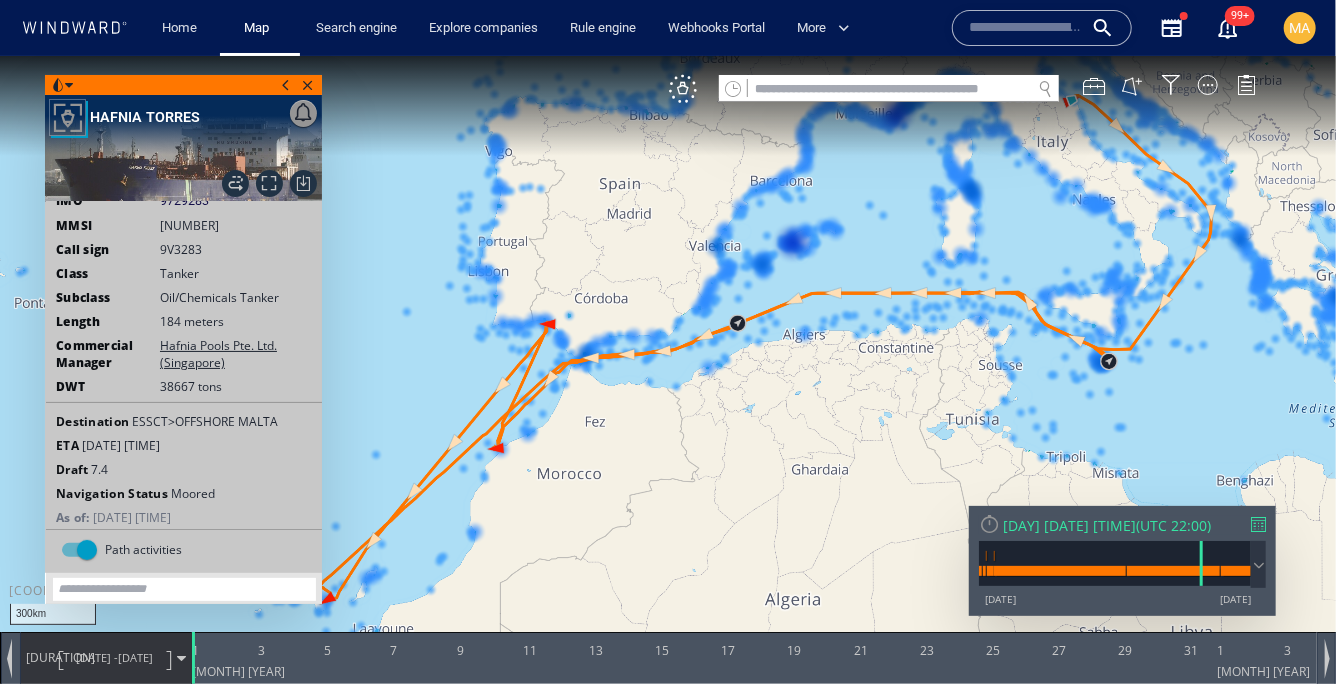 drag, startPoint x: 662, startPoint y: 378, endPoint x: 841, endPoint y: 318, distance: 188.78824 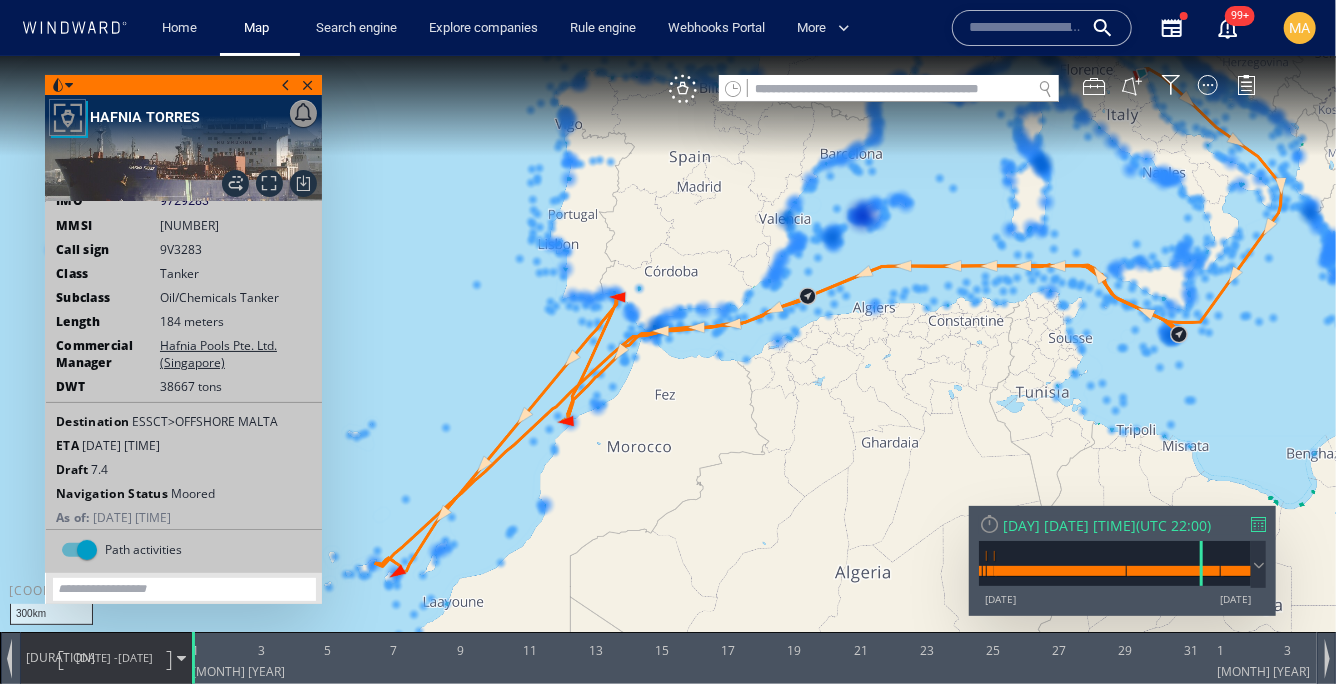 drag, startPoint x: 841, startPoint y: 318, endPoint x: 986, endPoint y: 248, distance: 161.01242 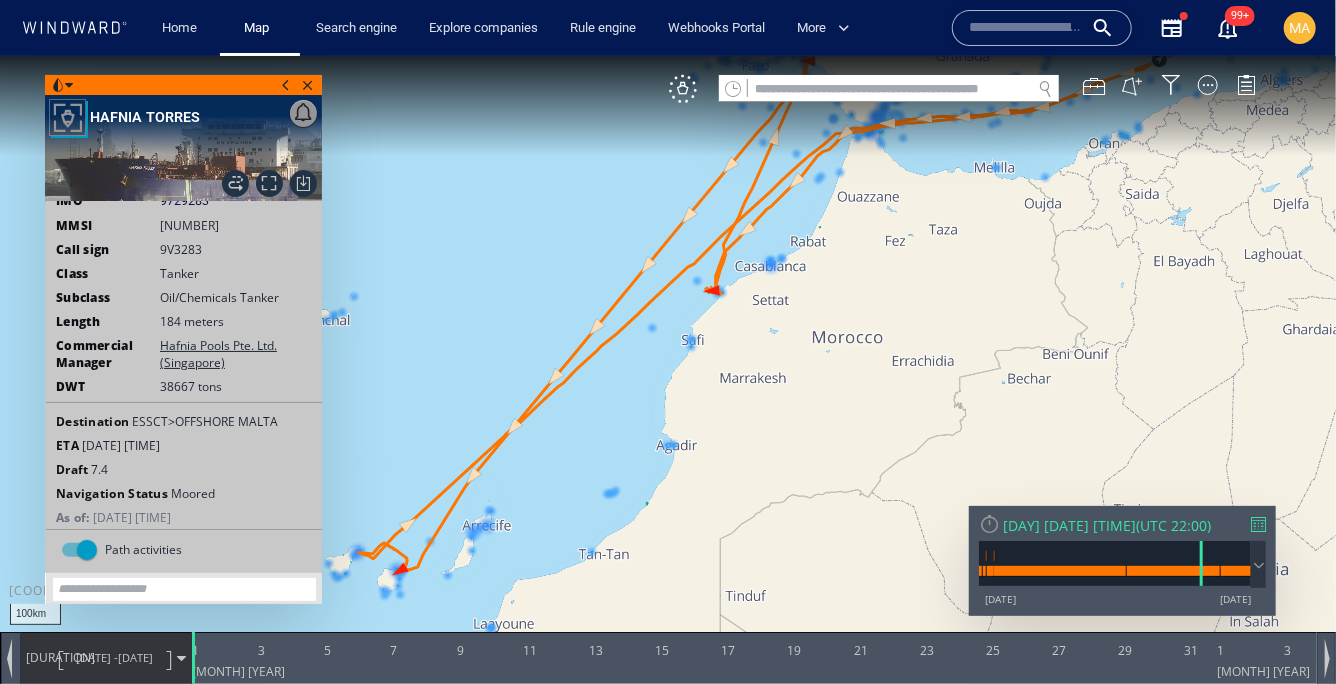 click at bounding box center (183, 124) 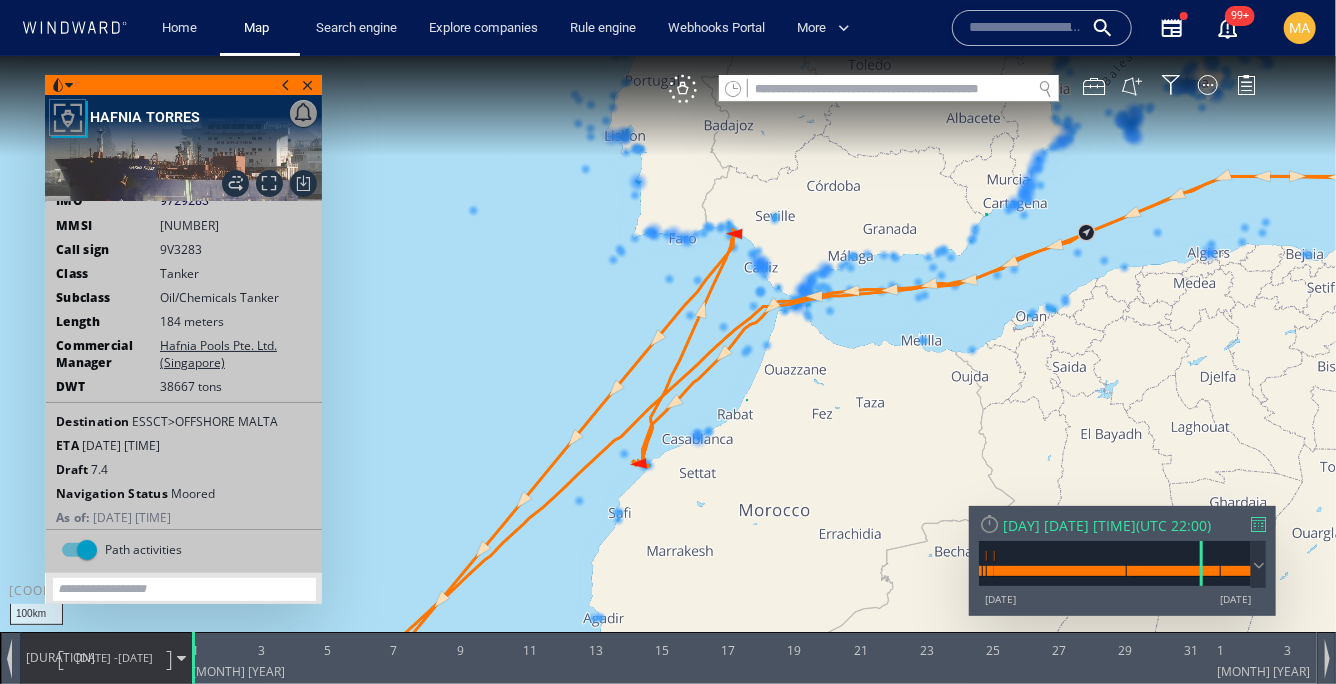 drag, startPoint x: 947, startPoint y: 282, endPoint x: 742, endPoint y: 486, distance: 289.20755 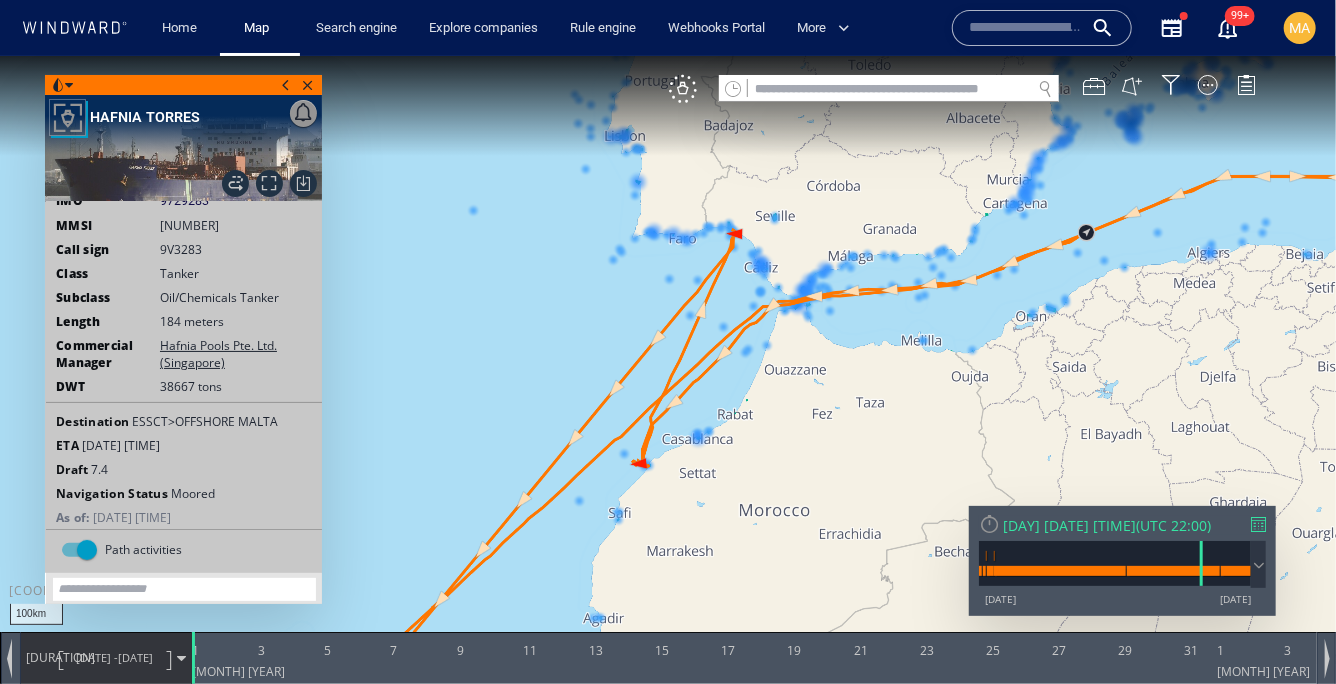 click at bounding box center (668, 359) 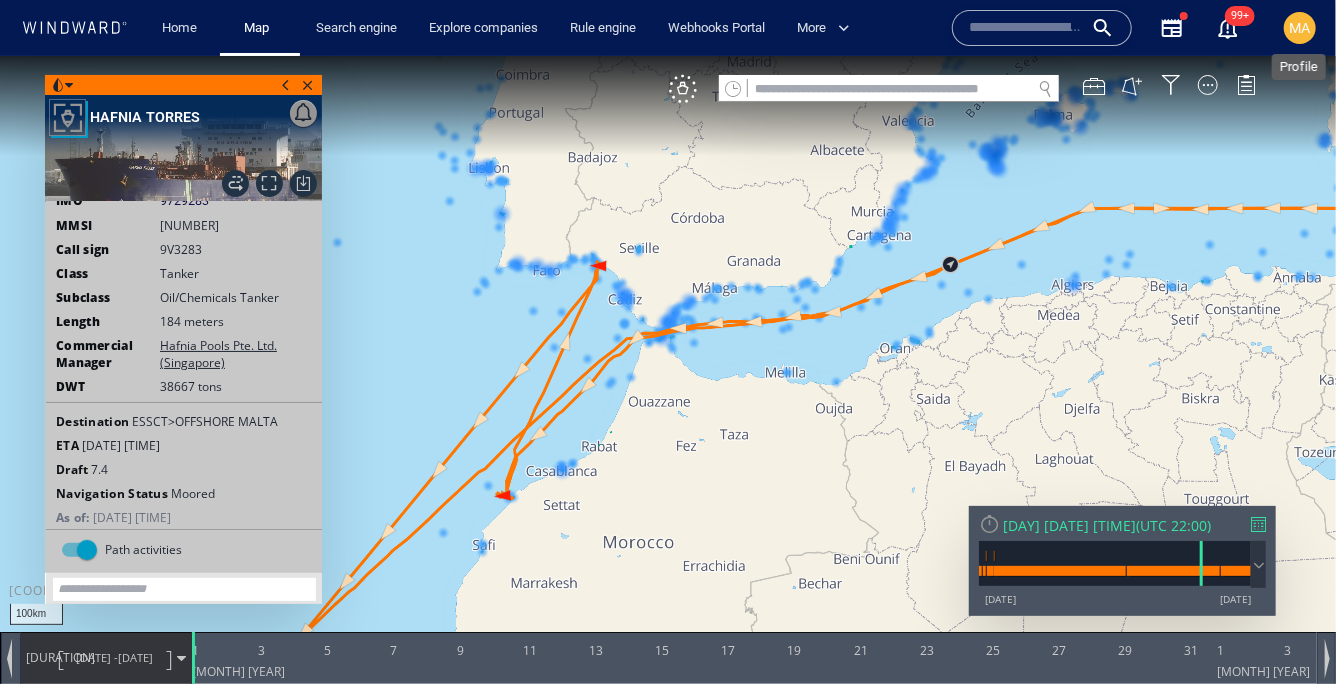 click on "MA" at bounding box center [1300, 28] 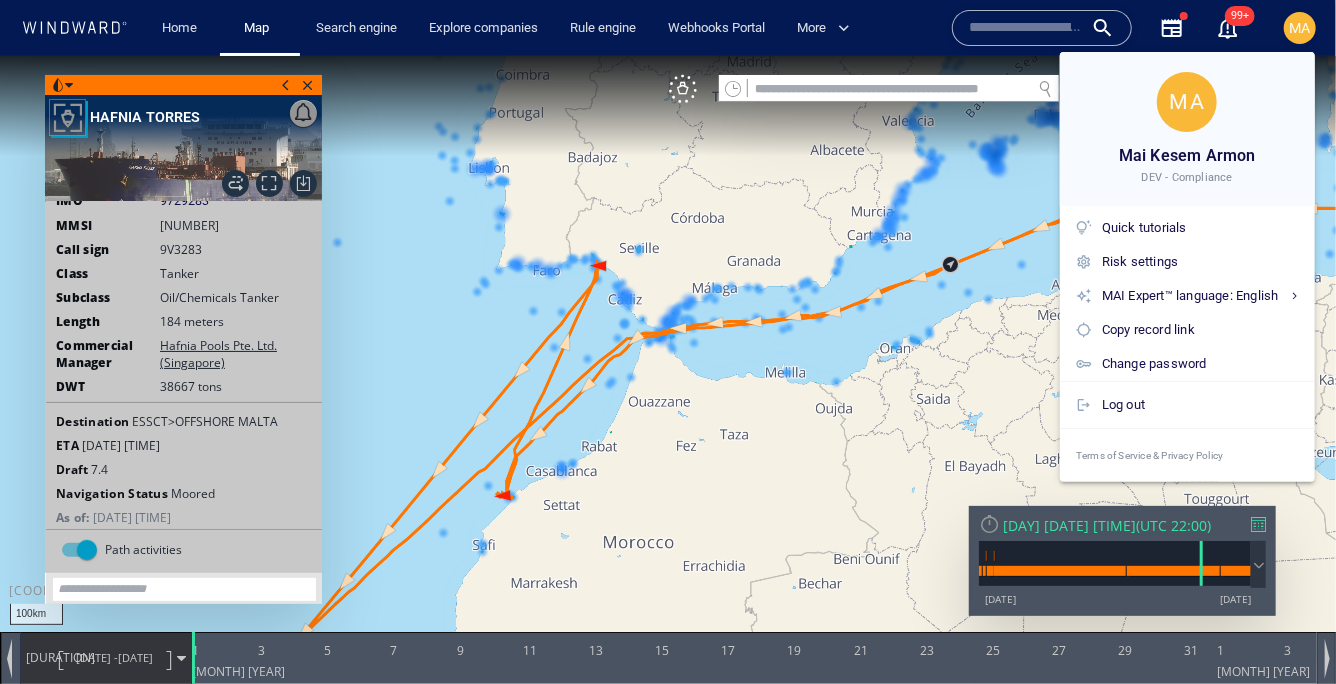 click at bounding box center (668, 342) 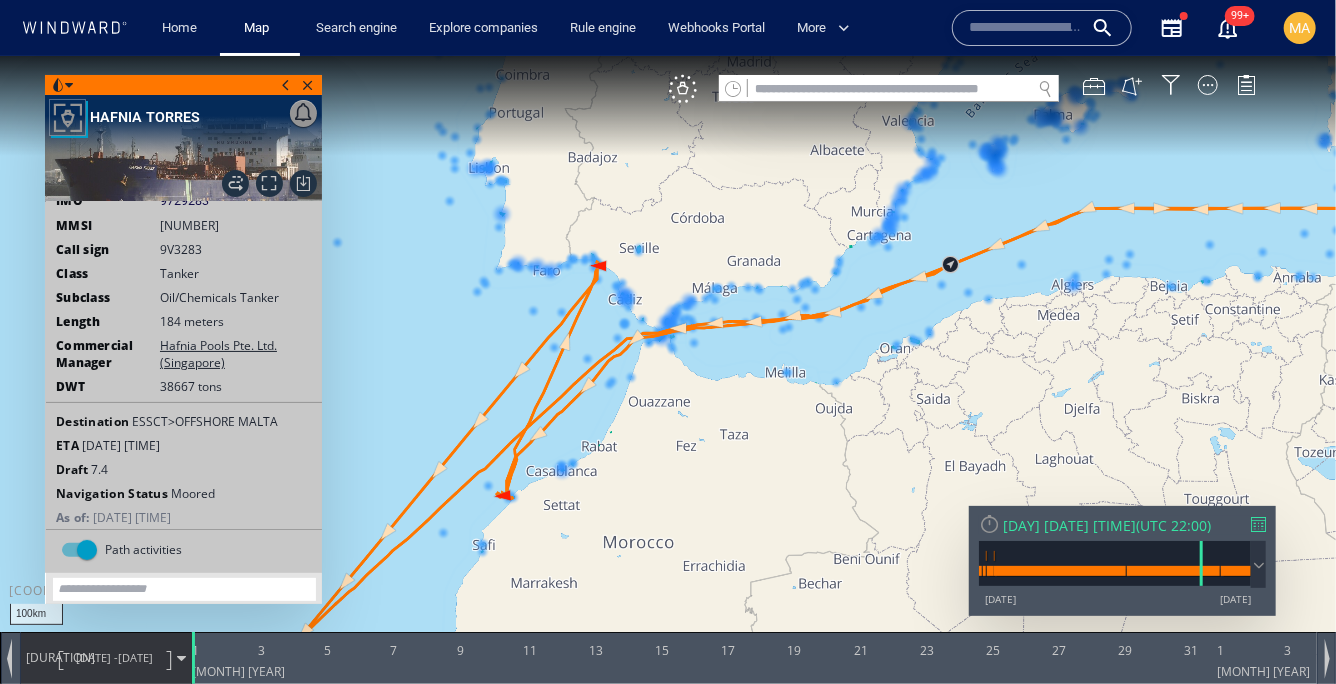 click at bounding box center [668, 359] 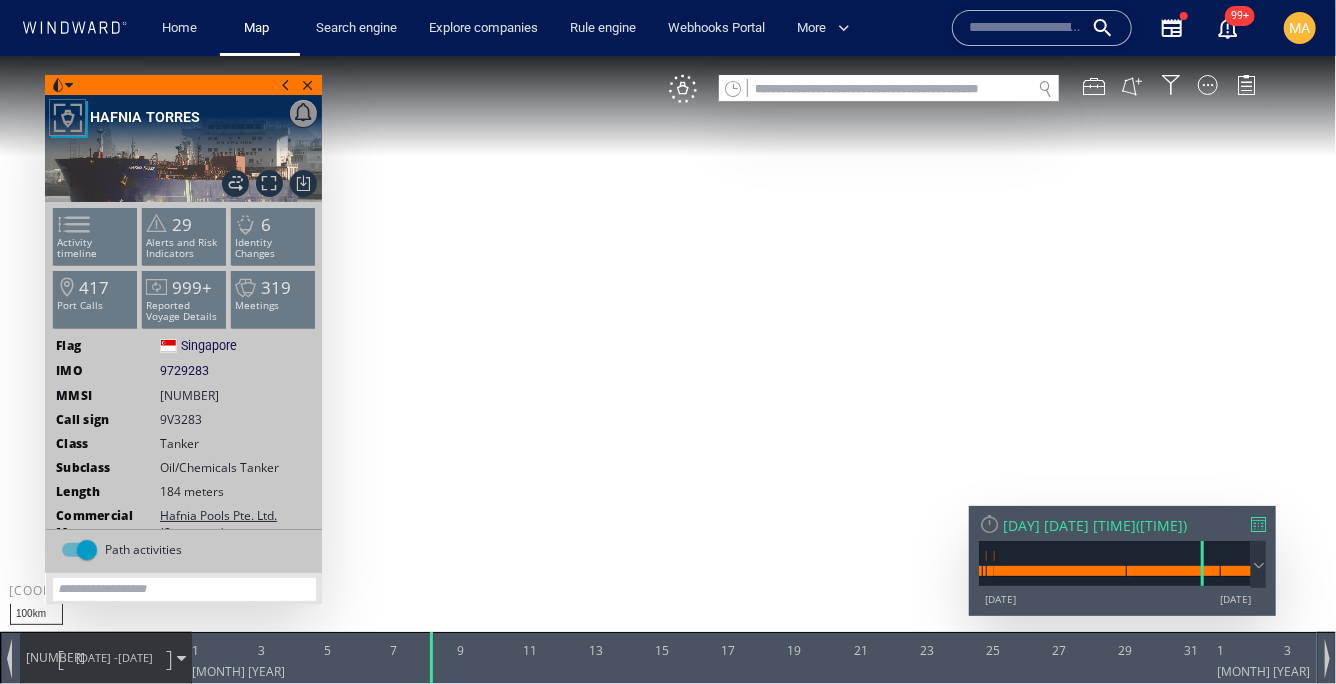 scroll, scrollTop: 0, scrollLeft: 0, axis: both 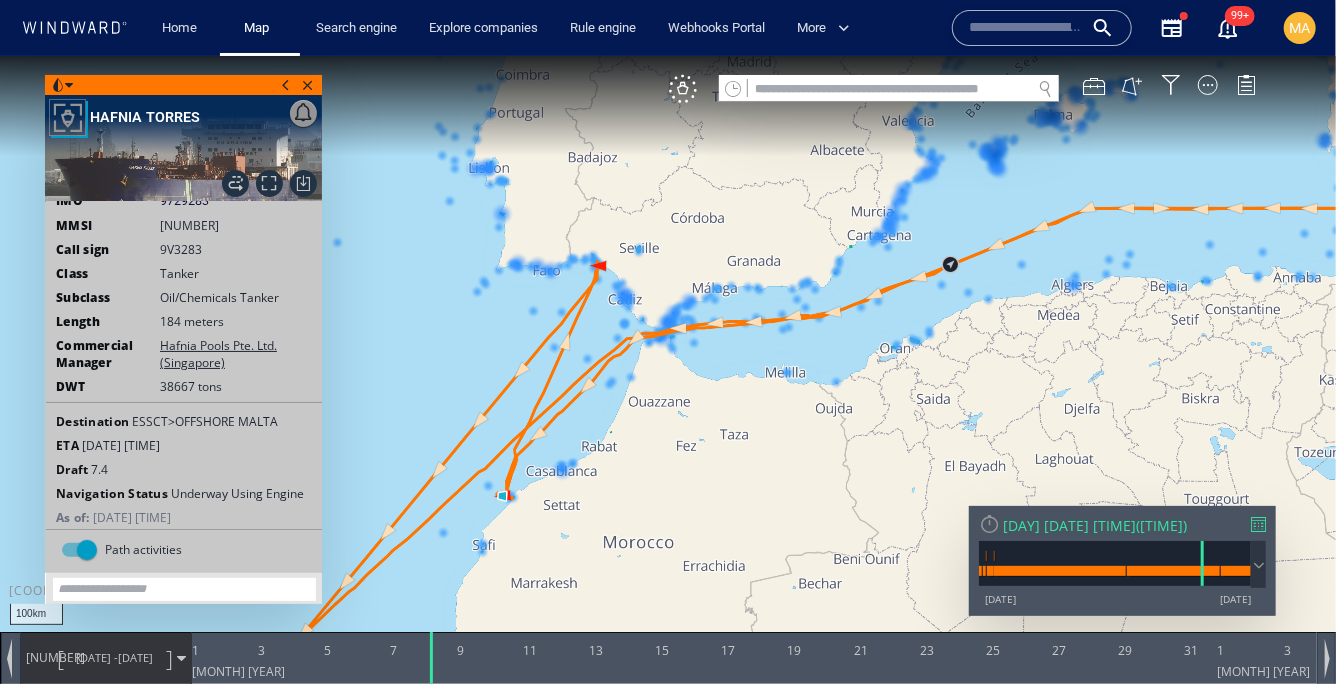 click on "Fri 08/12/2023 04:52  ( UTC 02:52 )" at bounding box center [1122, 524] 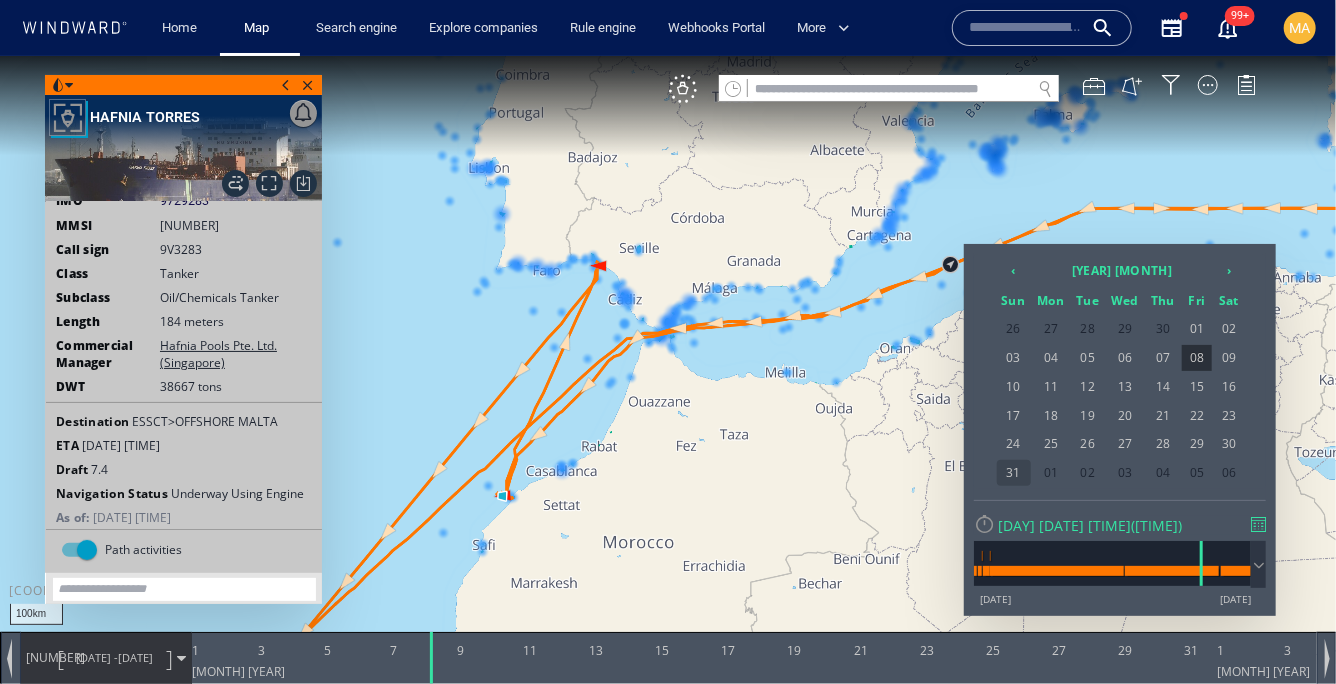 click on "31" at bounding box center [1014, 472] 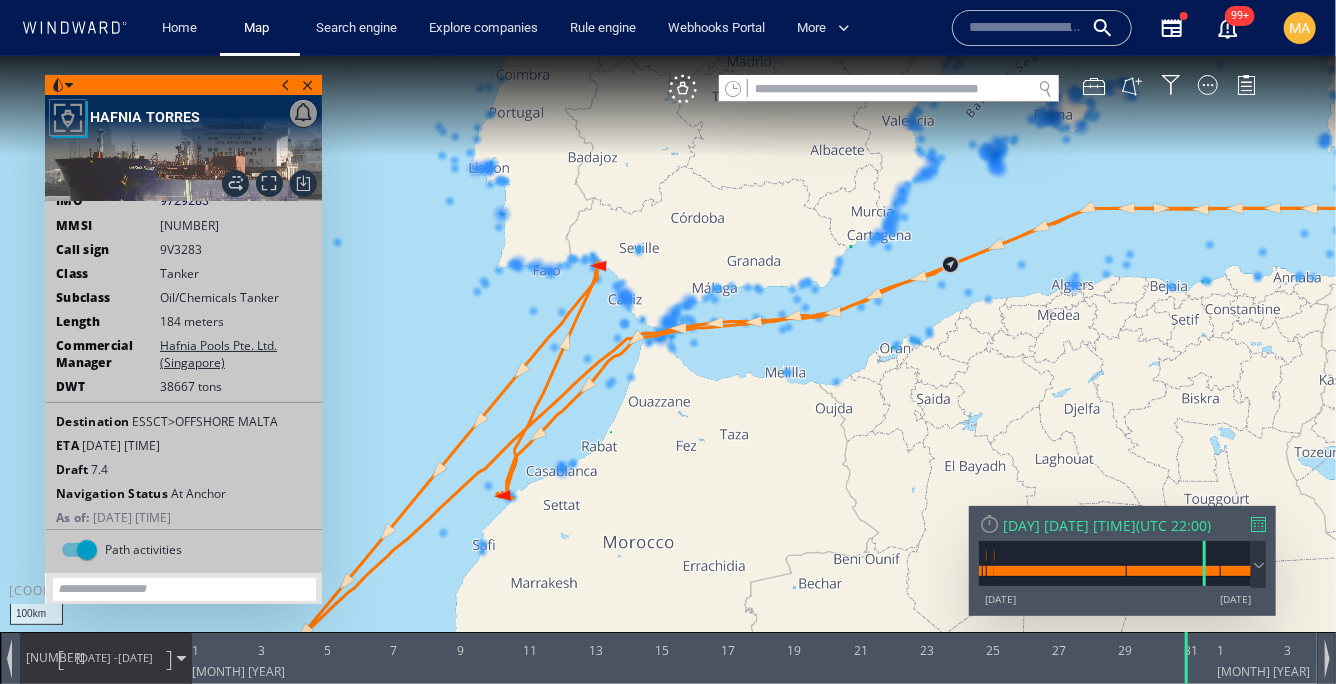 click on "[DATE]" at bounding box center (135, 656) 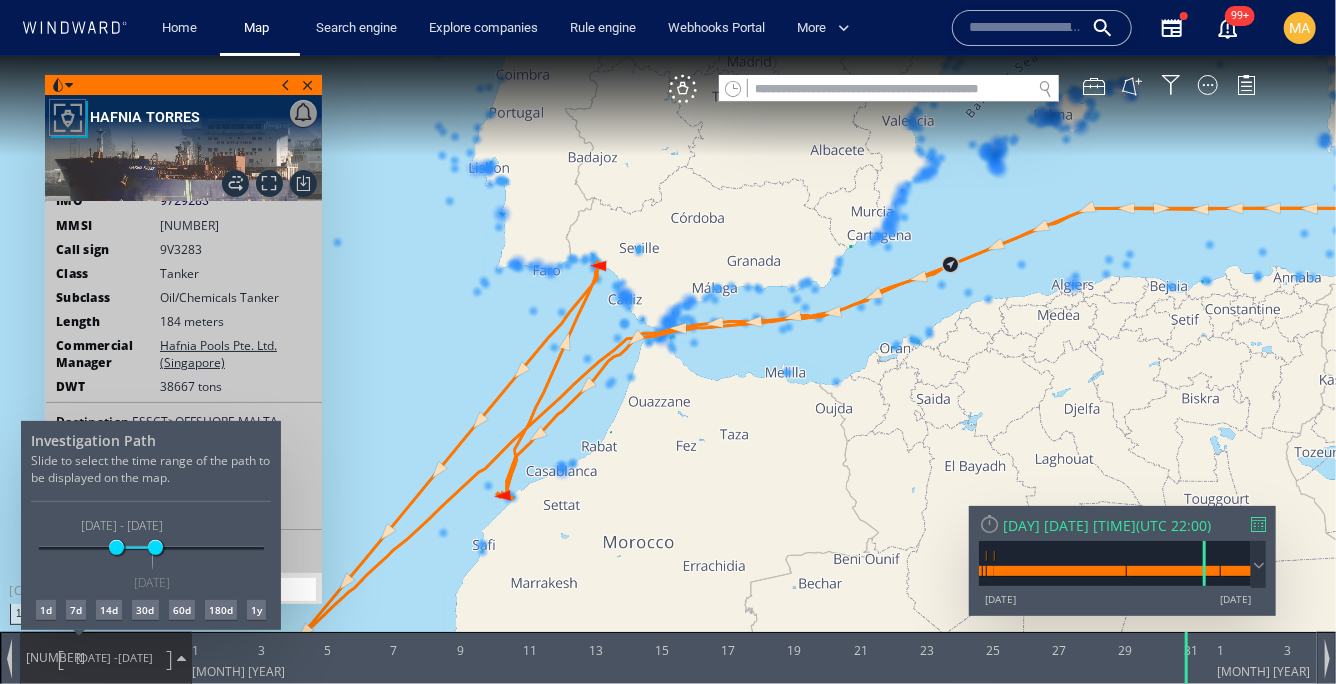 click on "1d" at bounding box center (46, 609) 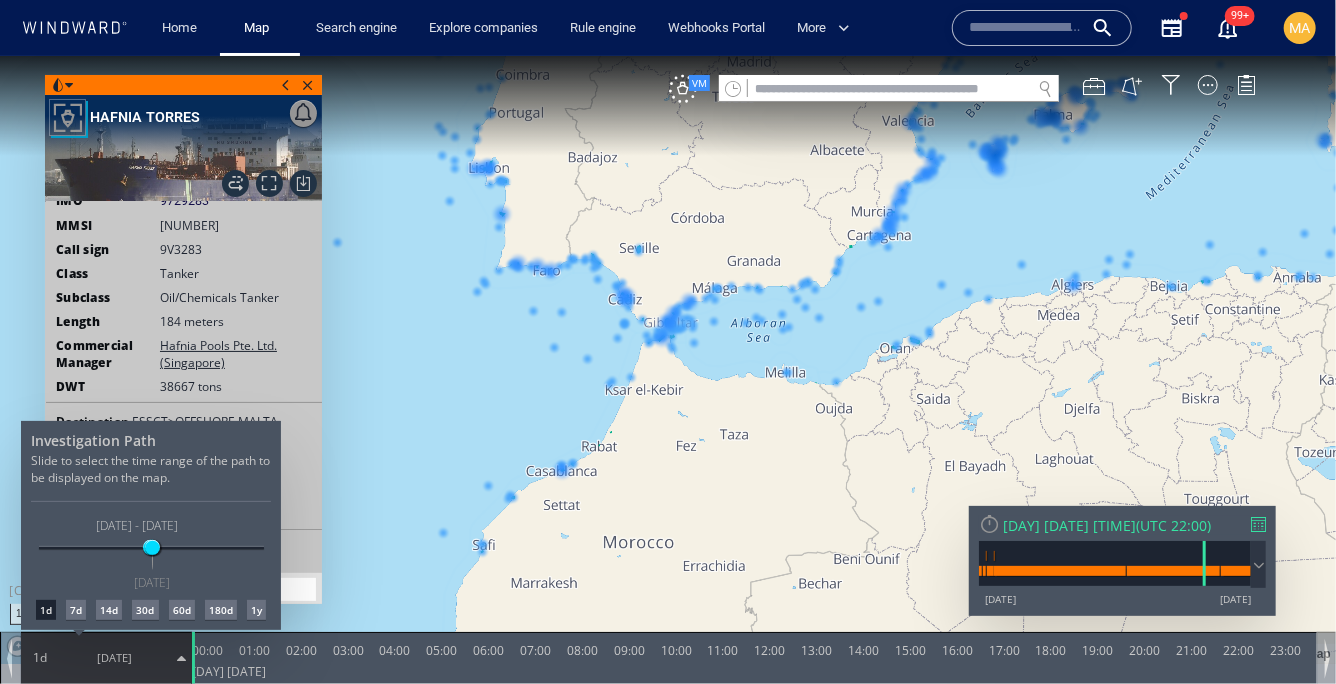 click at bounding box center (668, 369) 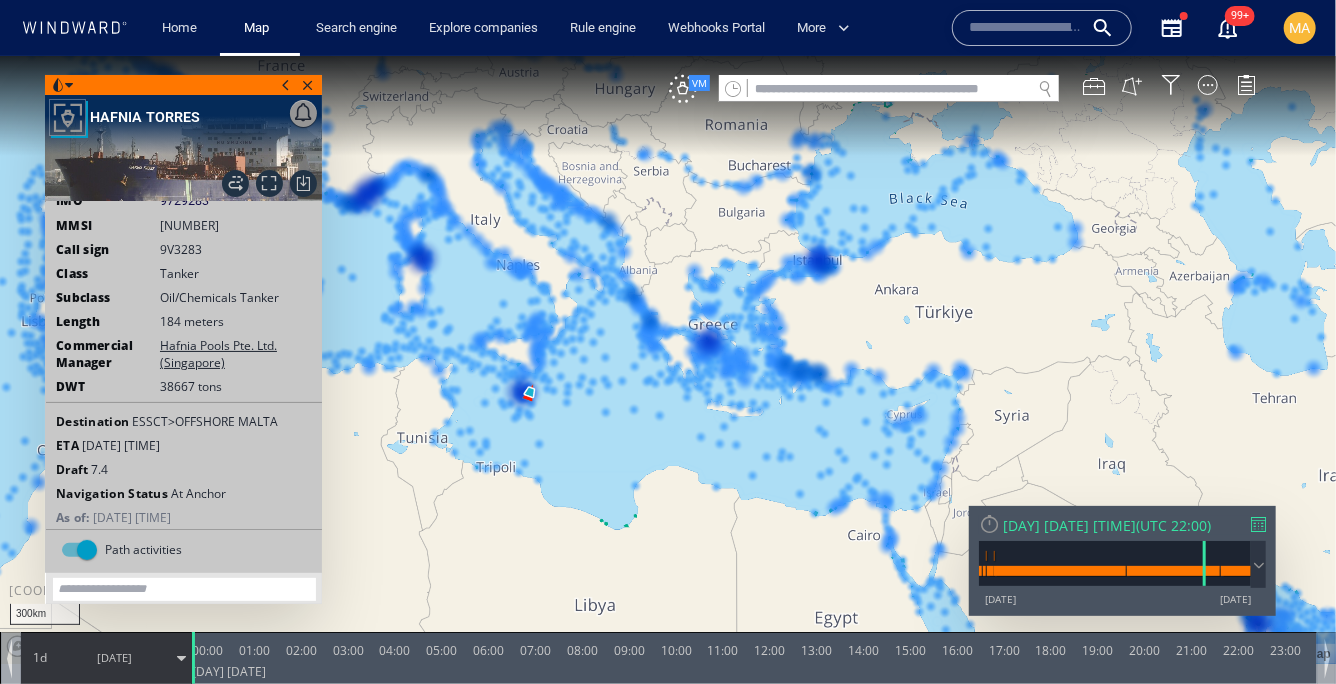 drag, startPoint x: 774, startPoint y: 384, endPoint x: 435, endPoint y: 445, distance: 344.4445 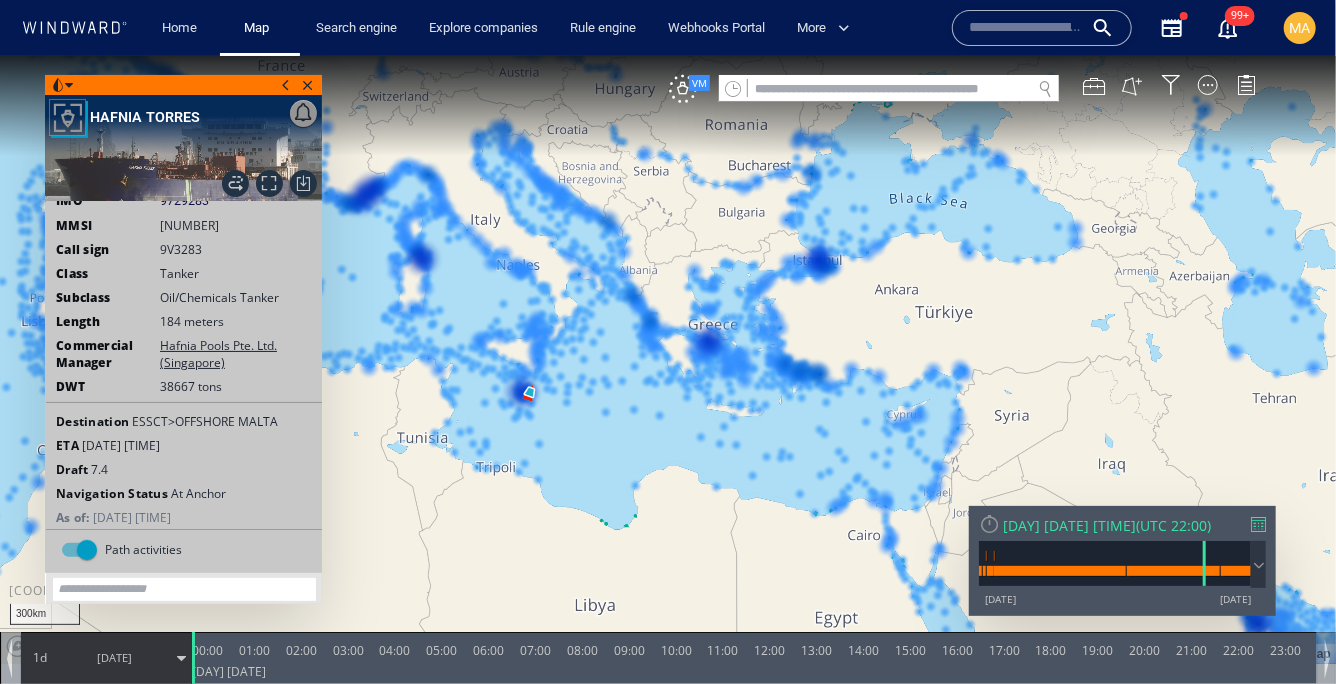 click at bounding box center (668, 359) 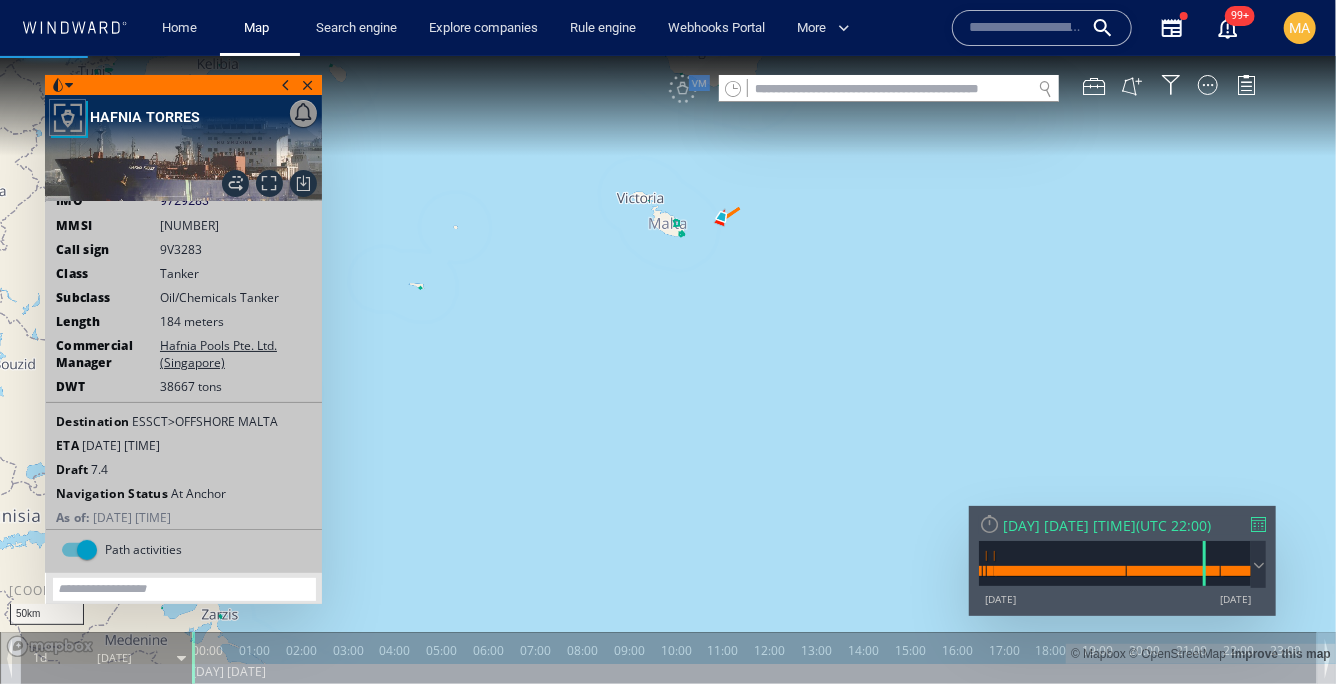 drag, startPoint x: 709, startPoint y: 269, endPoint x: 709, endPoint y: 363, distance: 94 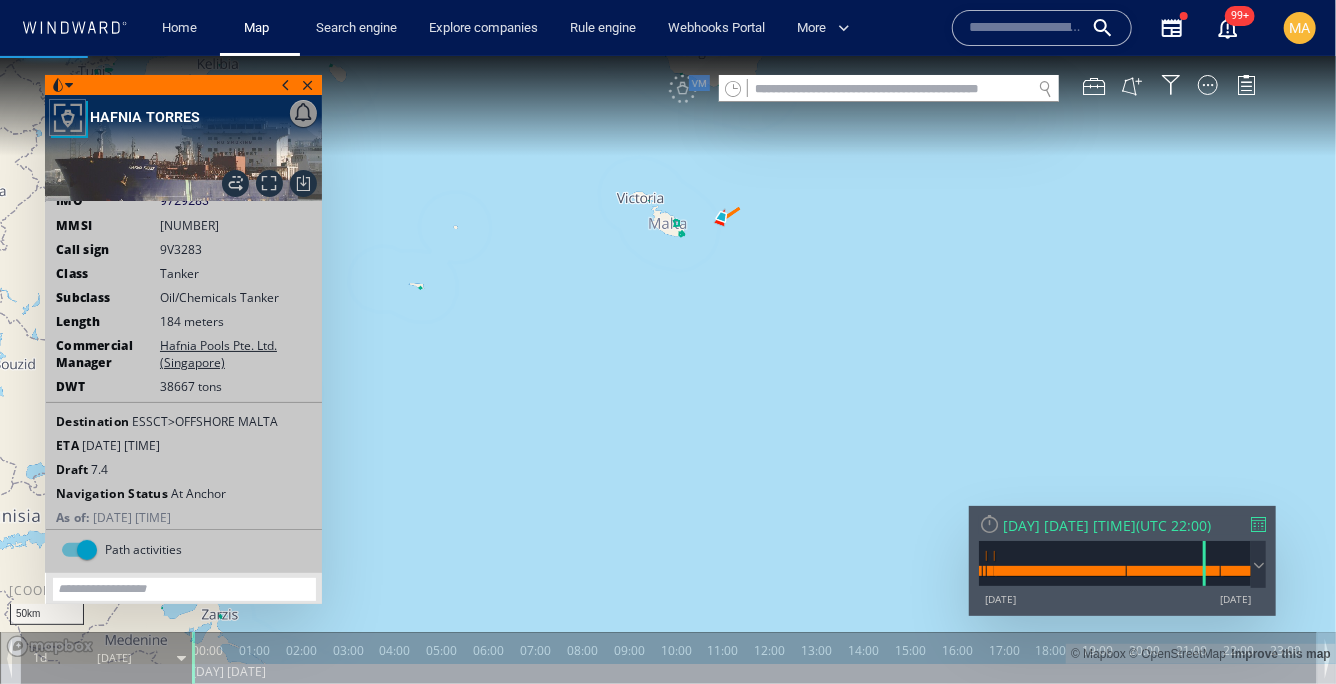 click at bounding box center [668, 359] 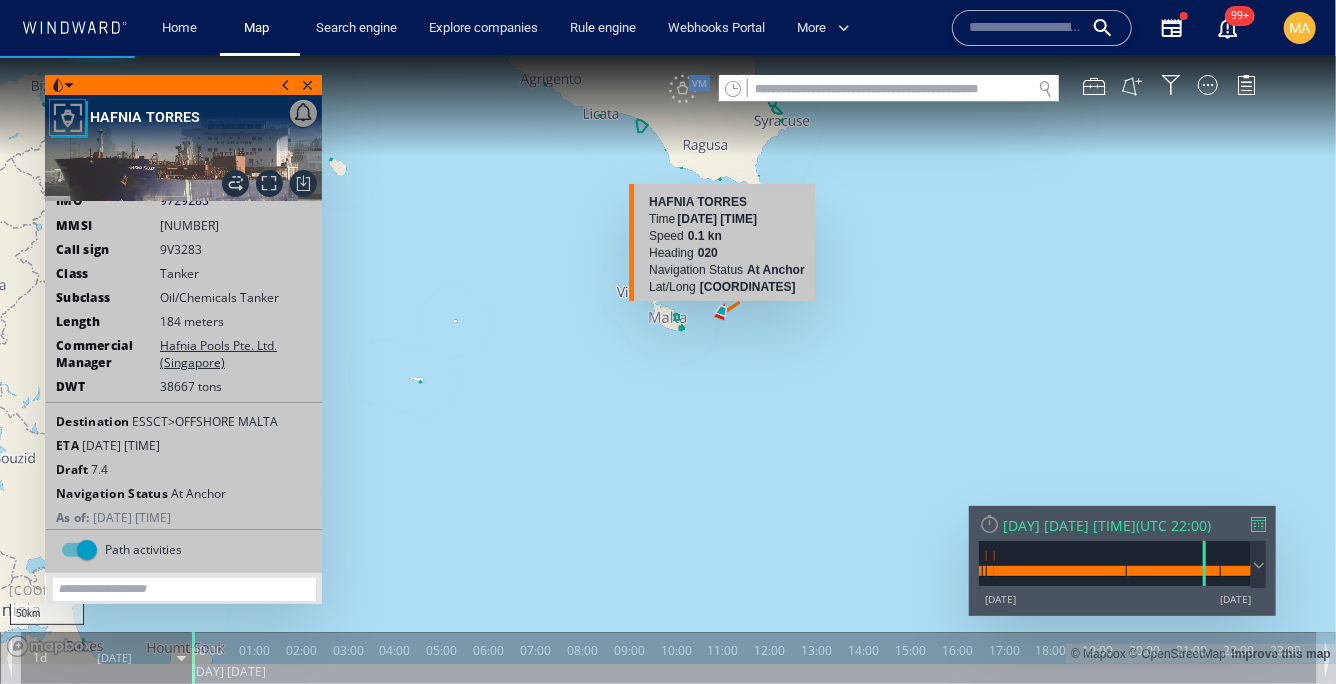 click at bounding box center (668, 359) 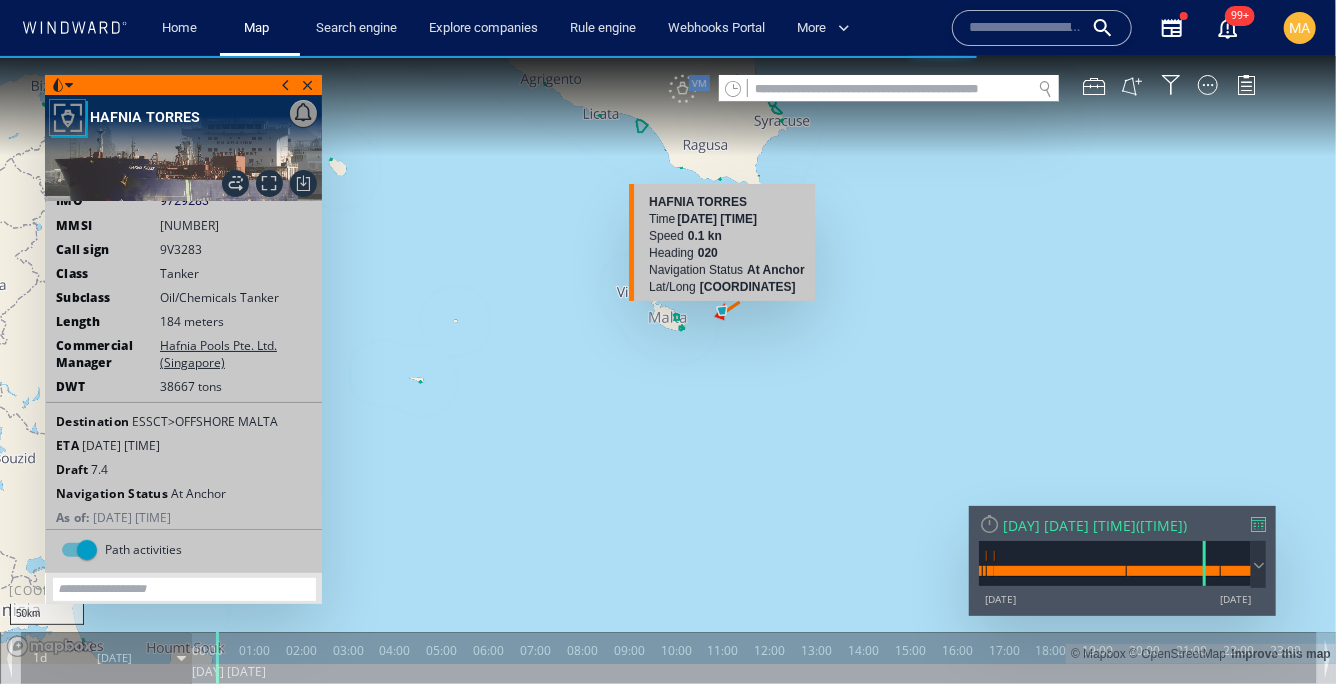 click at bounding box center [668, 359] 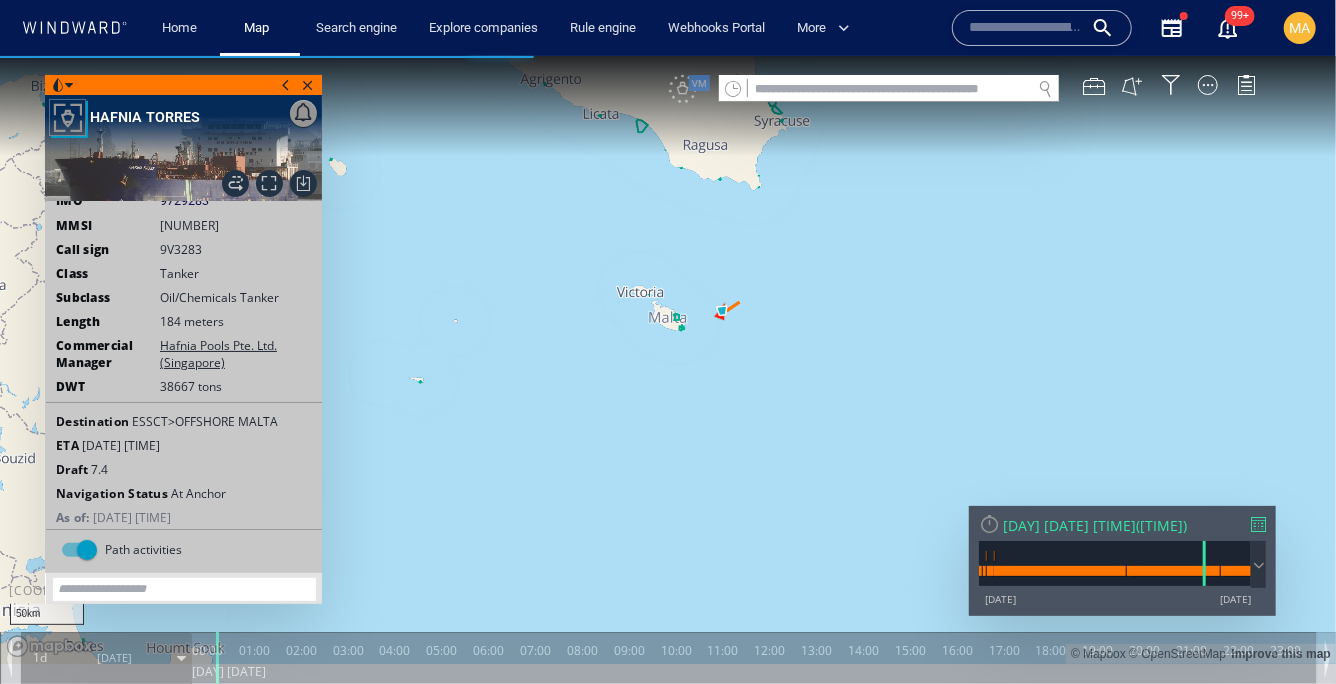 click at bounding box center [668, 359] 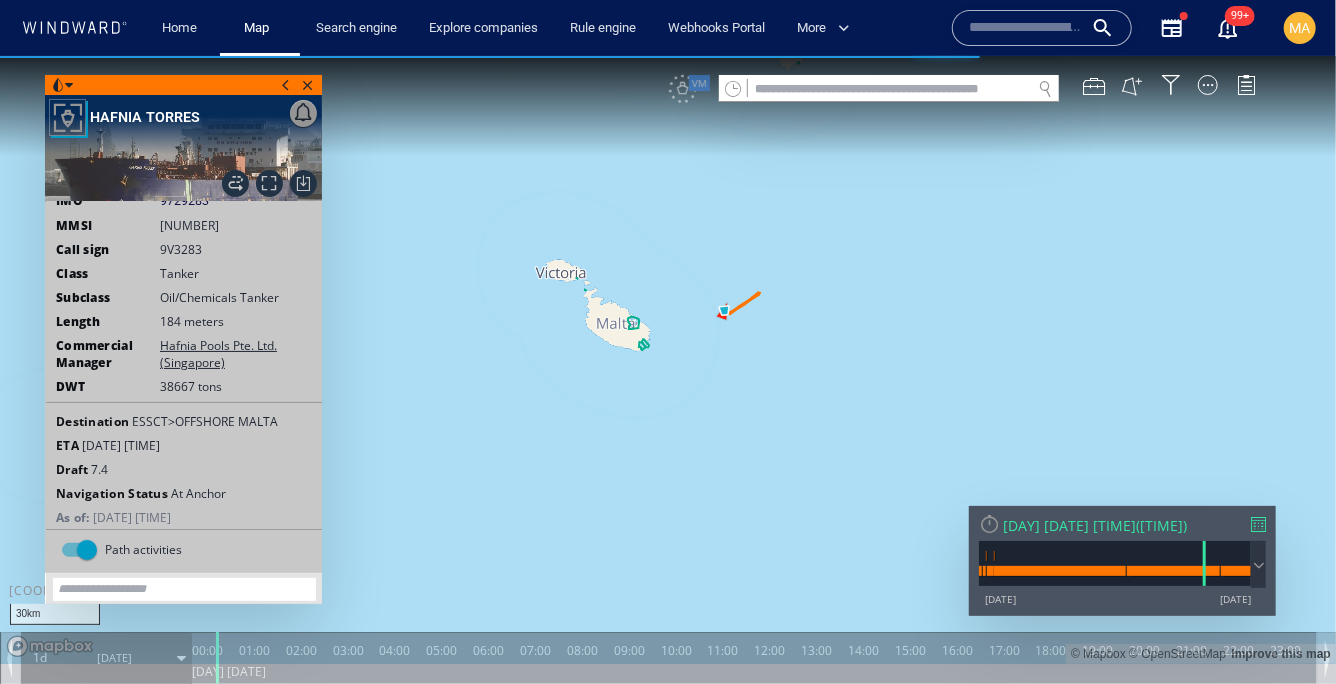 click at bounding box center (668, 359) 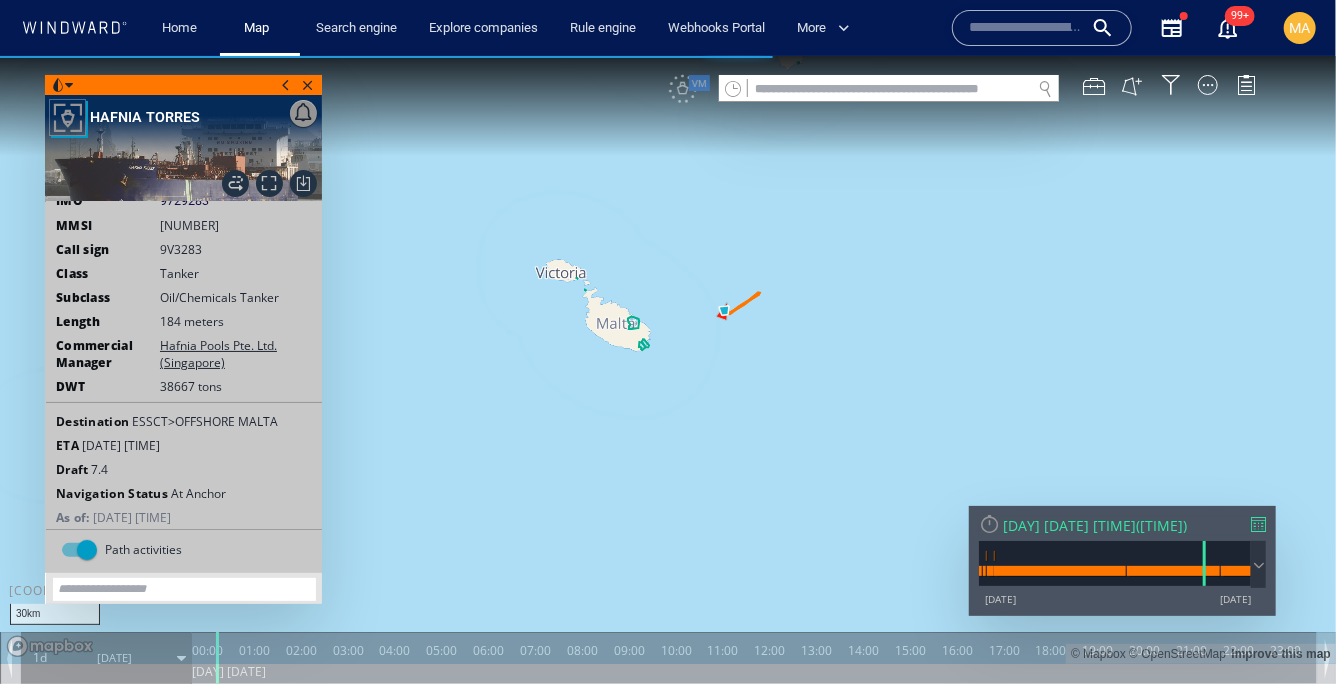click at bounding box center [668, 359] 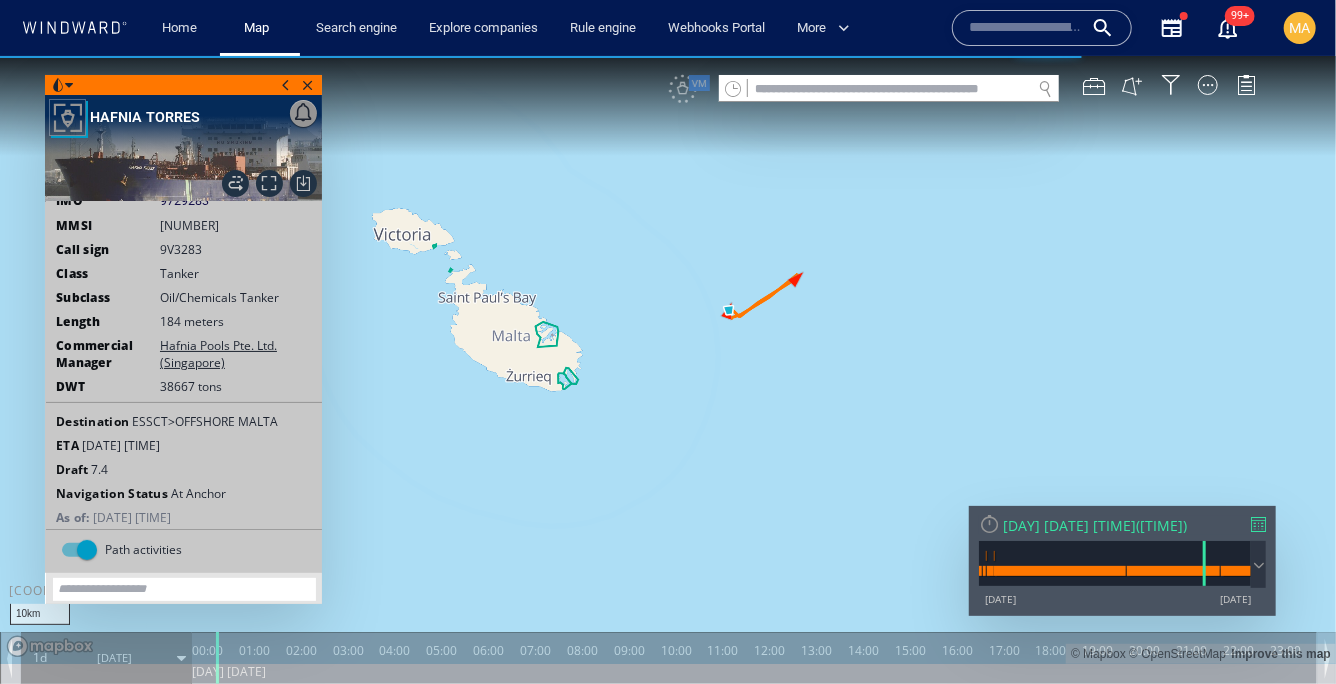 click at bounding box center [668, 359] 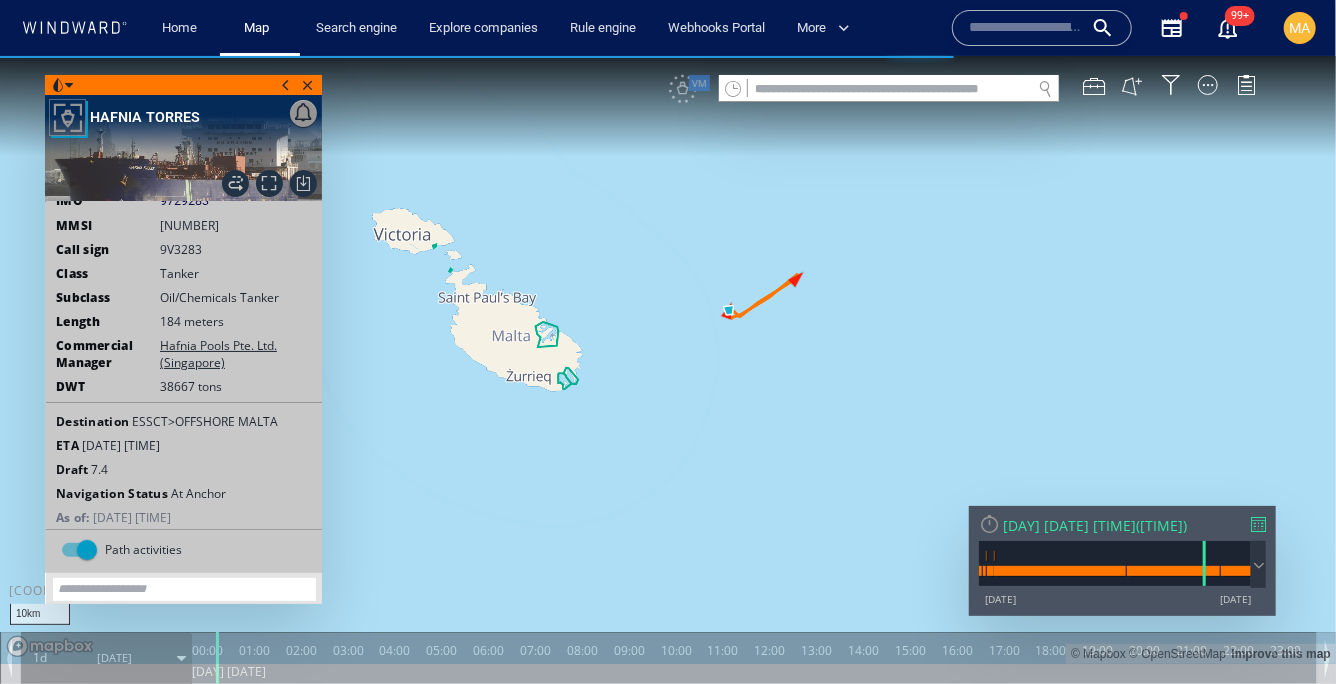 click at bounding box center [668, 359] 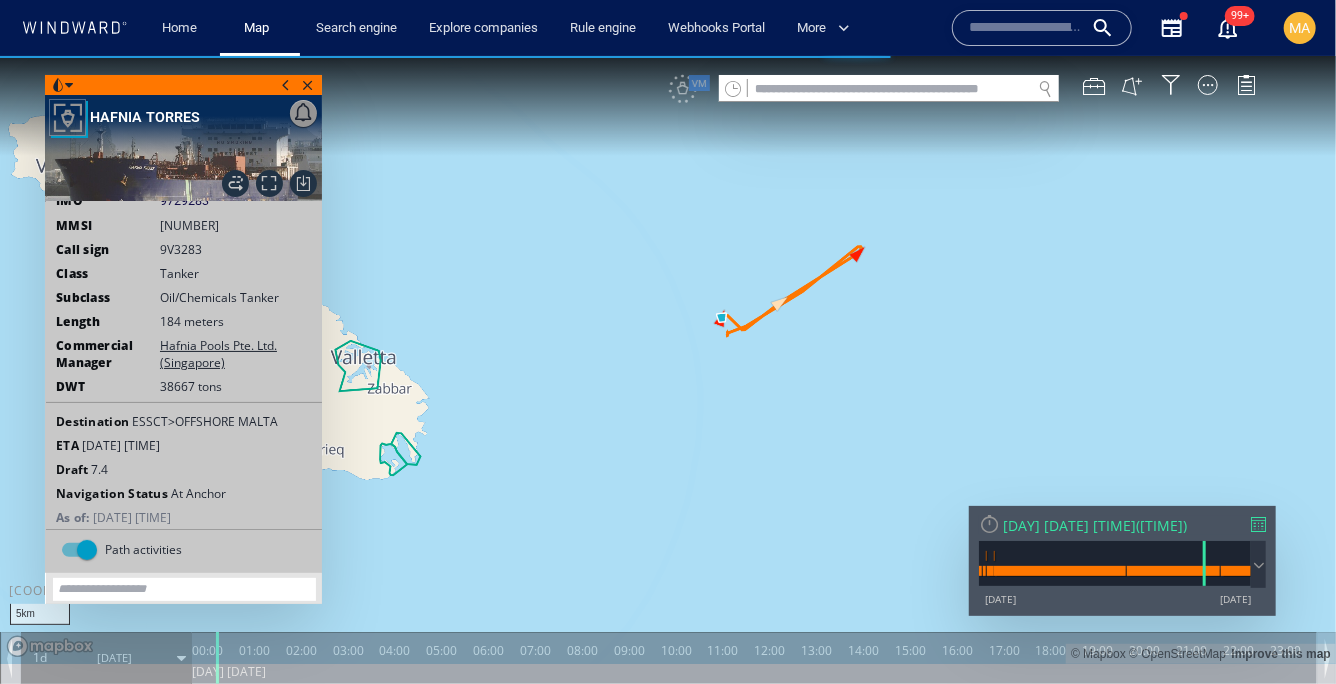 click at bounding box center (668, 359) 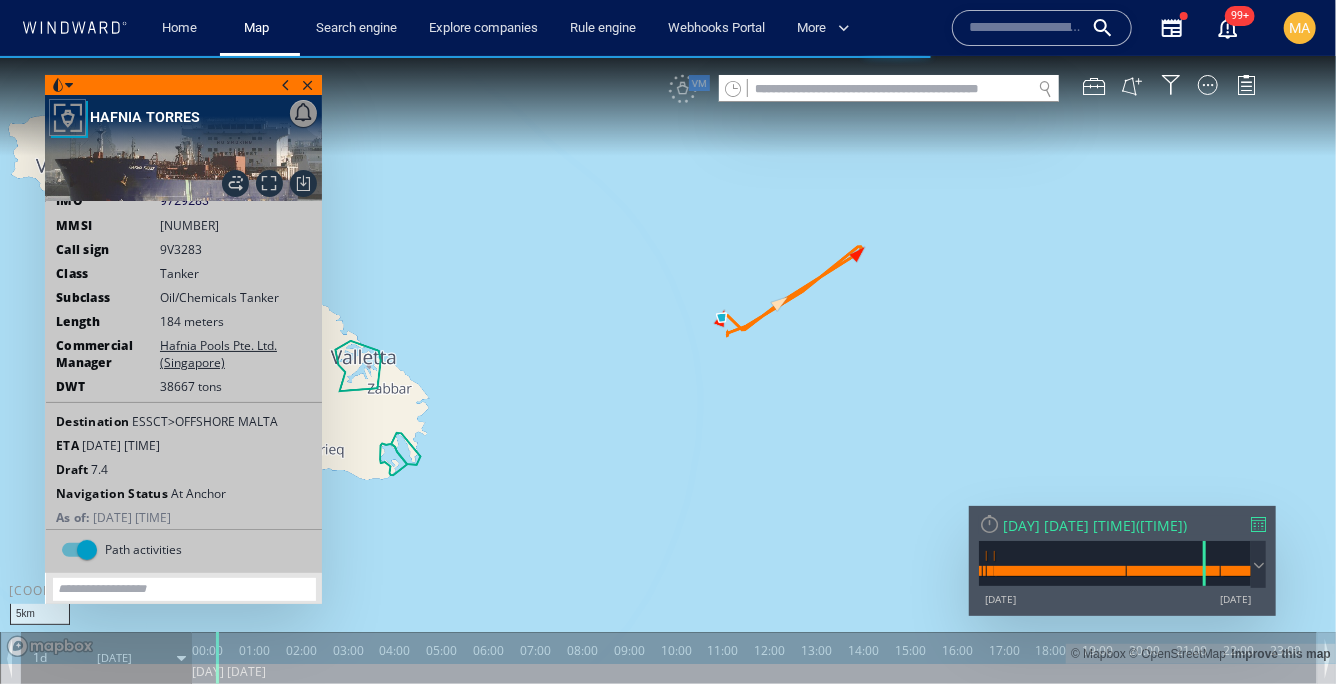 click at bounding box center (668, 359) 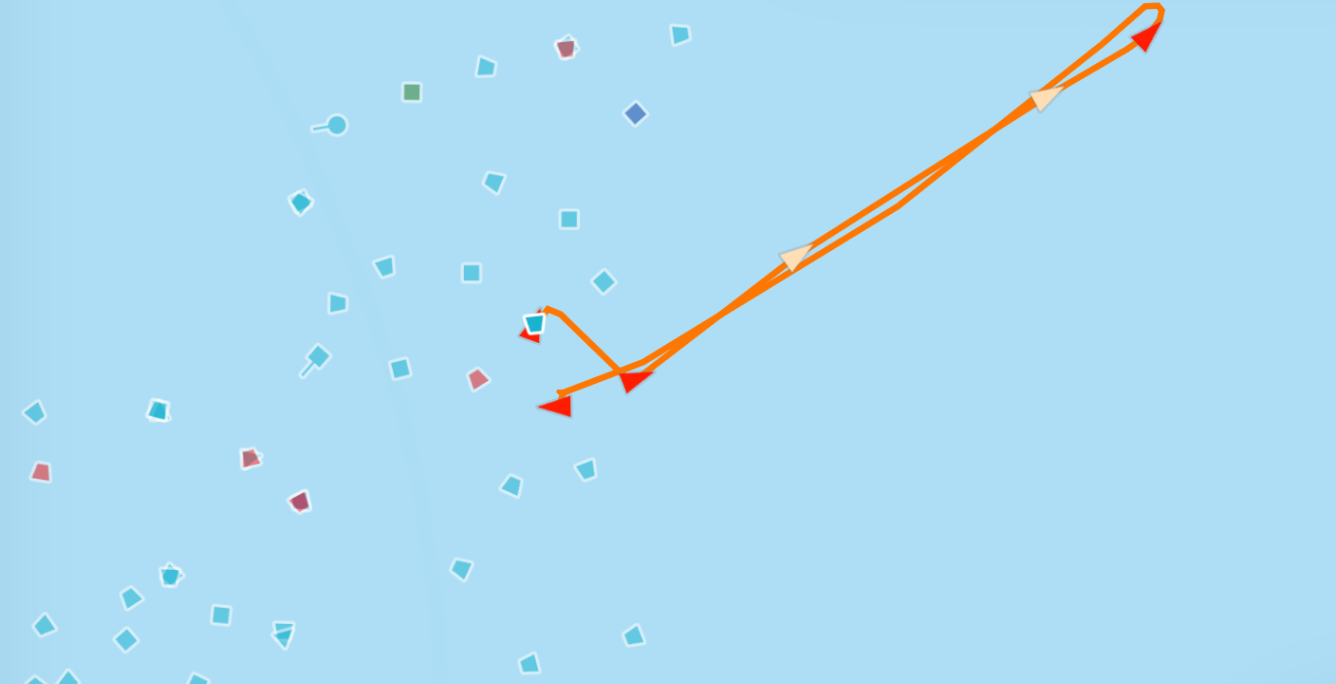click at bounding box center [-60, 52] 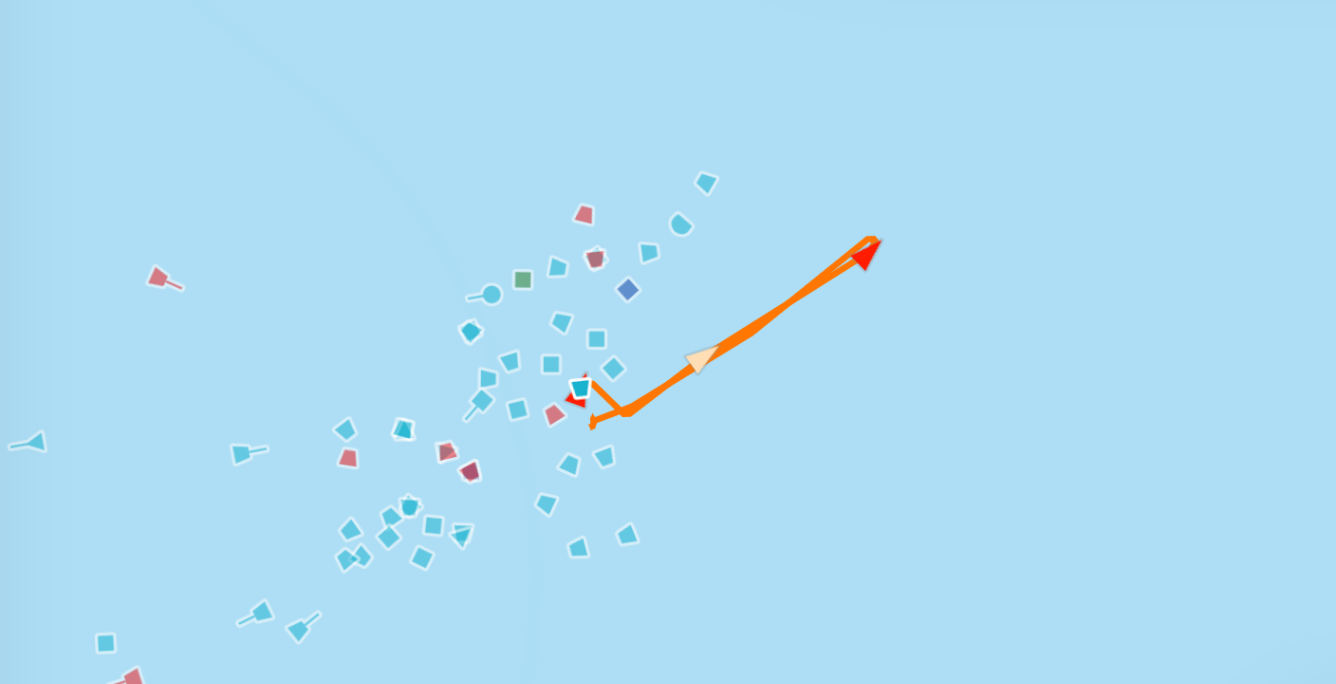 click at bounding box center (-60, 52) 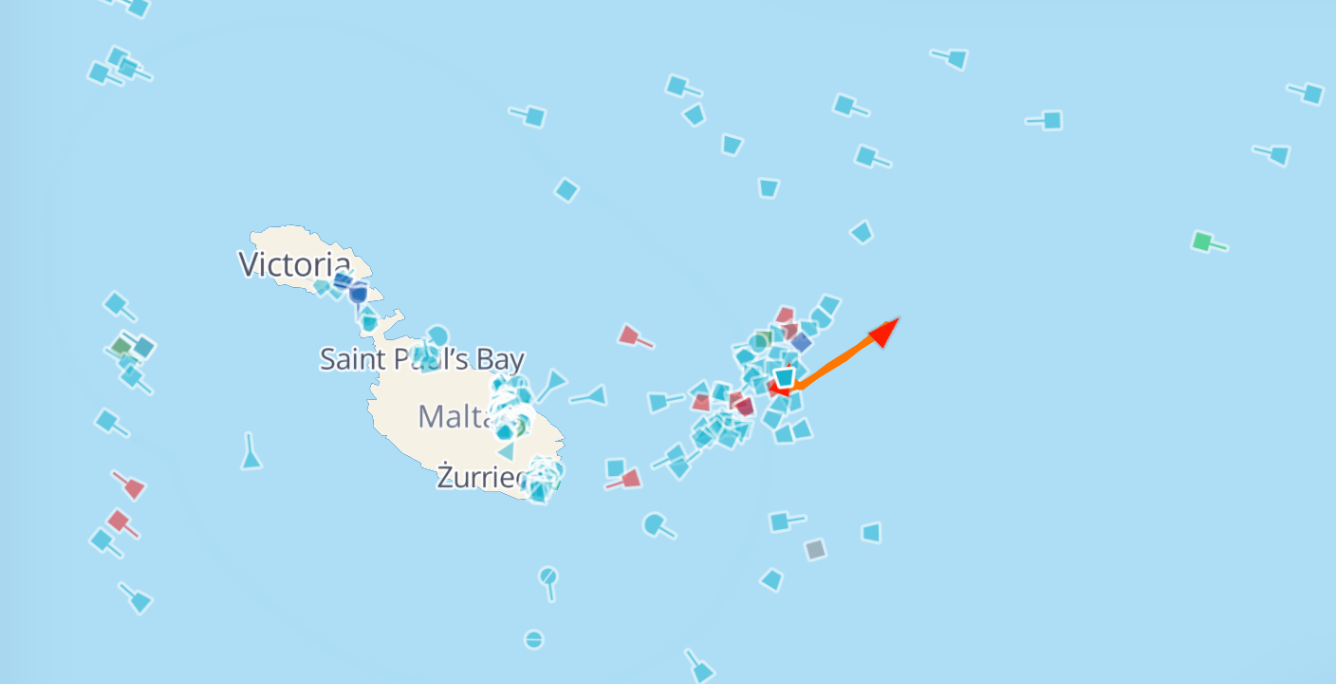 click at bounding box center [-60, 52] 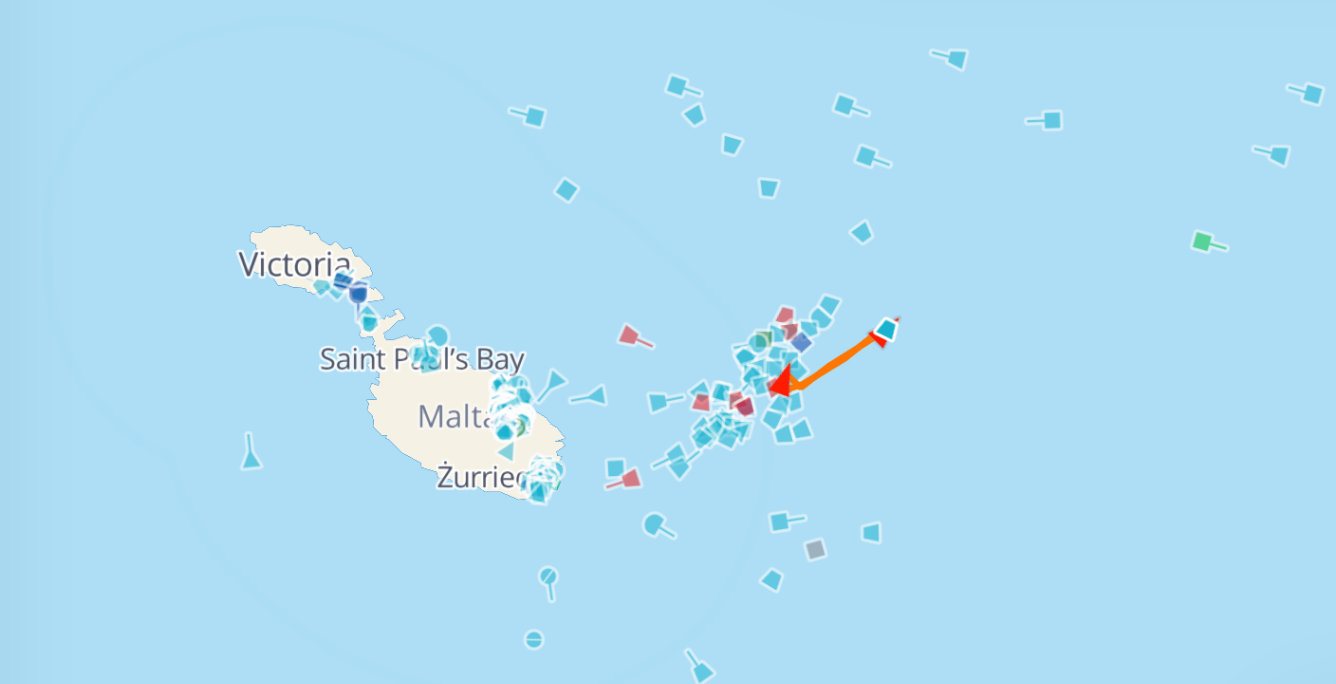 click at bounding box center [-60, 52] 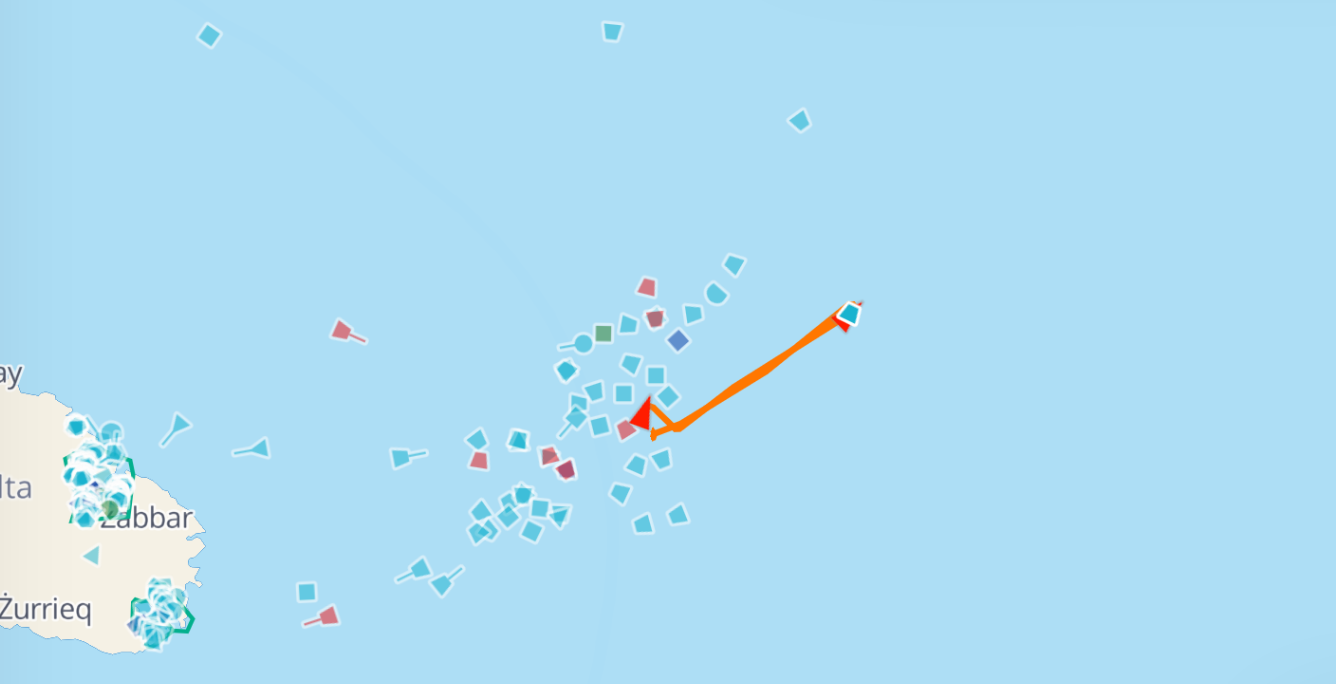 click at bounding box center [-60, 52] 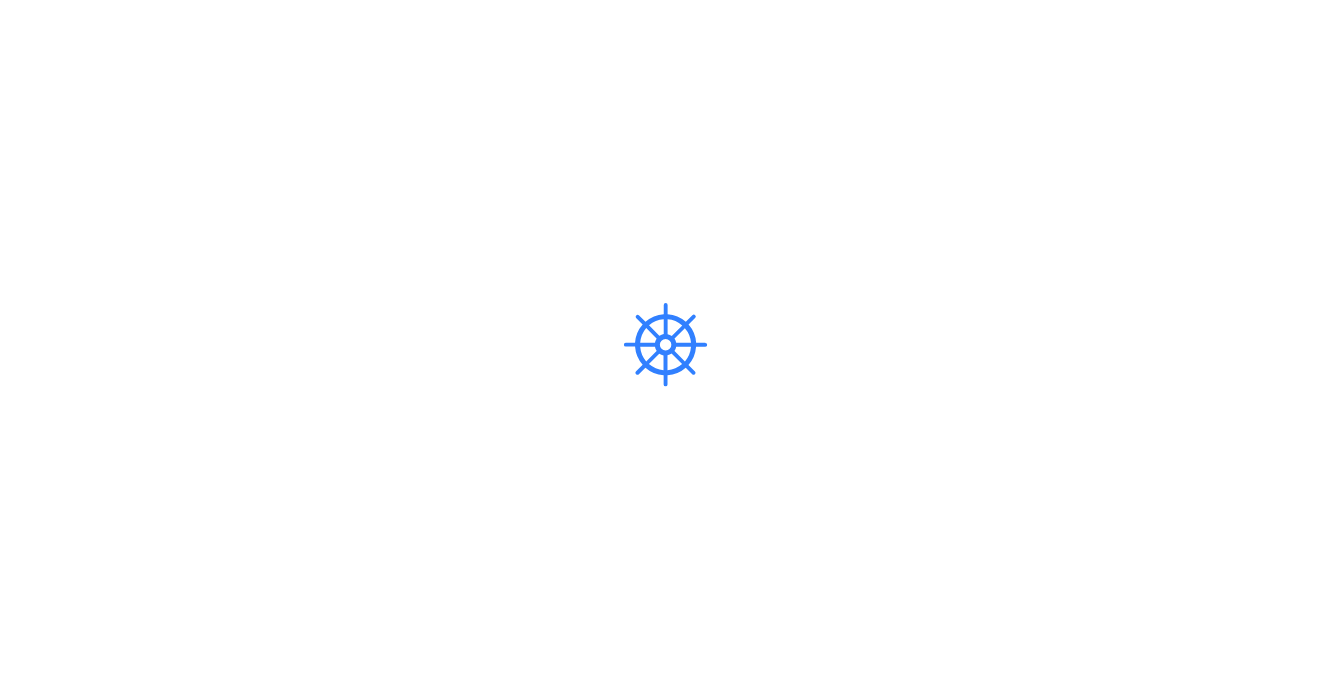 scroll, scrollTop: 0, scrollLeft: 0, axis: both 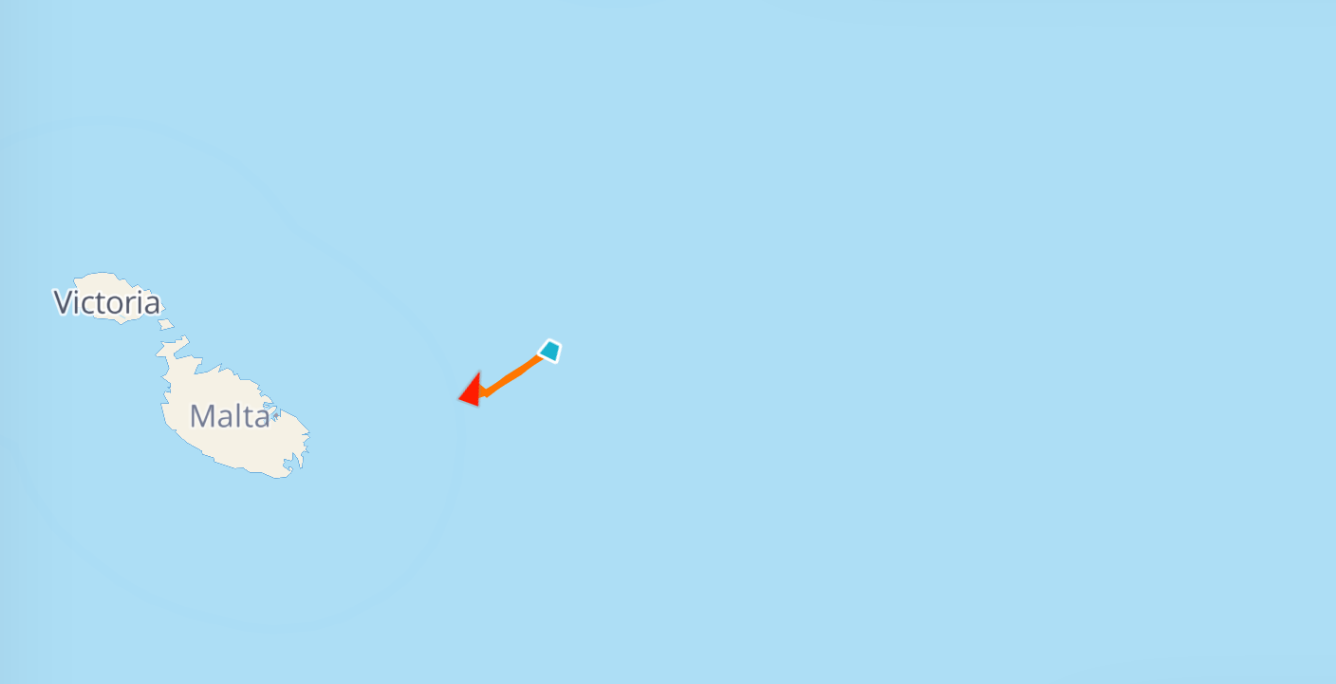 drag, startPoint x: -243, startPoint y: 2, endPoint x: -104, endPoint y: -61, distance: 152.61061 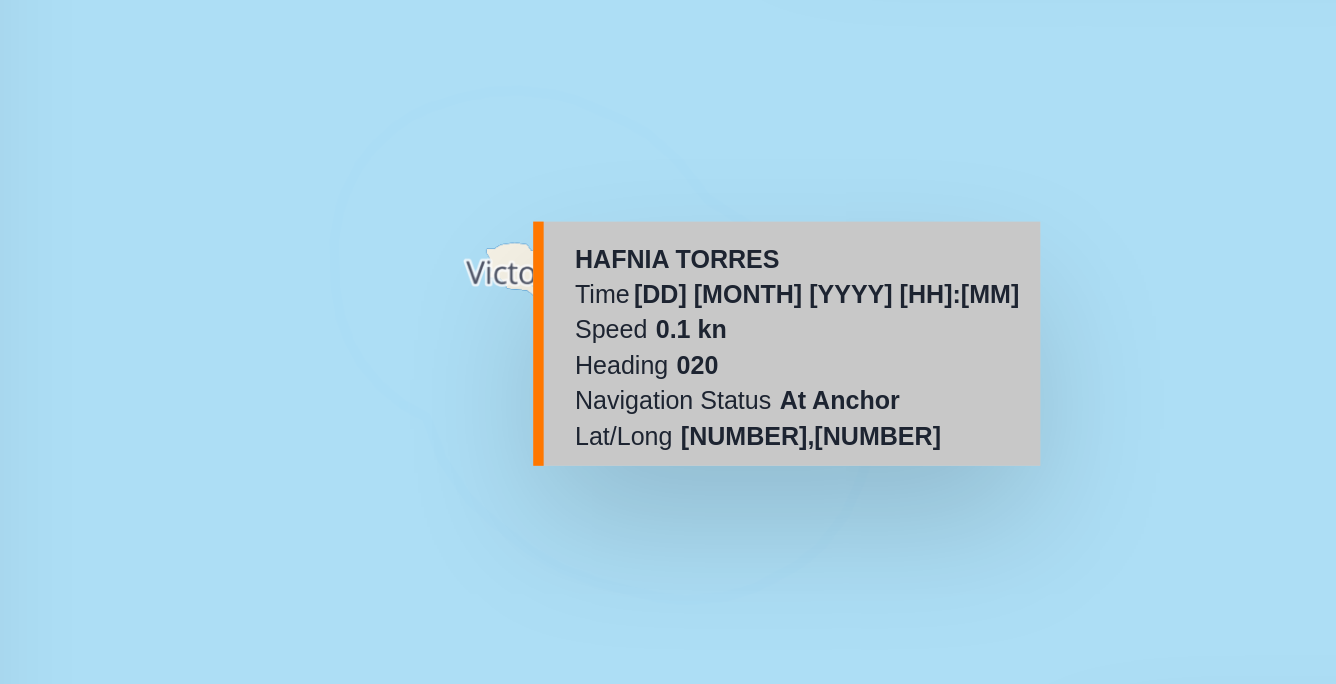 drag, startPoint x: 7, startPoint y: 6, endPoint x: 11, endPoint y: 121, distance: 115.06954 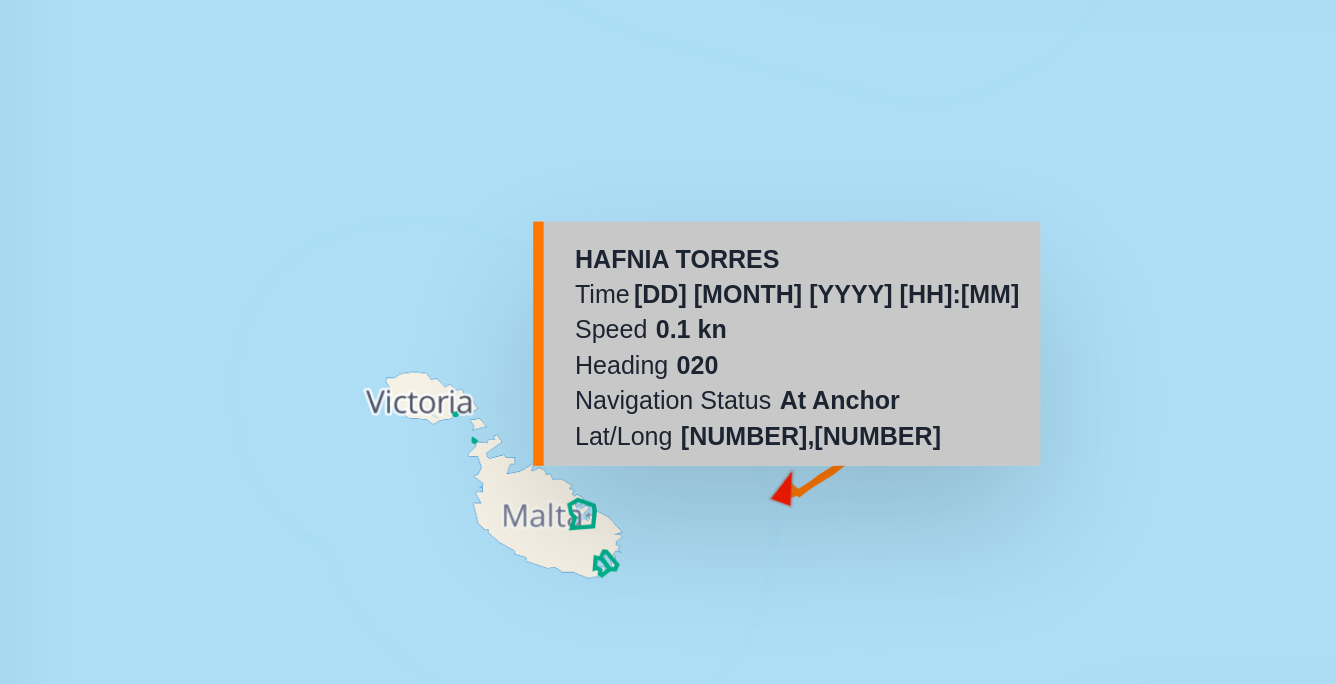 click at bounding box center (-60, 52) 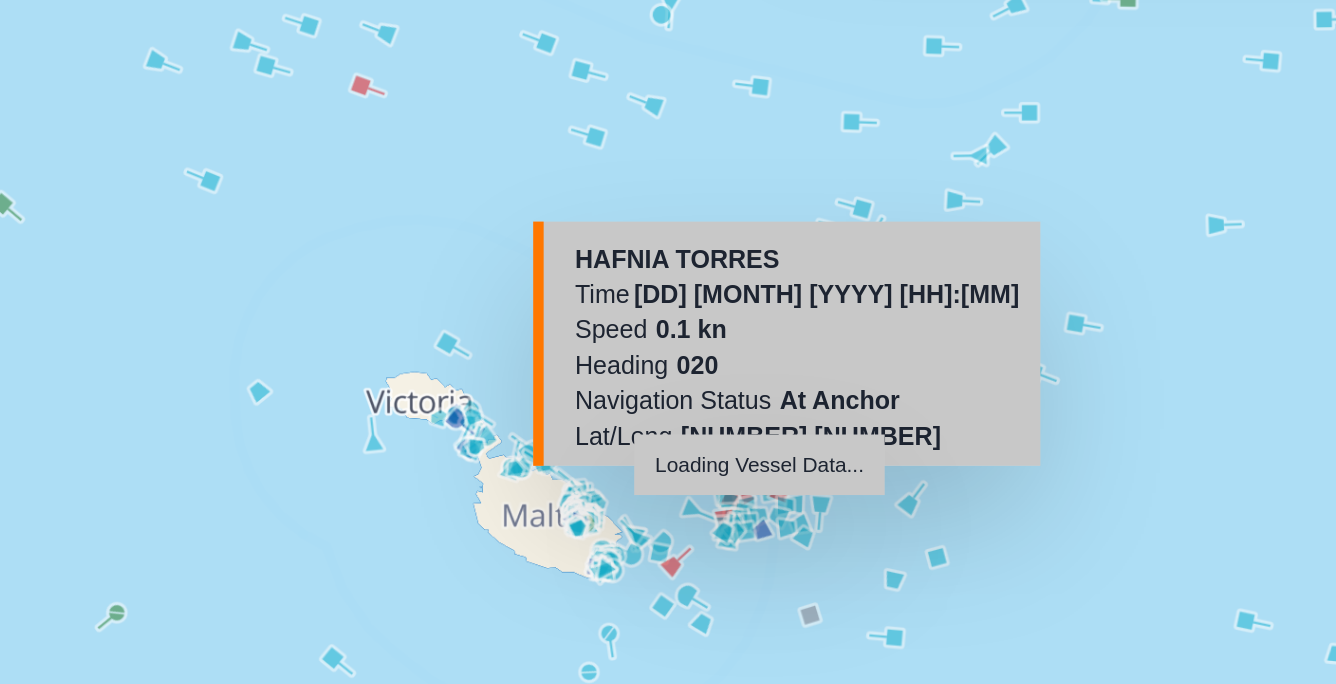 click on "HAFNIA TORRES" at bounding box center [3, -7] 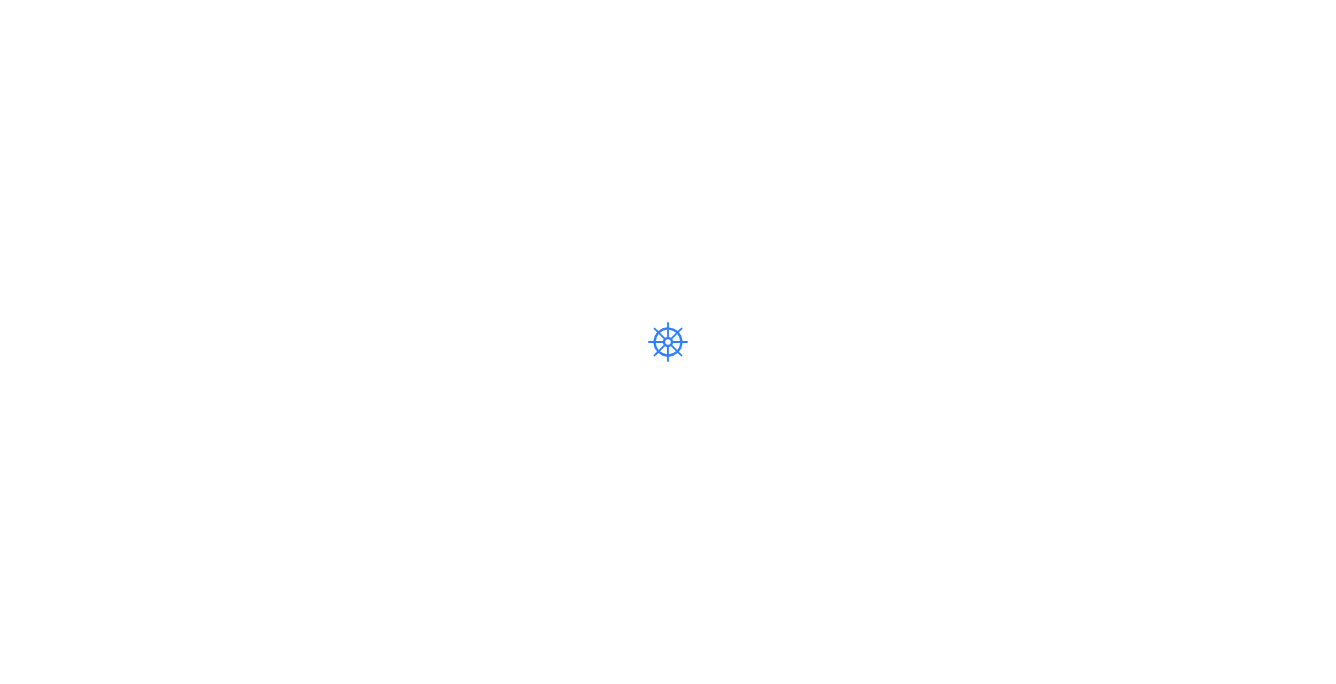 scroll, scrollTop: 0, scrollLeft: 0, axis: both 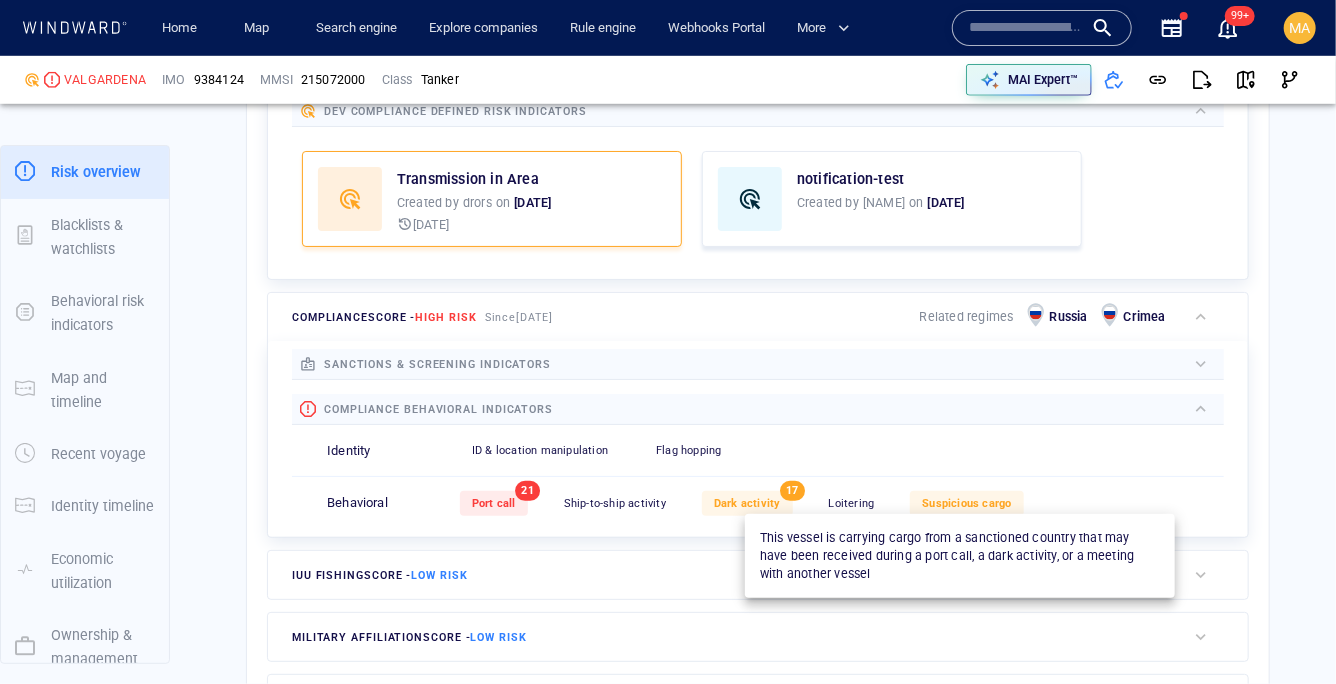 click on "Suspicious cargo" at bounding box center [966, 503] 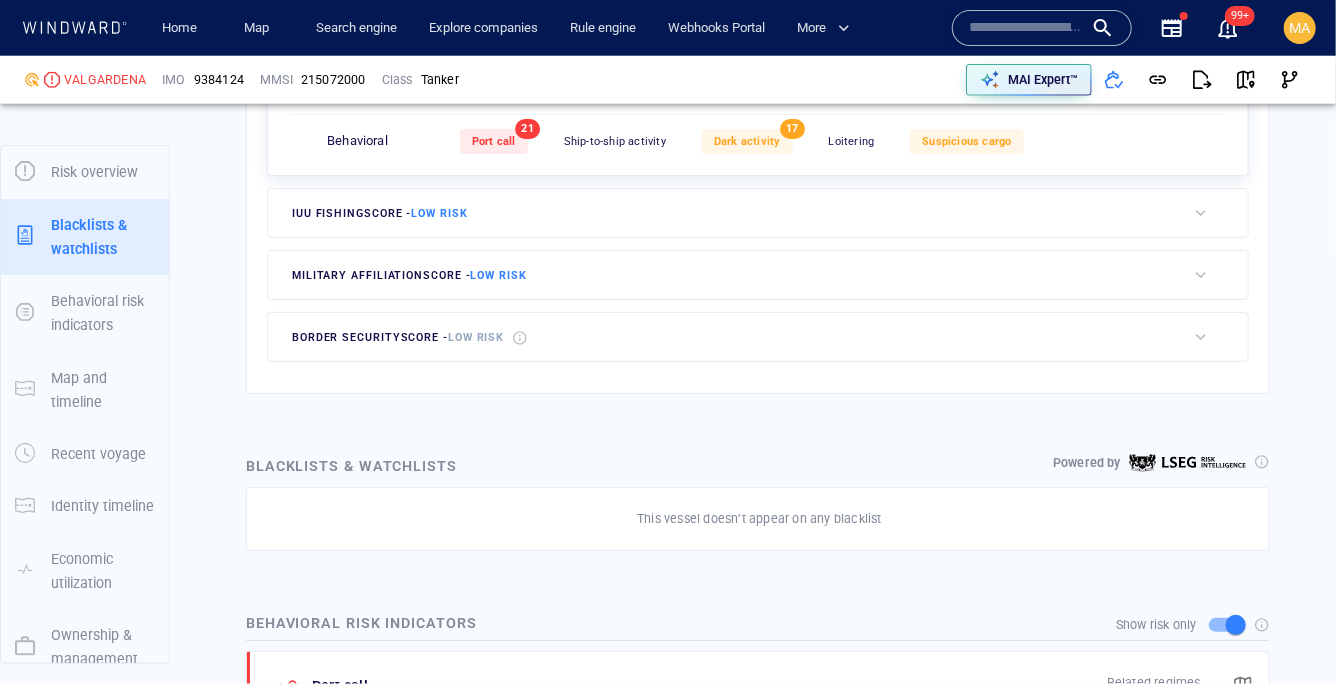 scroll, scrollTop: 1175, scrollLeft: 0, axis: vertical 